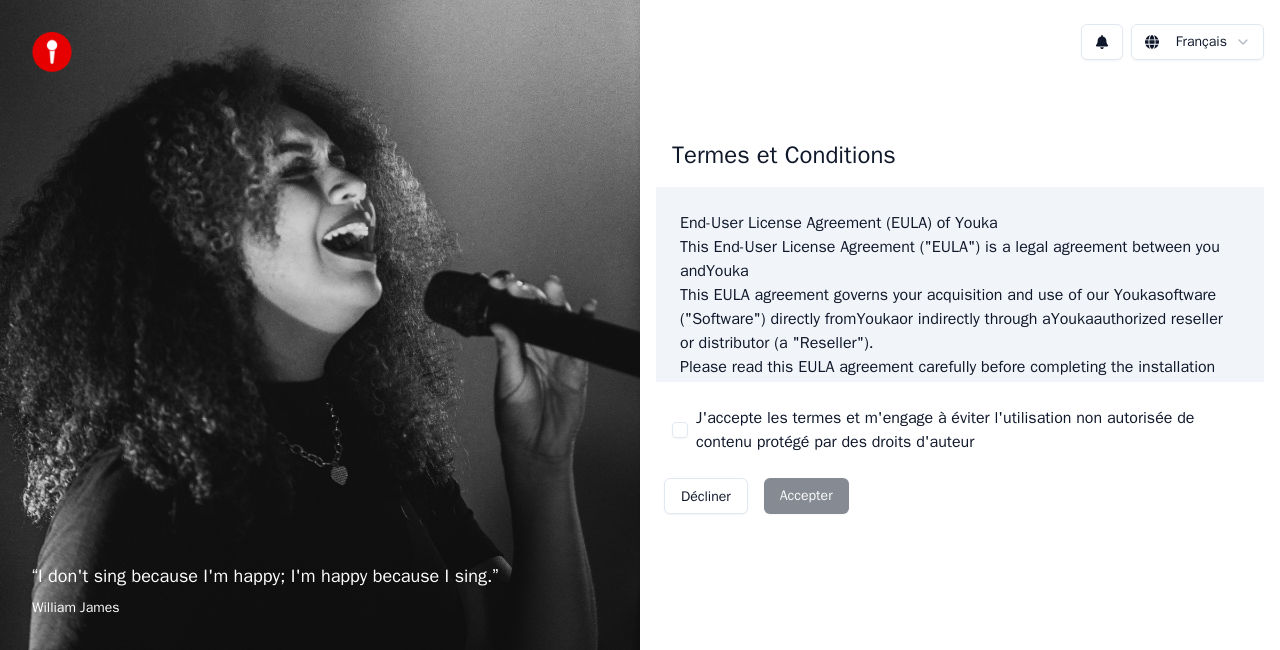 scroll, scrollTop: 0, scrollLeft: 0, axis: both 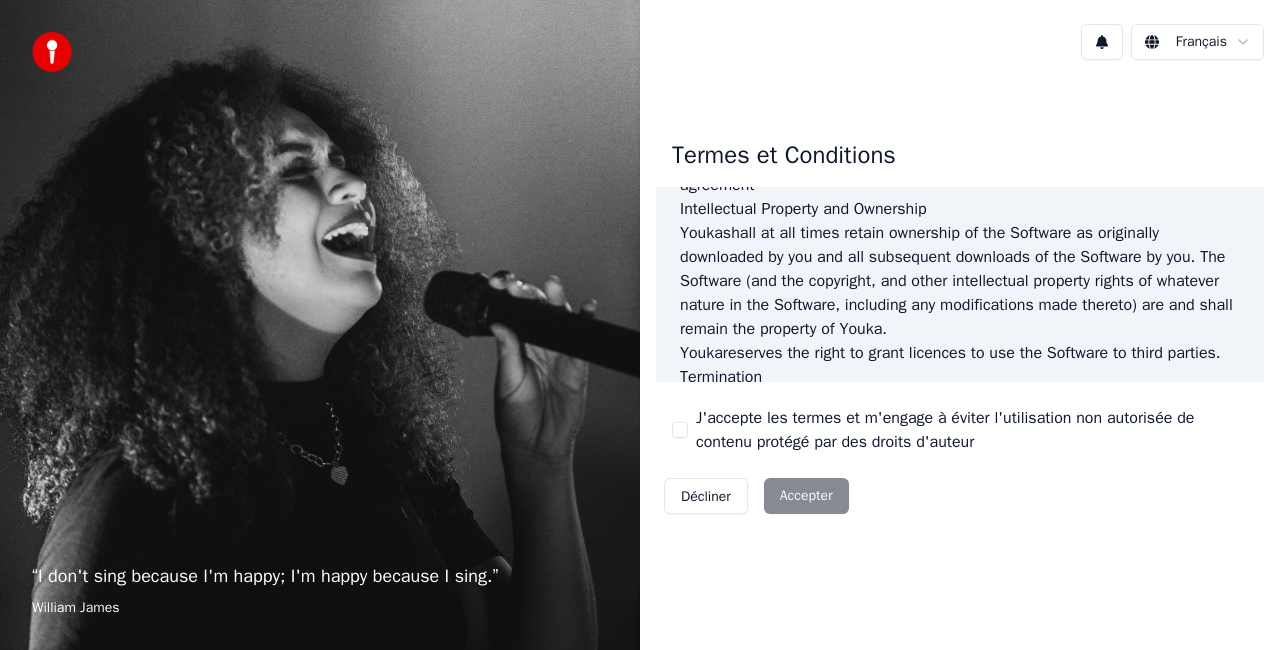 click on "J'accepte les termes et m'engage à éviter l'utilisation non autorisée de contenu protégé par des droits d'auteur" at bounding box center (680, 430) 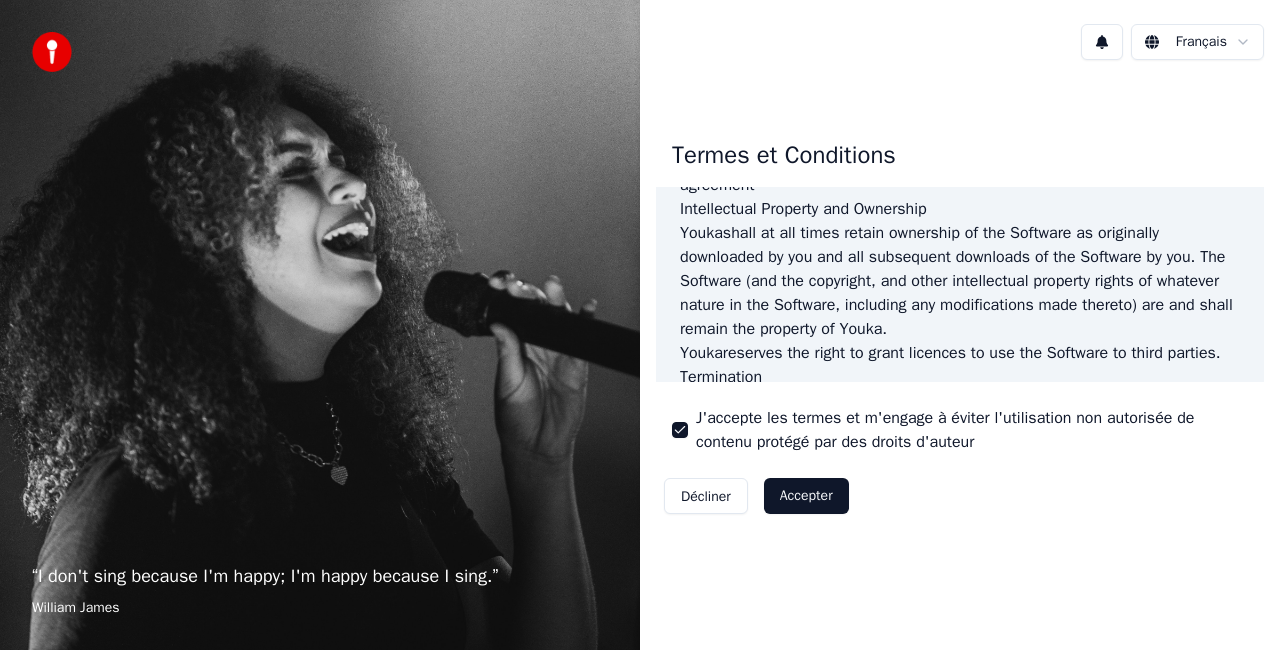 click on "Accepter" at bounding box center (806, 496) 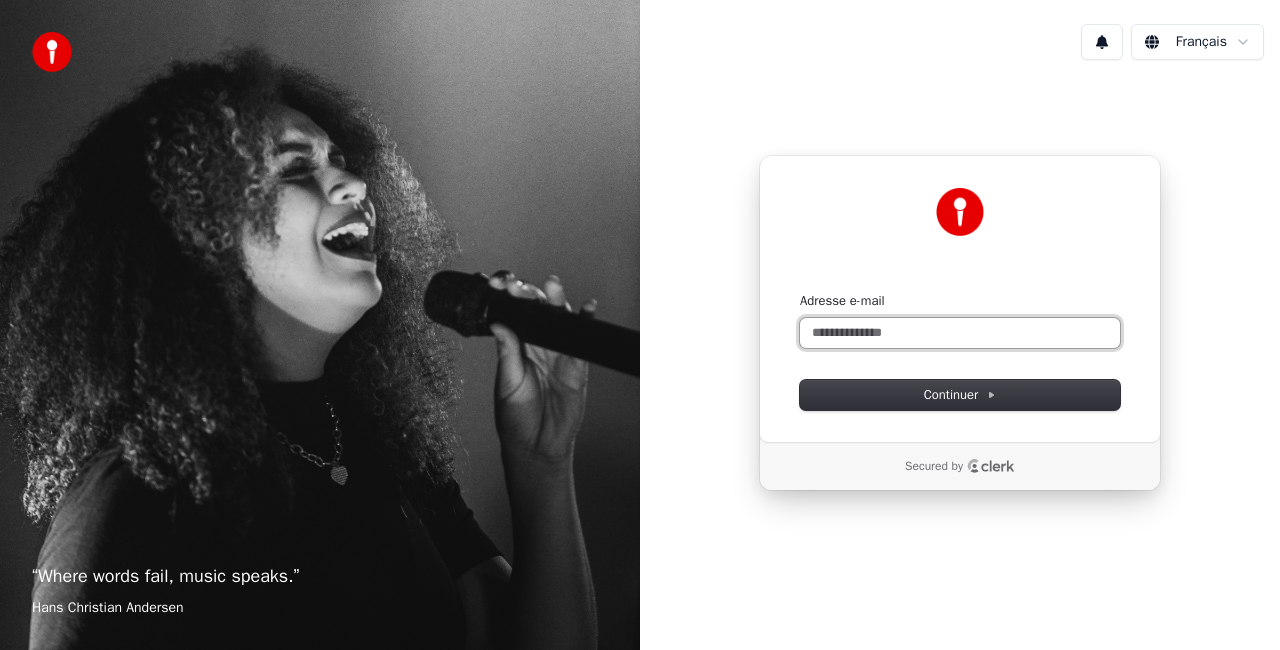 click on "Adresse e-mail" at bounding box center (960, 333) 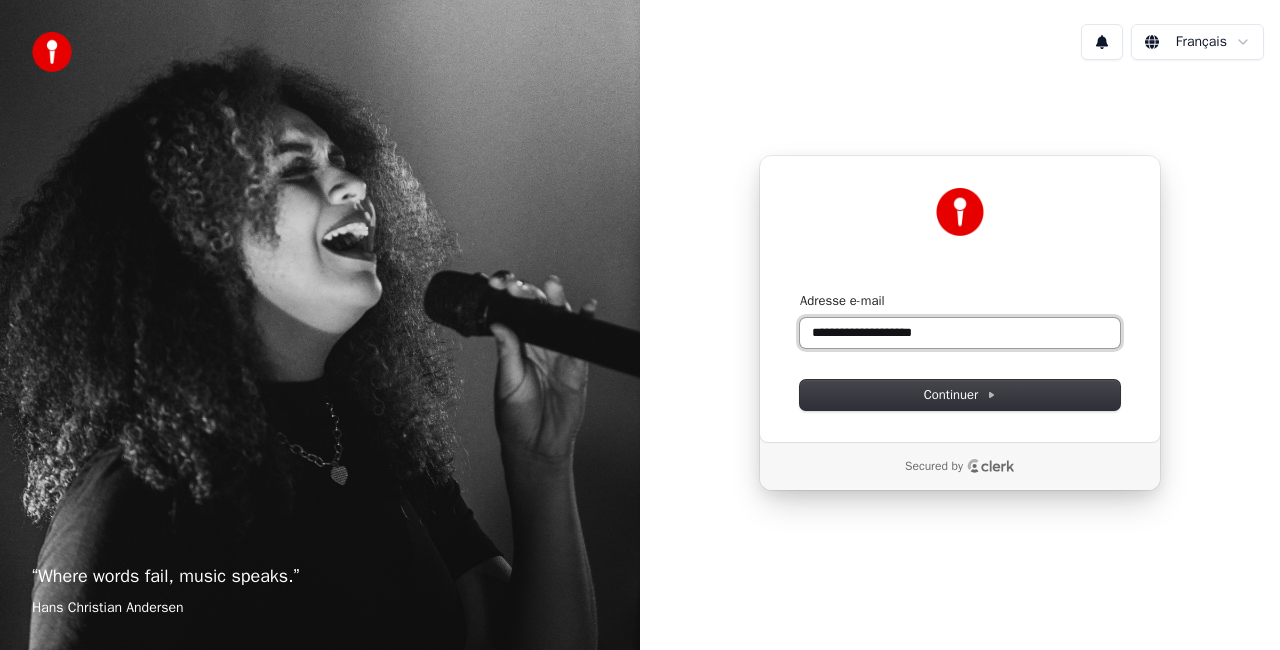 click at bounding box center (800, 292) 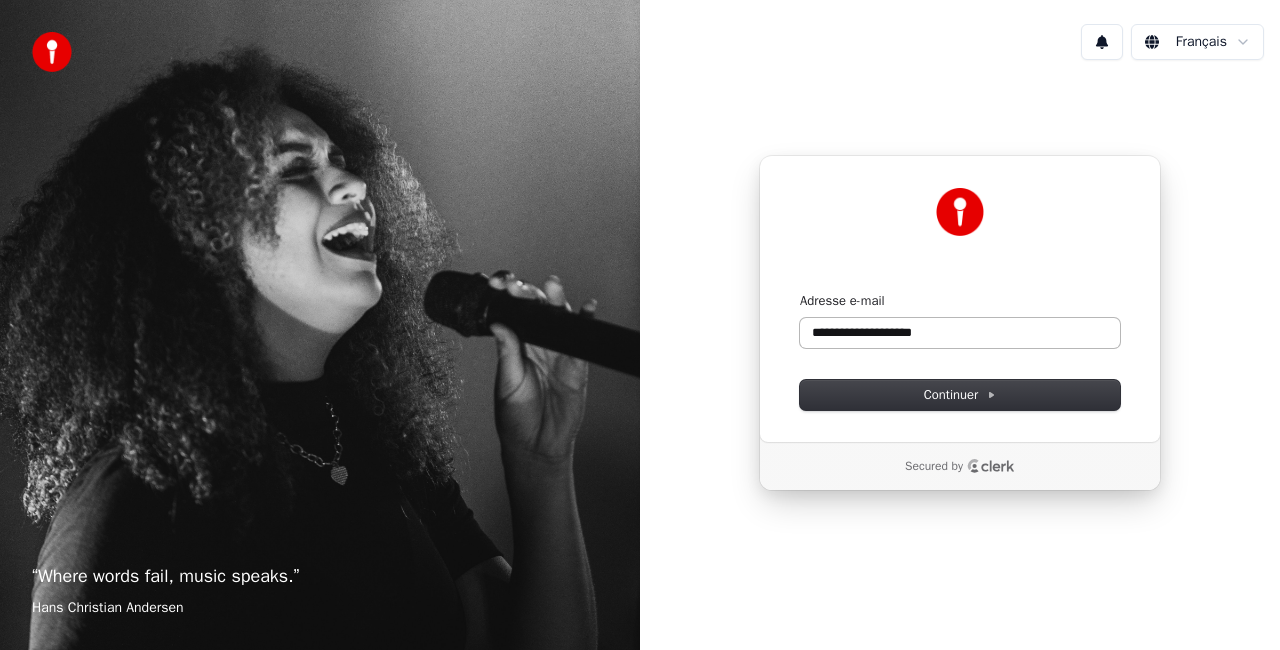 type on "**********" 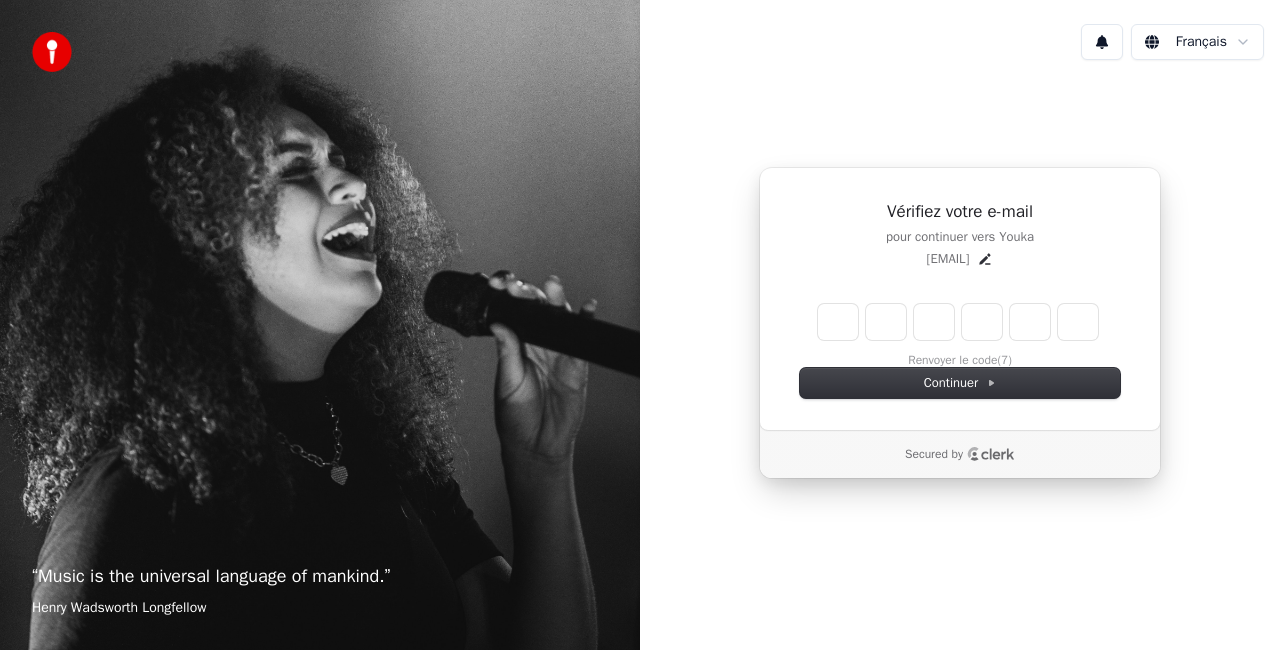 type on "*" 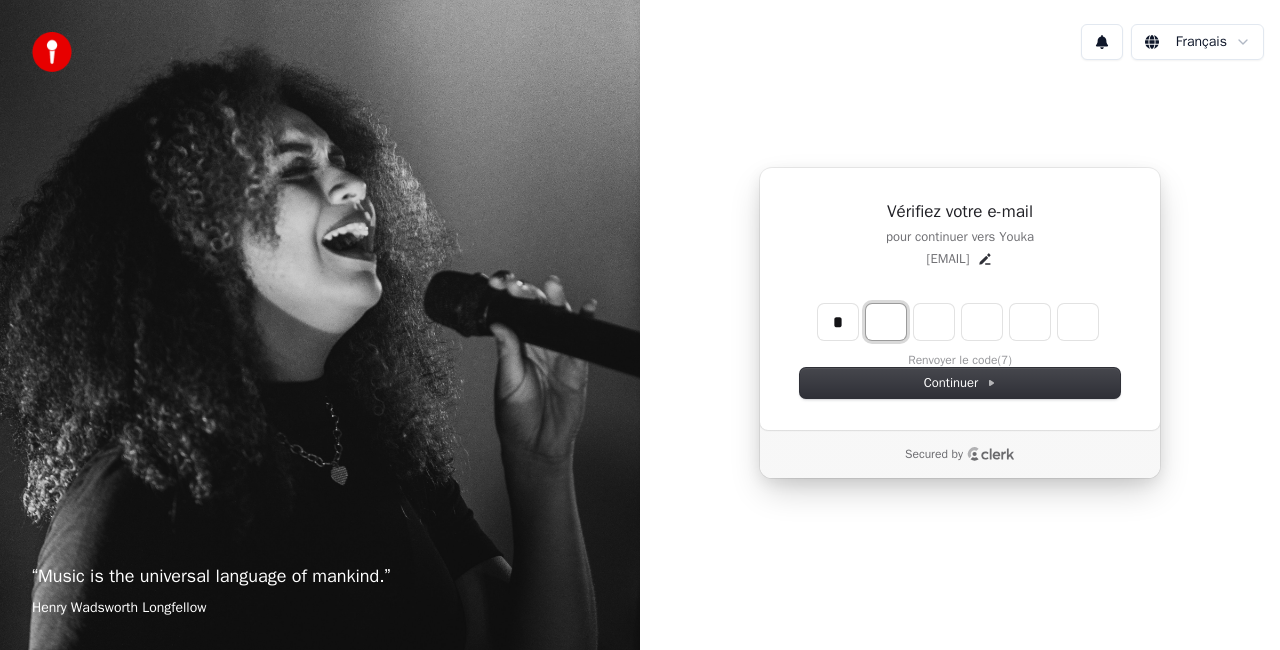 type on "*" 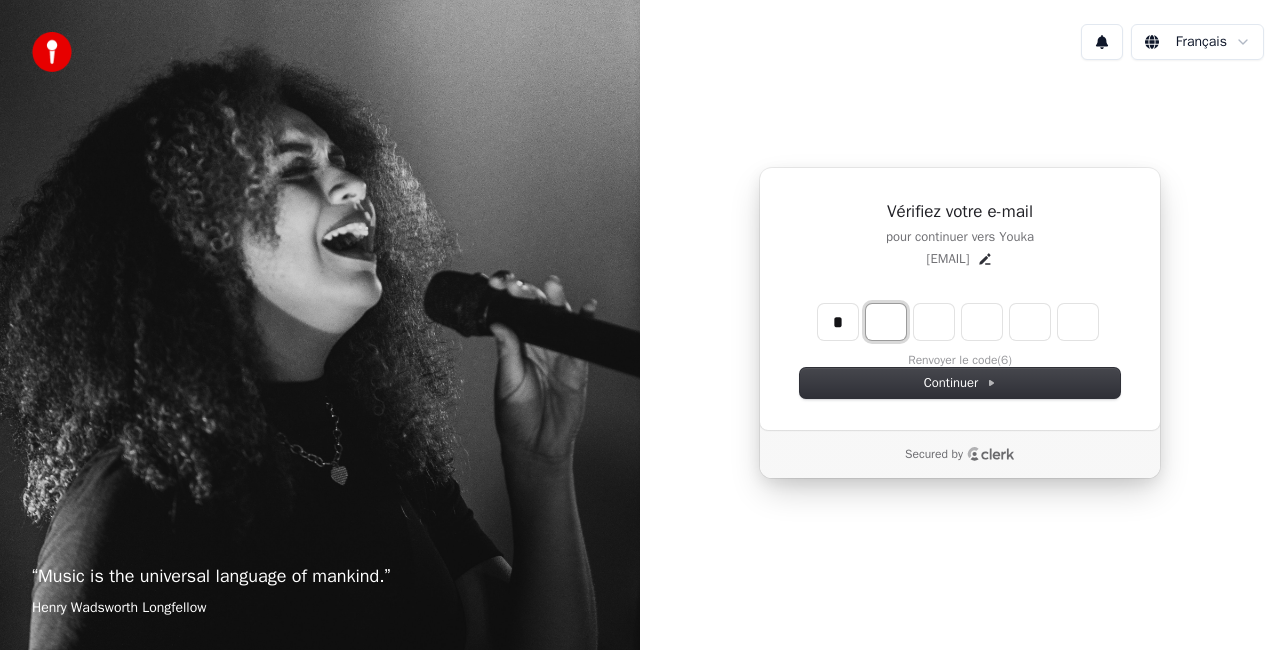 type on "*" 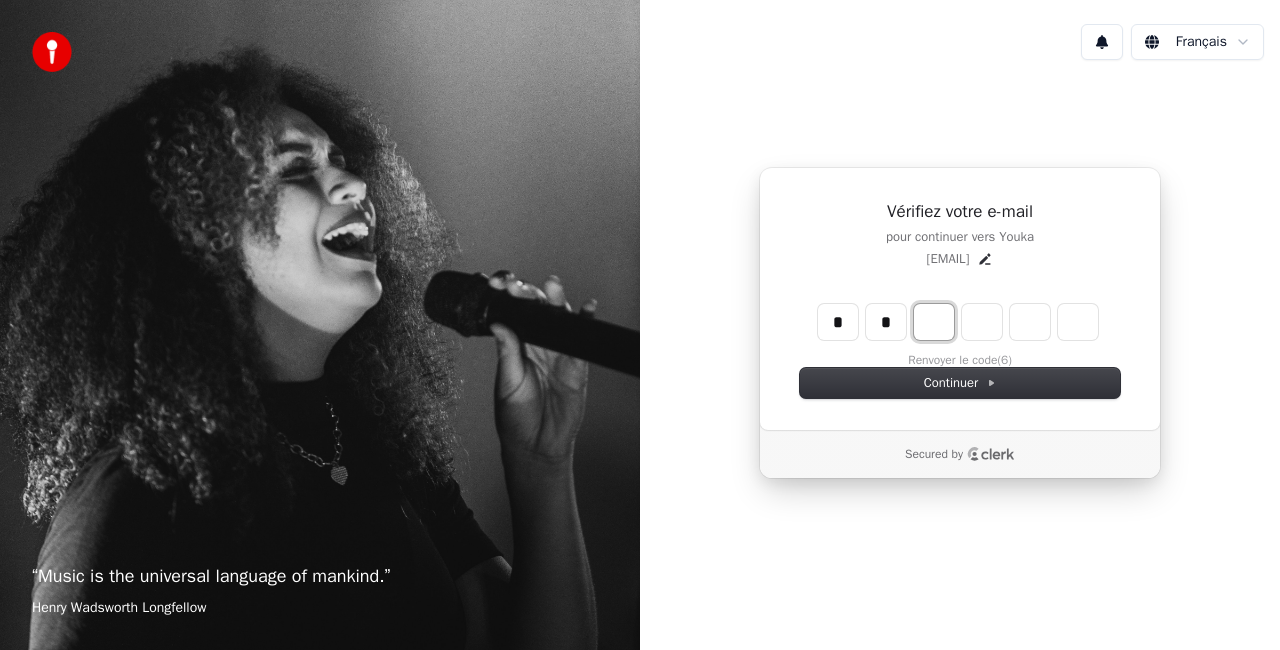 type on "**" 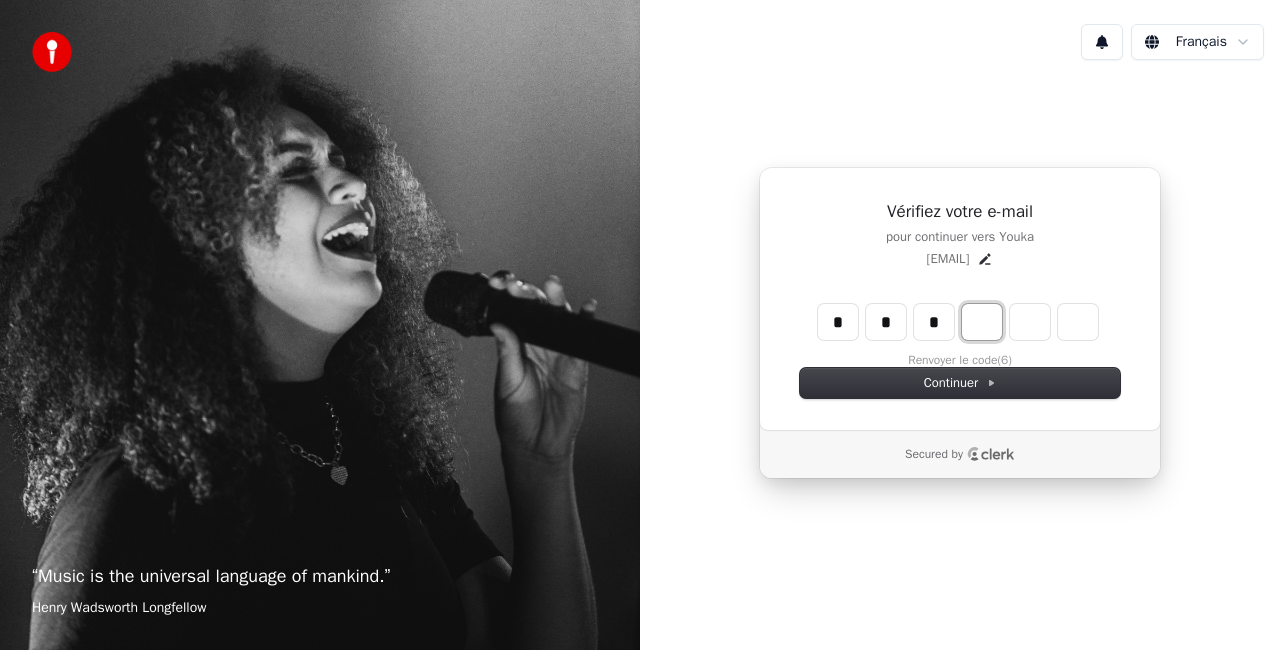 type on "***" 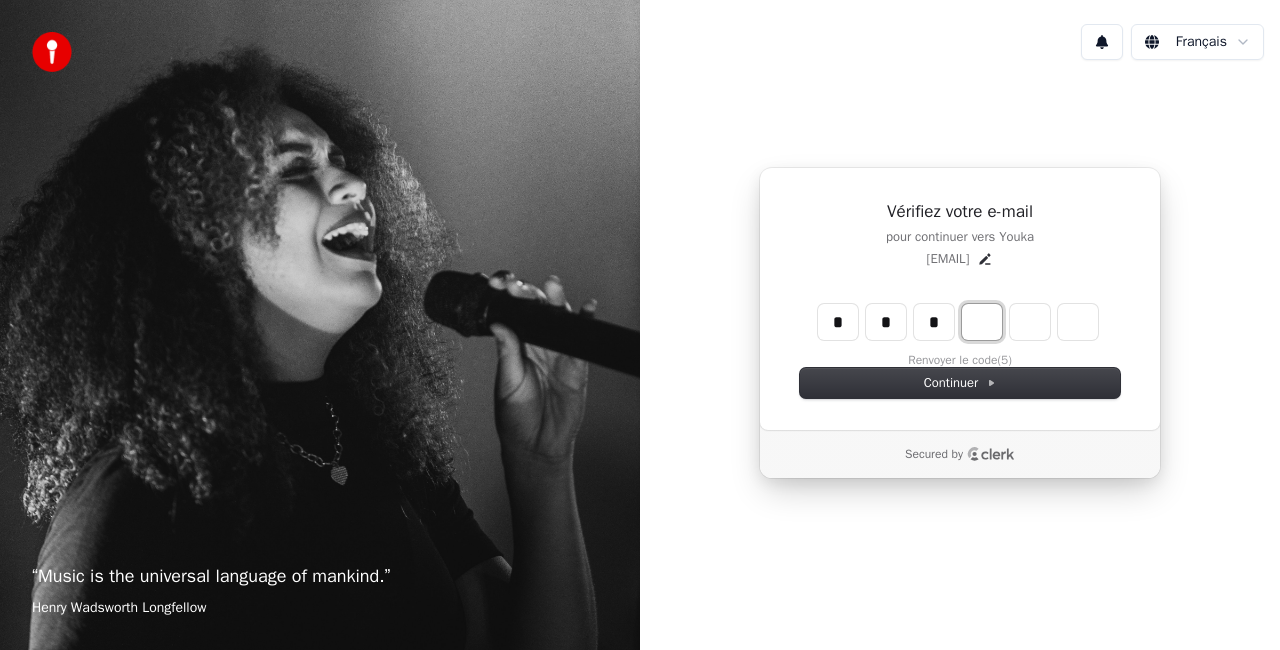 type on "*" 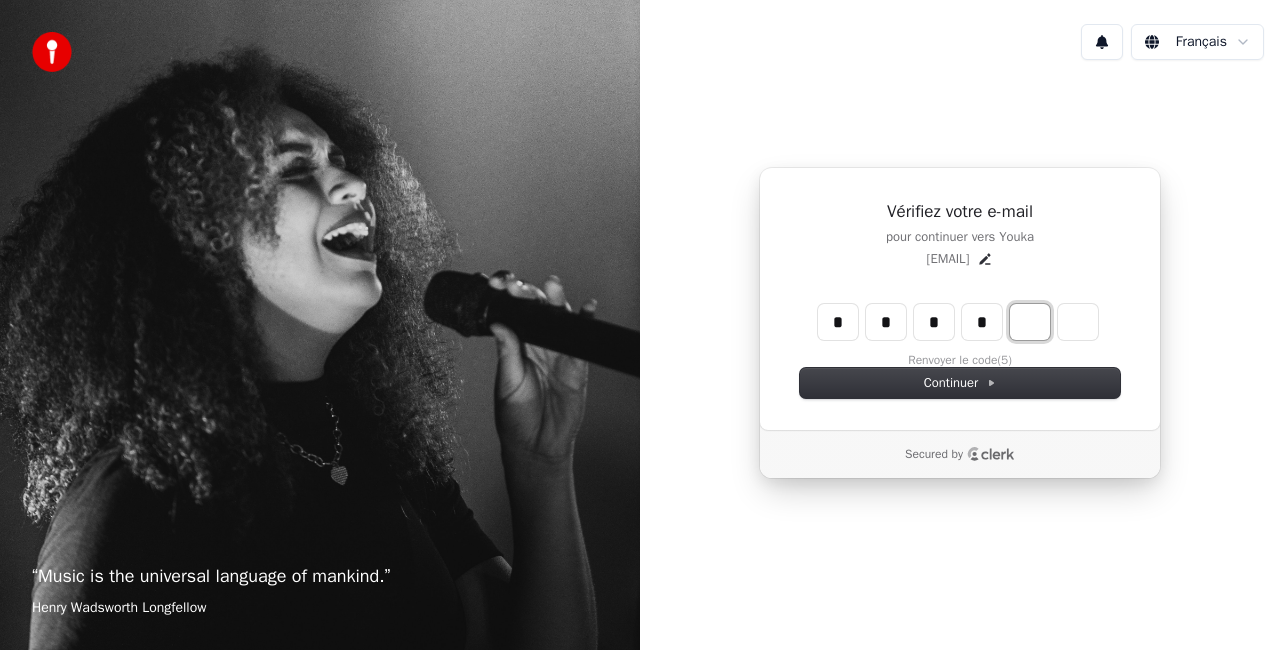 type on "****" 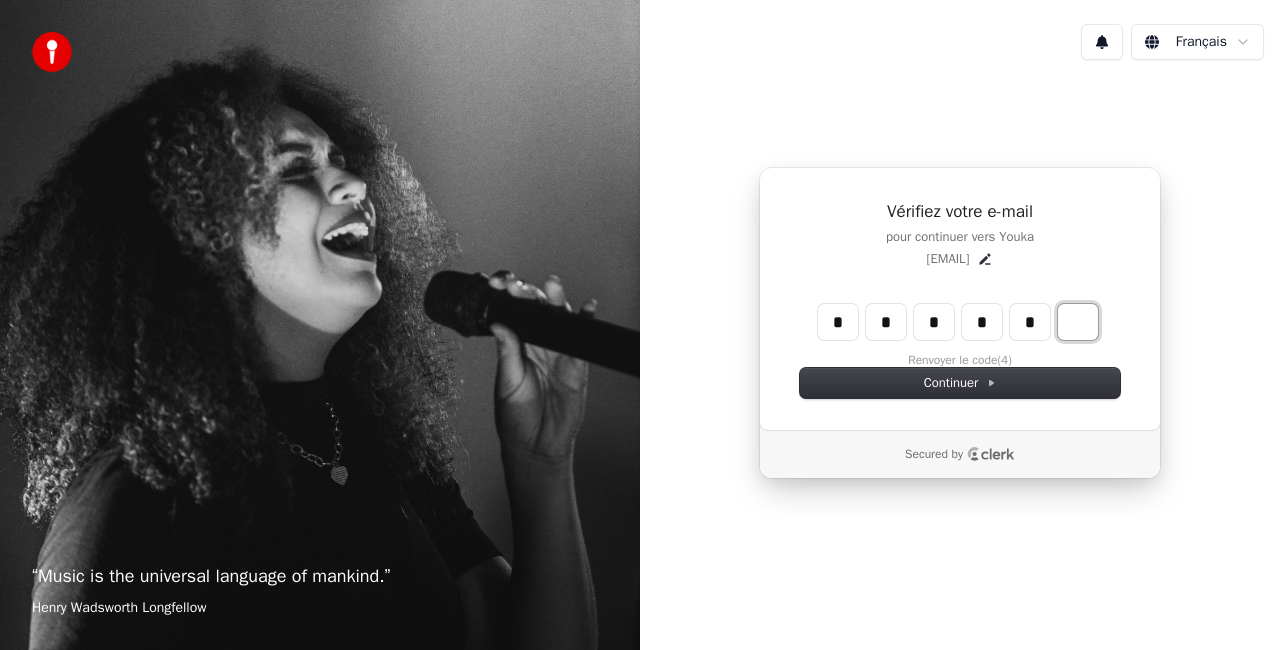 type on "******" 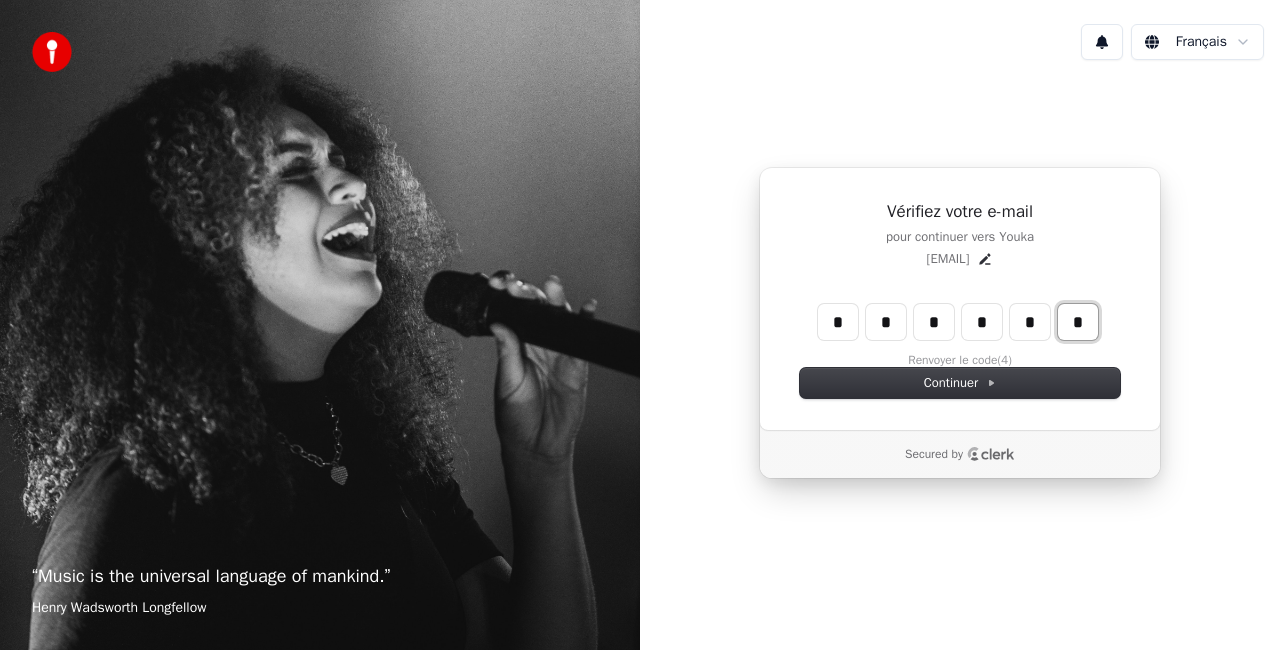 type on "*" 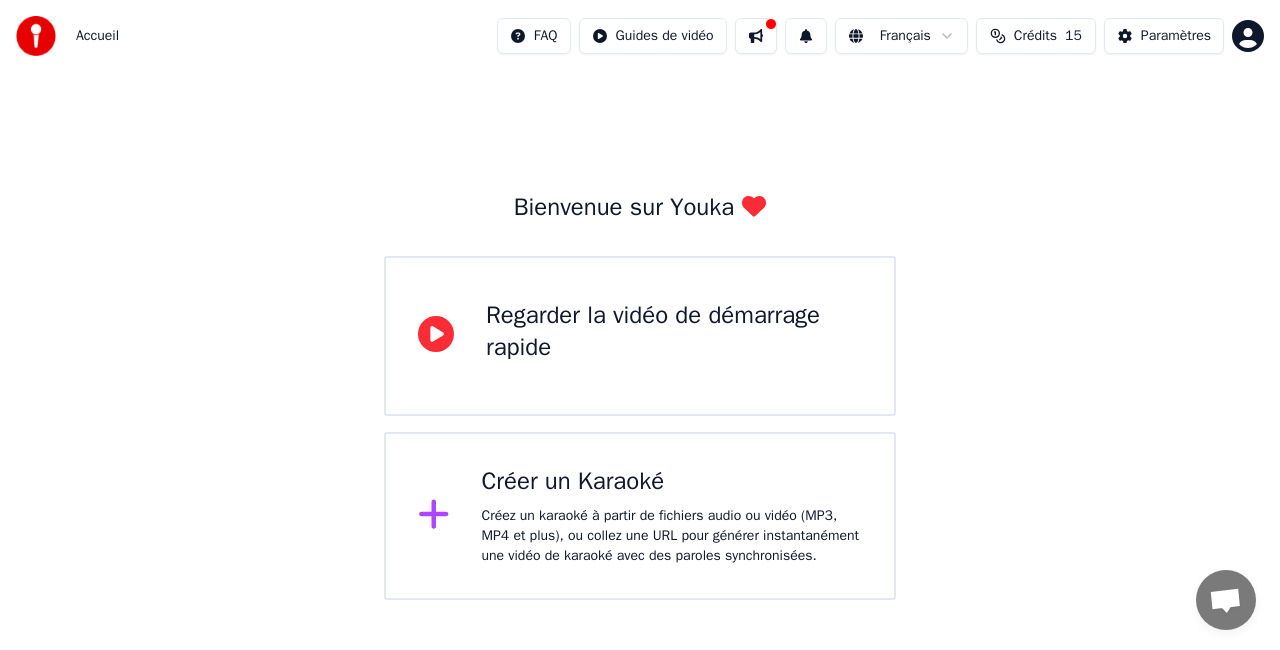 click on "Regarder la vidéo de démarrage rapide" at bounding box center (674, 332) 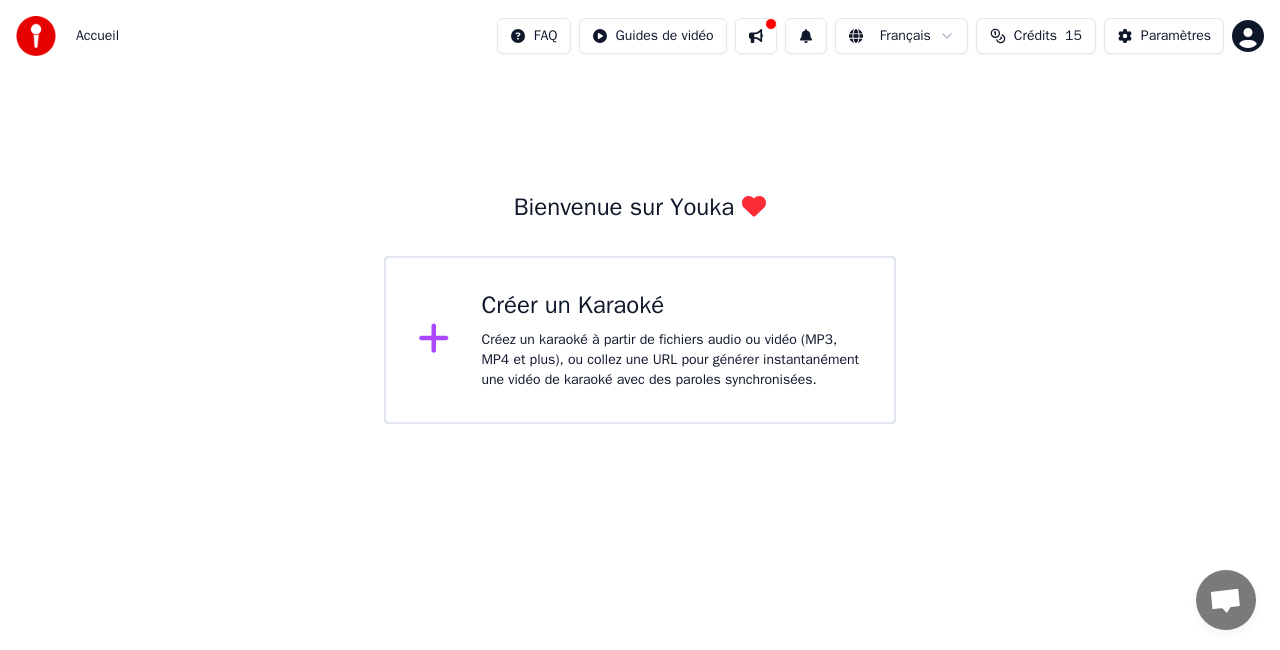 click on "Créez un karaoké à partir de fichiers audio ou vidéo (MP3, MP4 et plus), ou collez une URL pour générer instantanément une vidéo de karaoké avec des paroles synchronisées." at bounding box center [672, 360] 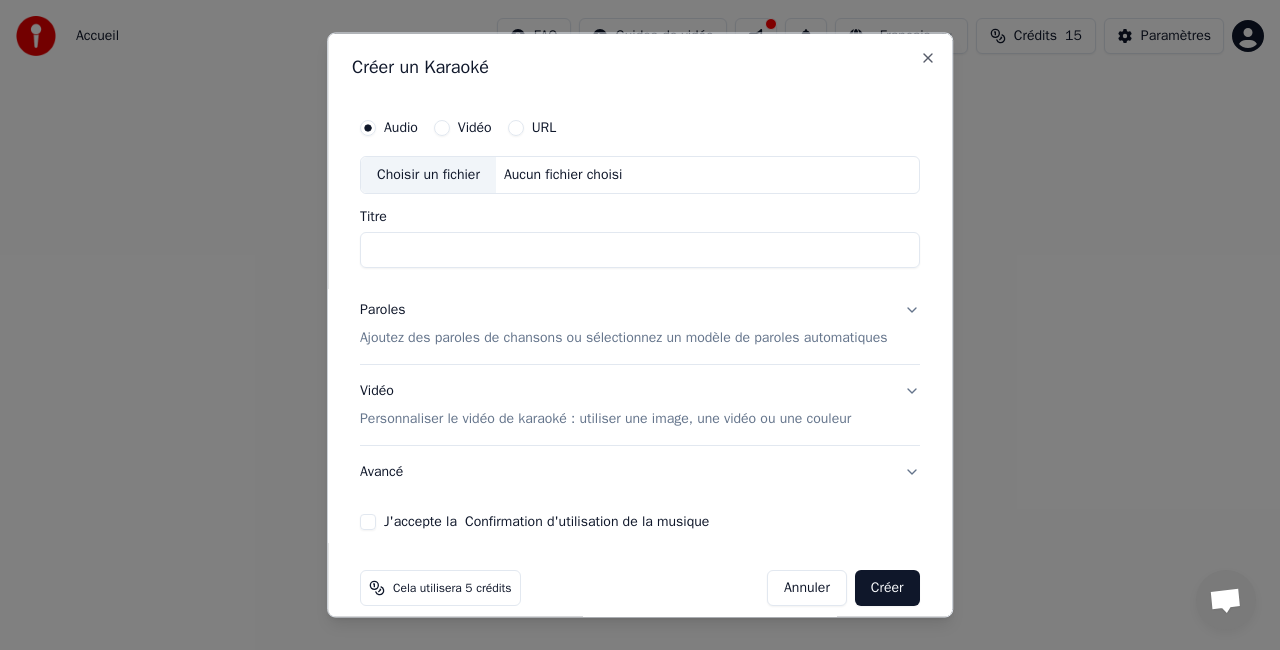 click on "URL" at bounding box center (516, 128) 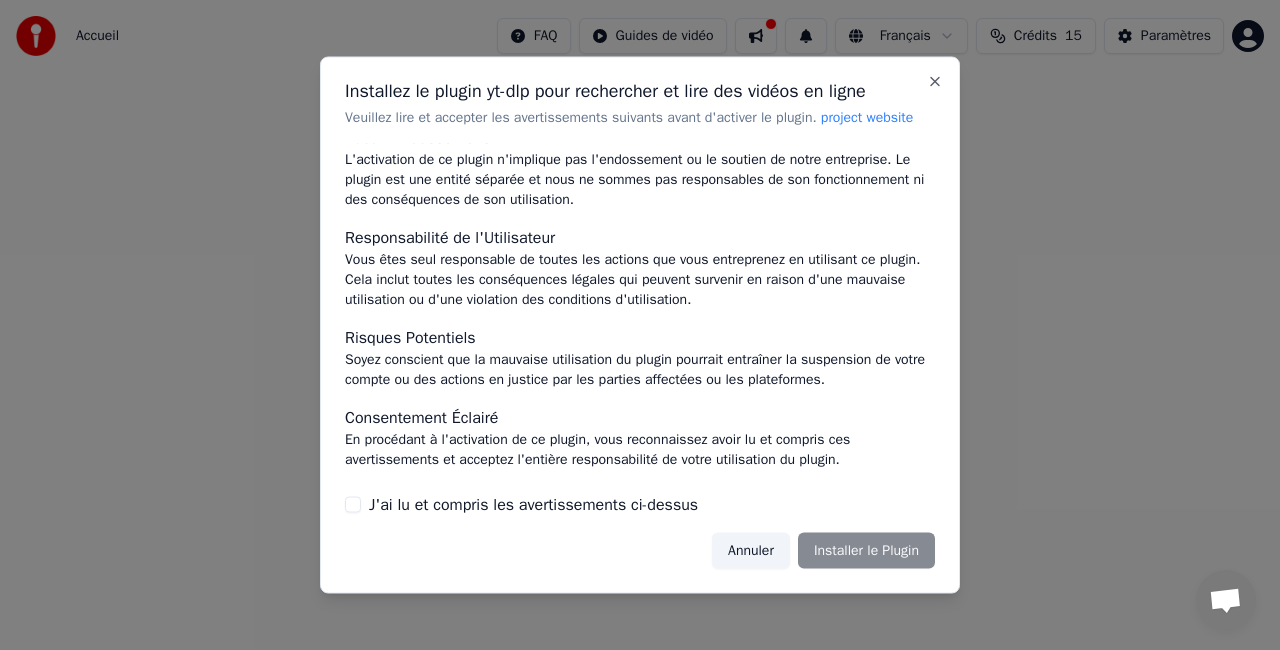 scroll, scrollTop: 238, scrollLeft: 0, axis: vertical 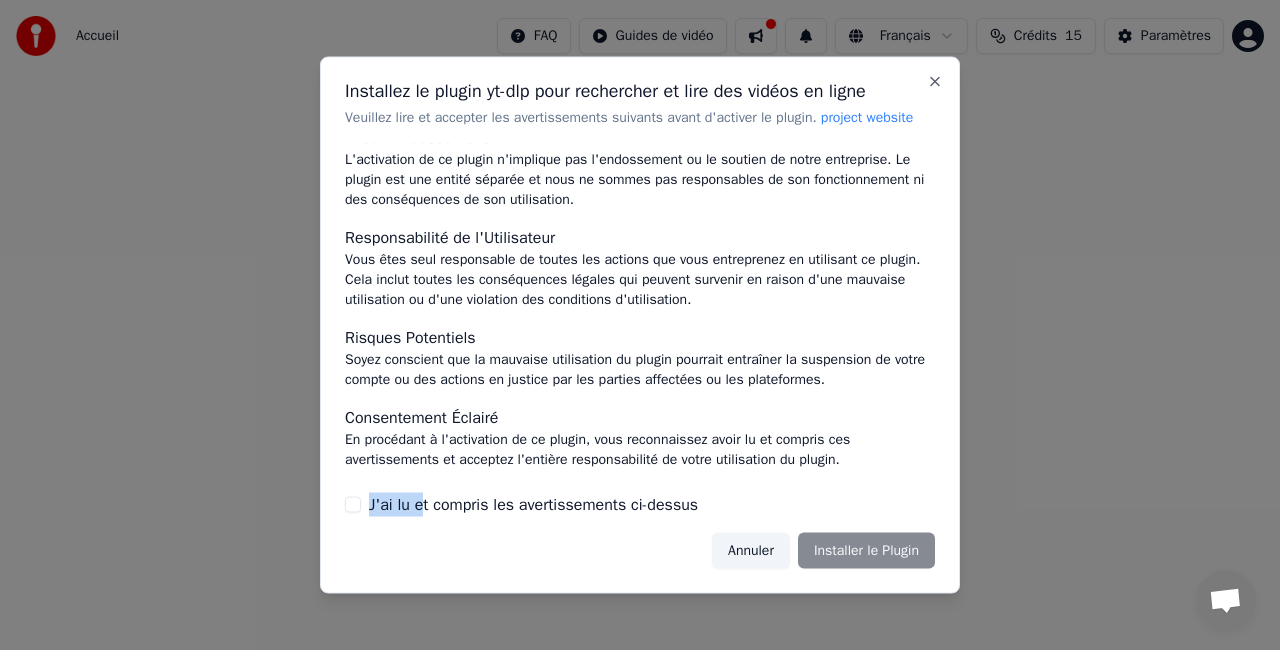 drag, startPoint x: 420, startPoint y: 522, endPoint x: 343, endPoint y: 512, distance: 77.64664 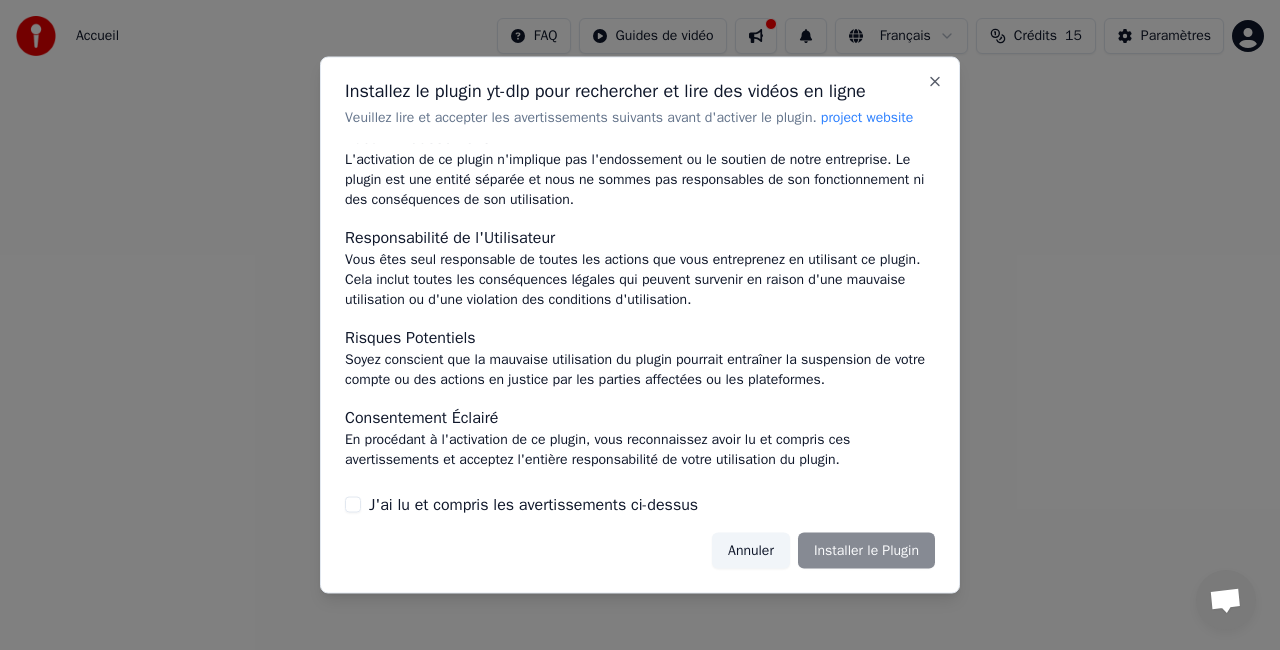 click on "J'ai lu et compris les avertissements ci-dessus" at bounding box center (353, 504) 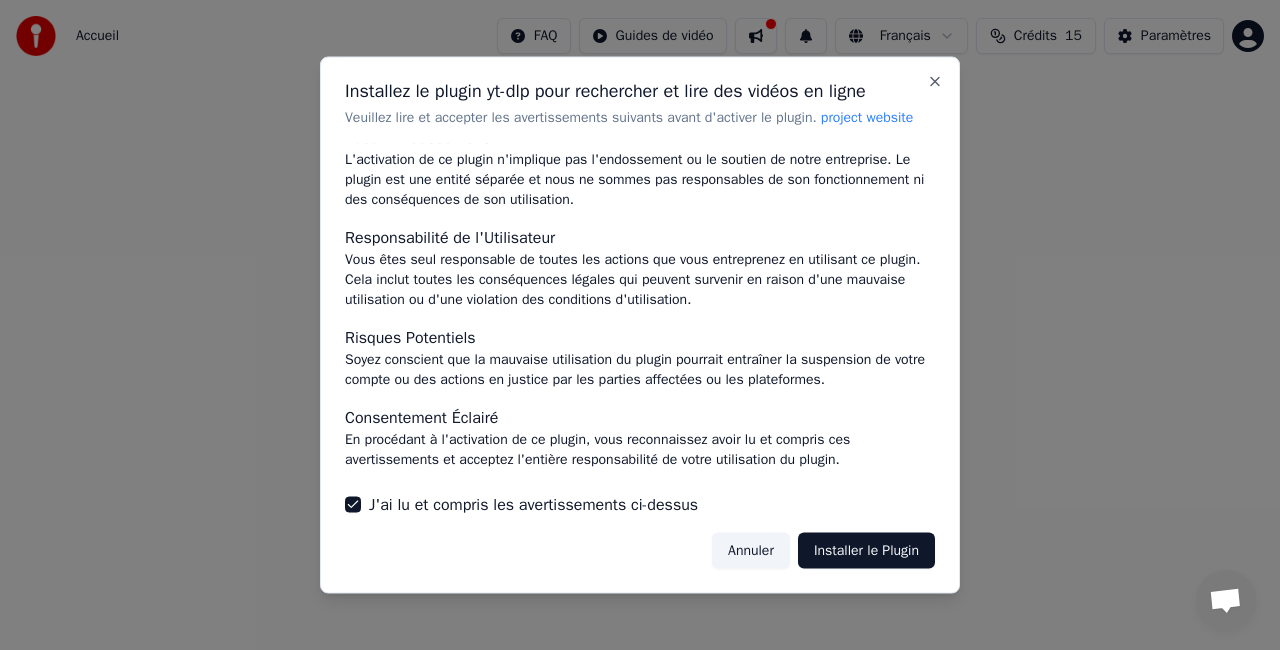 click on "Installer le Plugin" at bounding box center [866, 550] 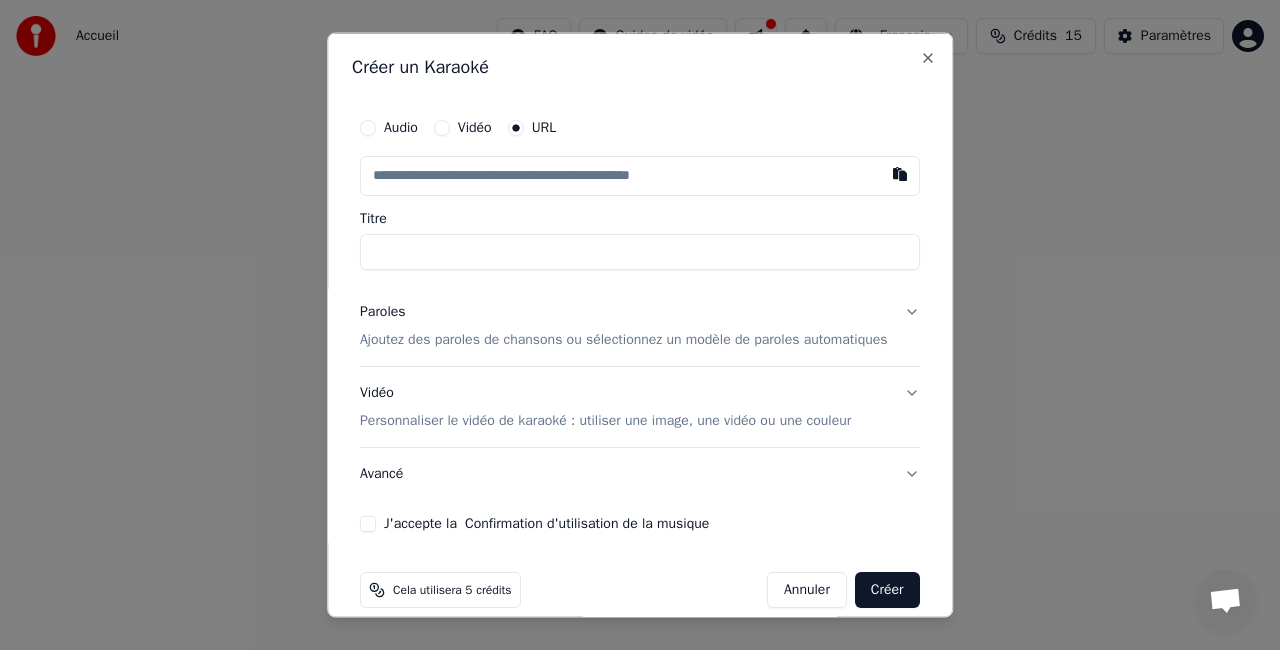paste on "**********" 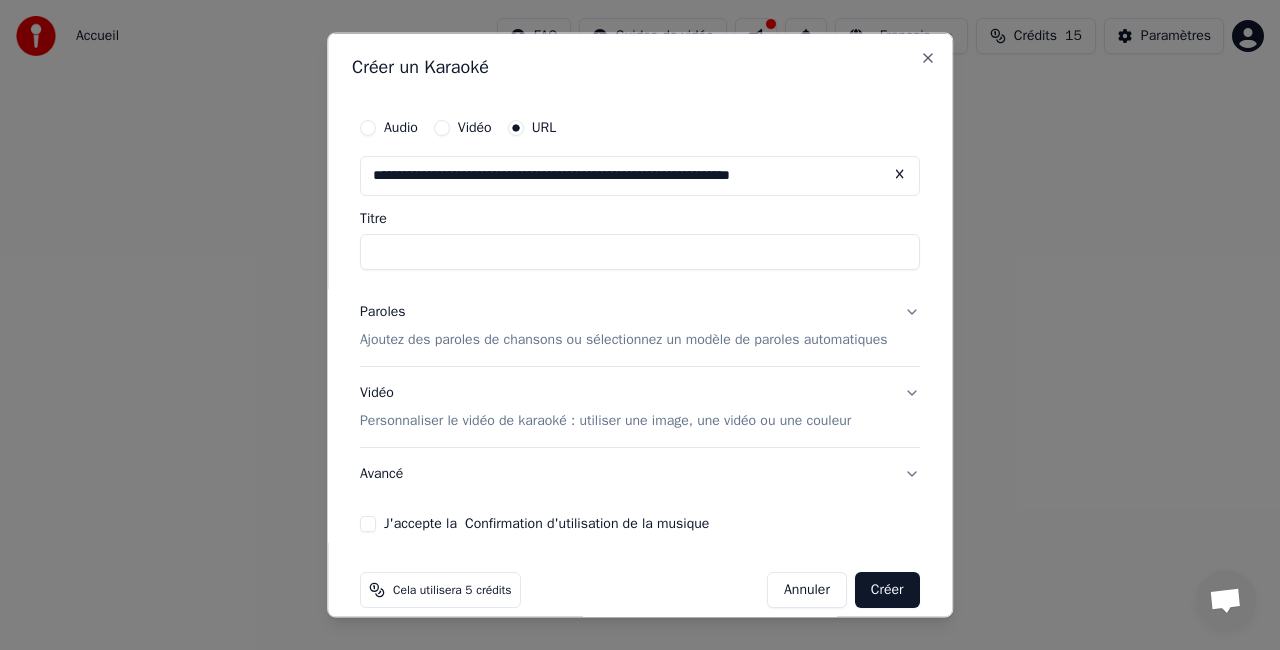 scroll, scrollTop: 0, scrollLeft: 5, axis: horizontal 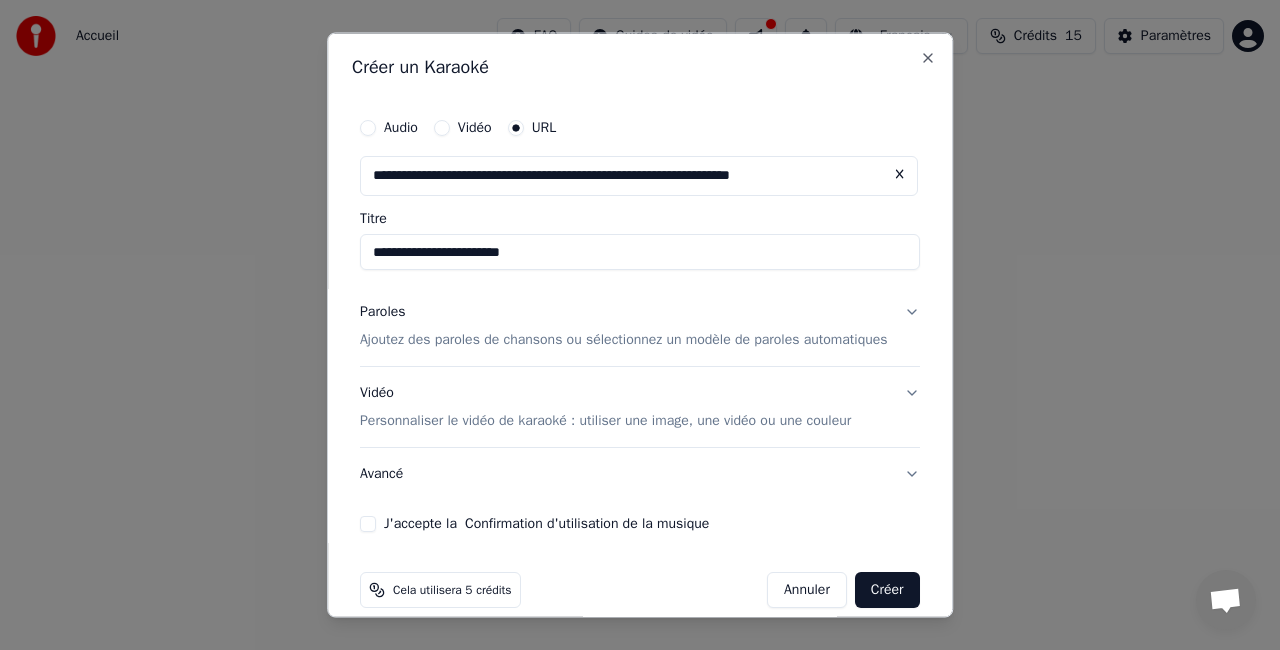type on "**********" 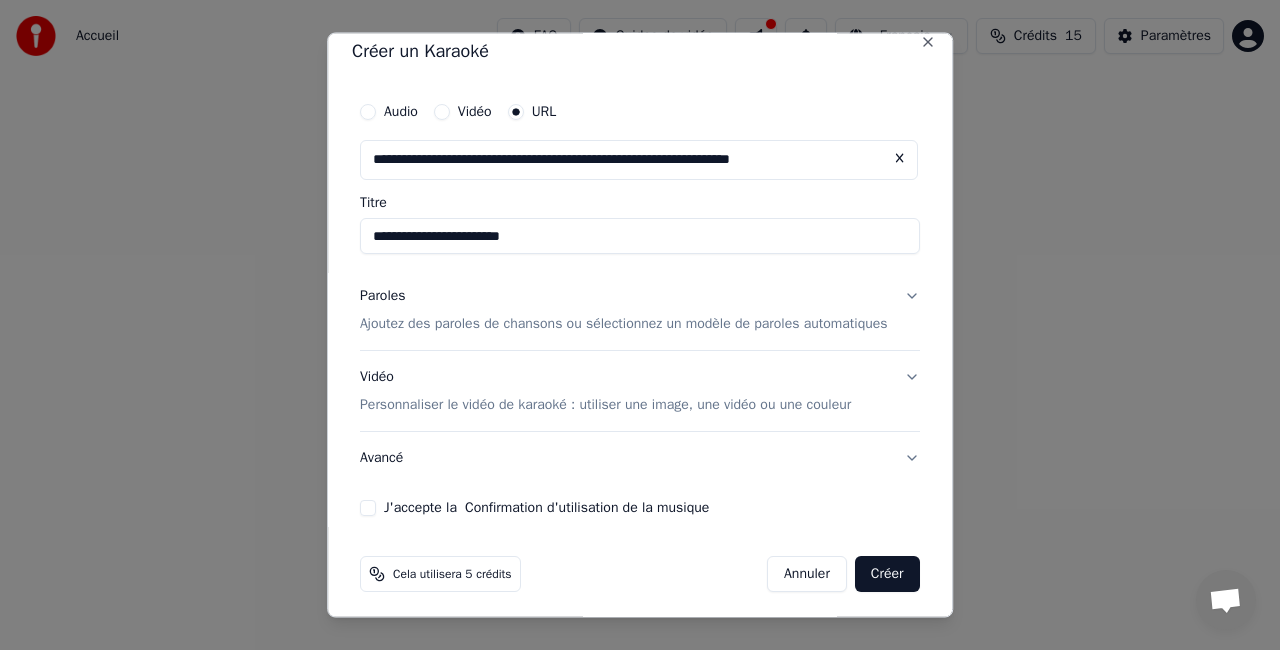 scroll, scrollTop: 41, scrollLeft: 0, axis: vertical 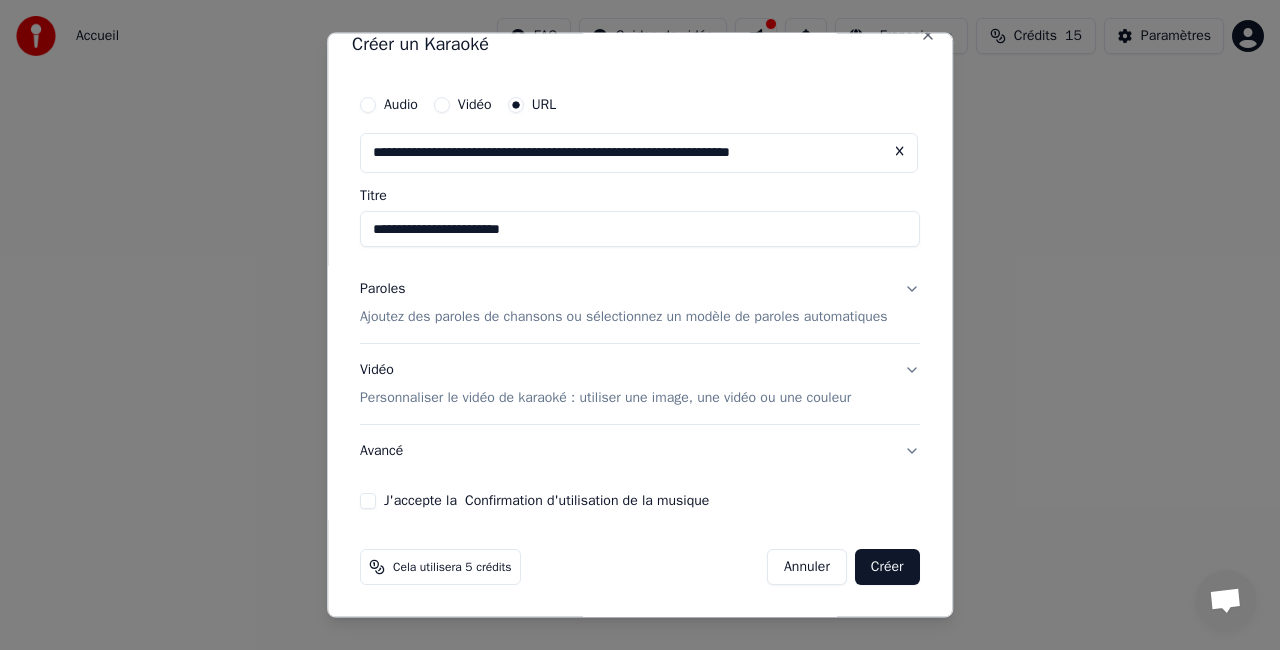 type on "**********" 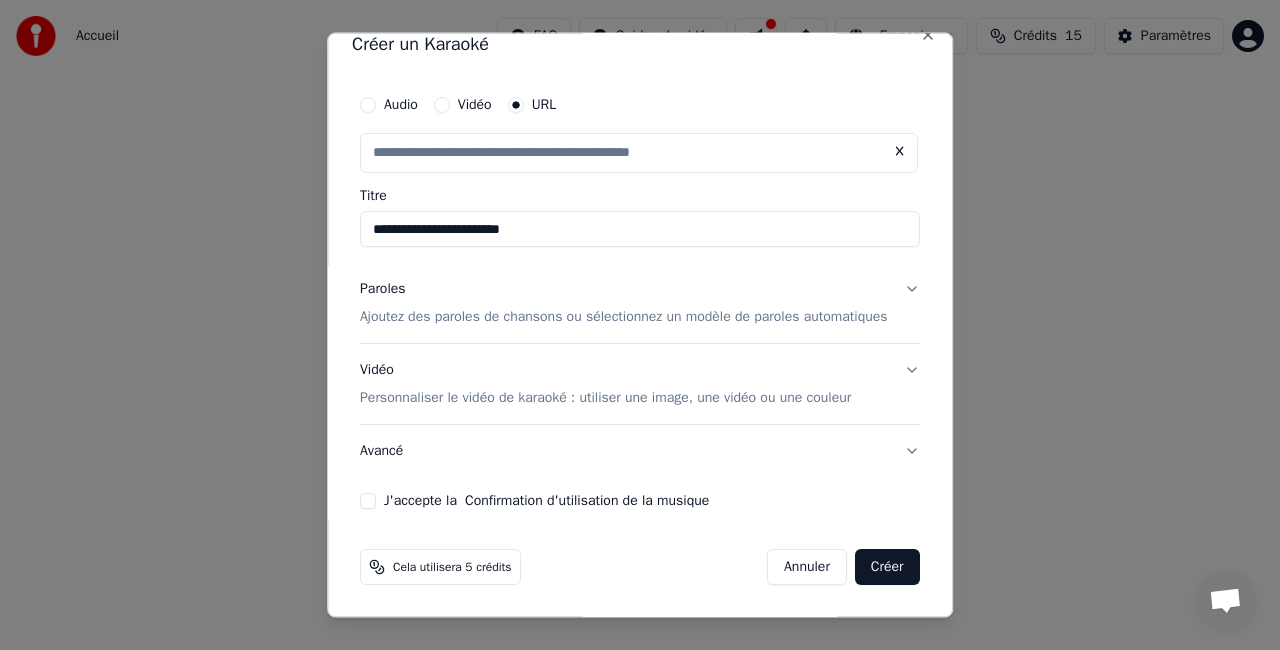 scroll, scrollTop: 0, scrollLeft: 0, axis: both 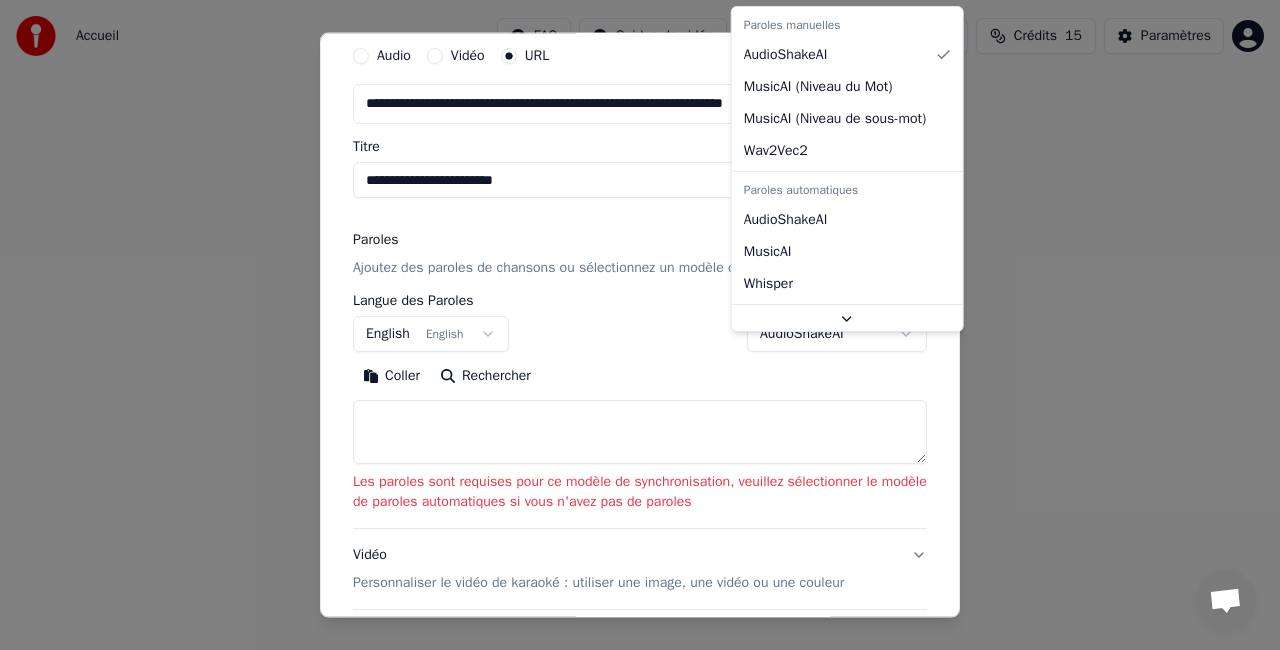 click on "**********" at bounding box center [640, 212] 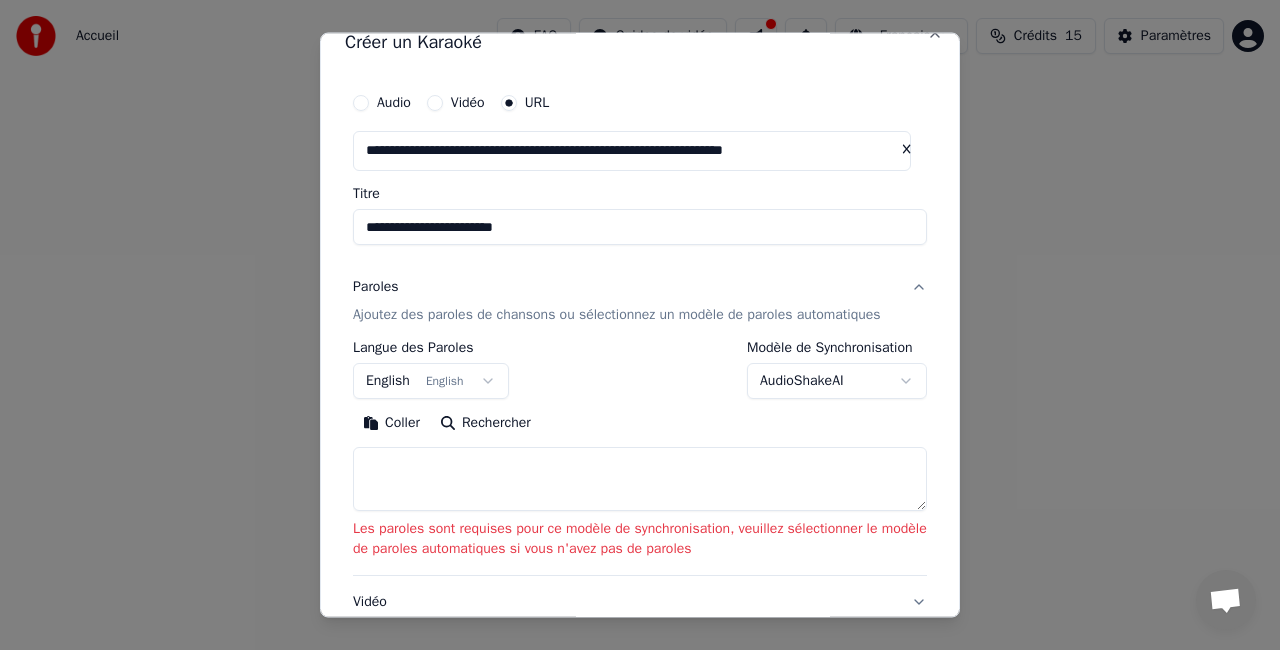 scroll, scrollTop: 24, scrollLeft: 0, axis: vertical 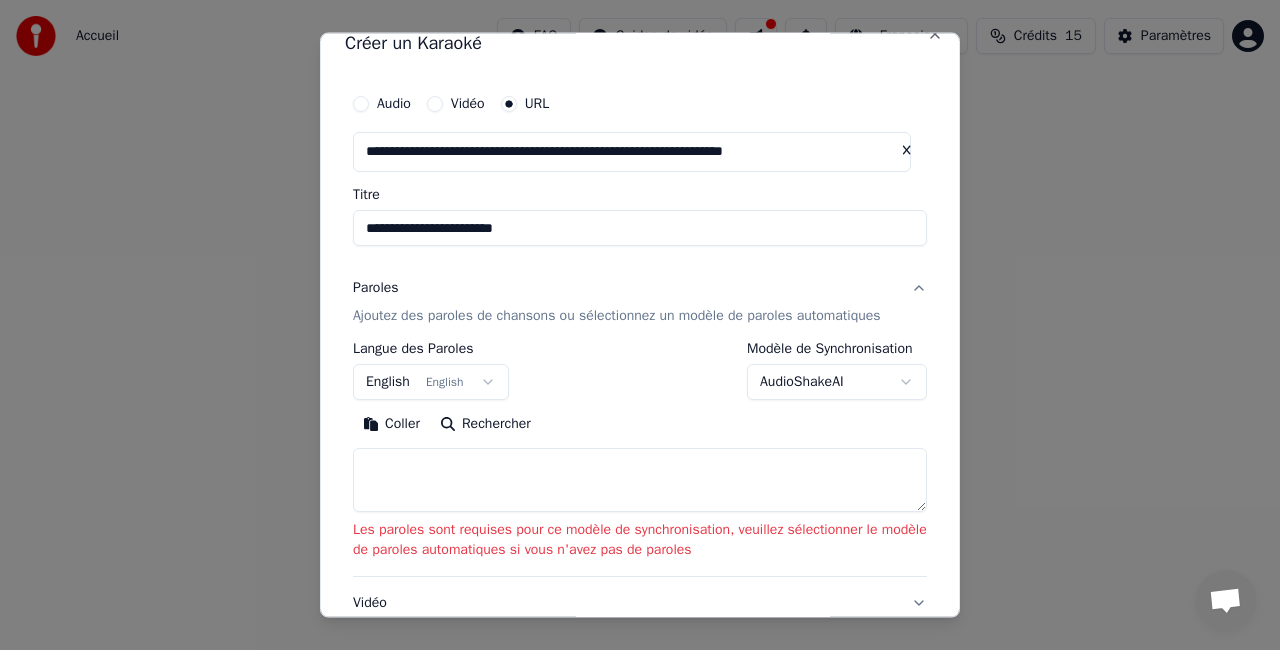 click on "Ajoutez des paroles de chansons ou sélectionnez un modèle de paroles automatiques" at bounding box center [617, 315] 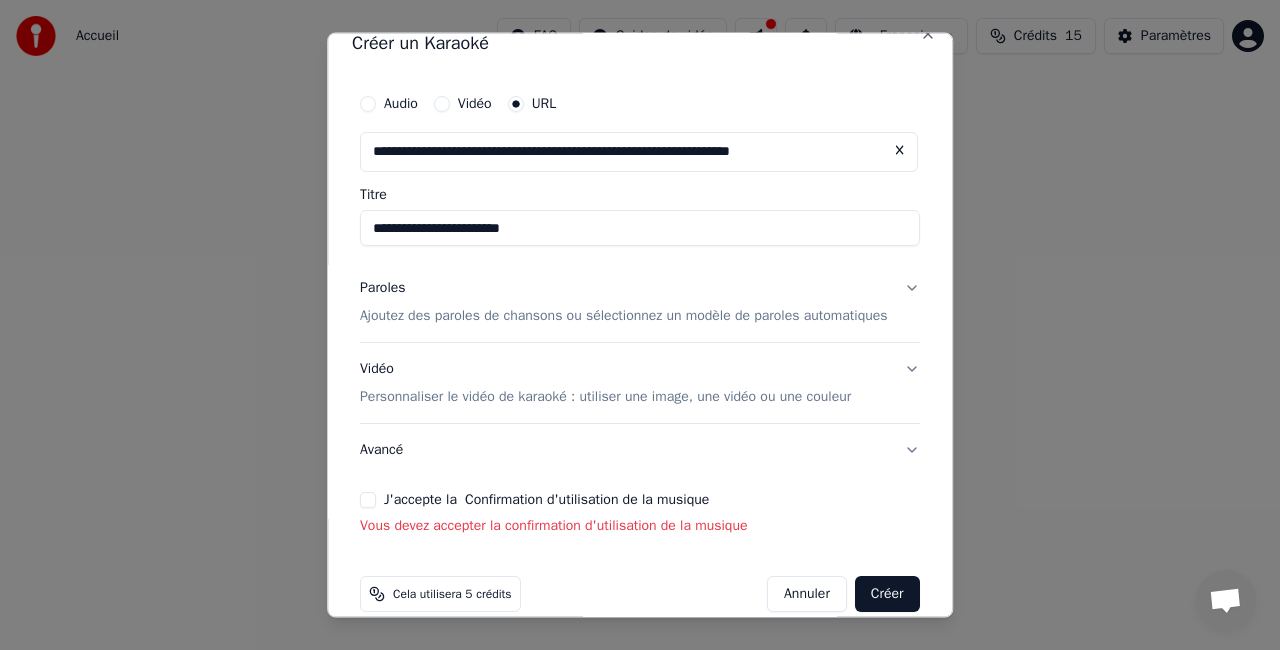 click on "Ajoutez des paroles de chansons ou sélectionnez un modèle de paroles automatiques" at bounding box center [624, 315] 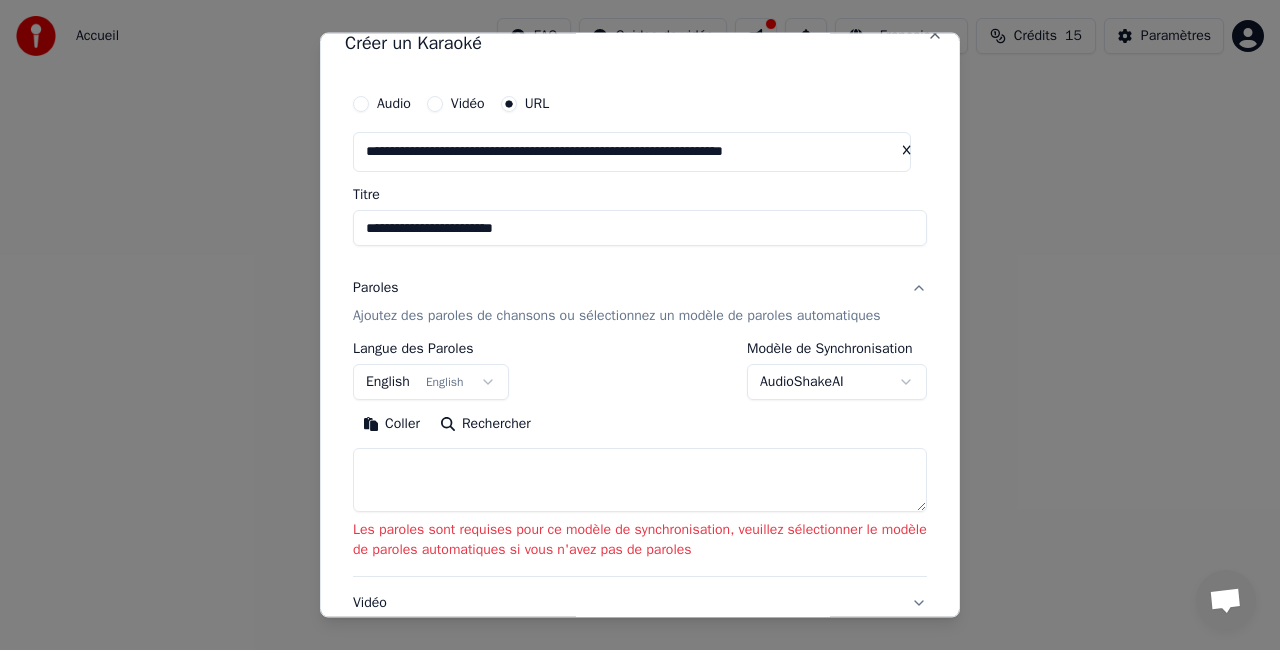 scroll, scrollTop: 84, scrollLeft: 0, axis: vertical 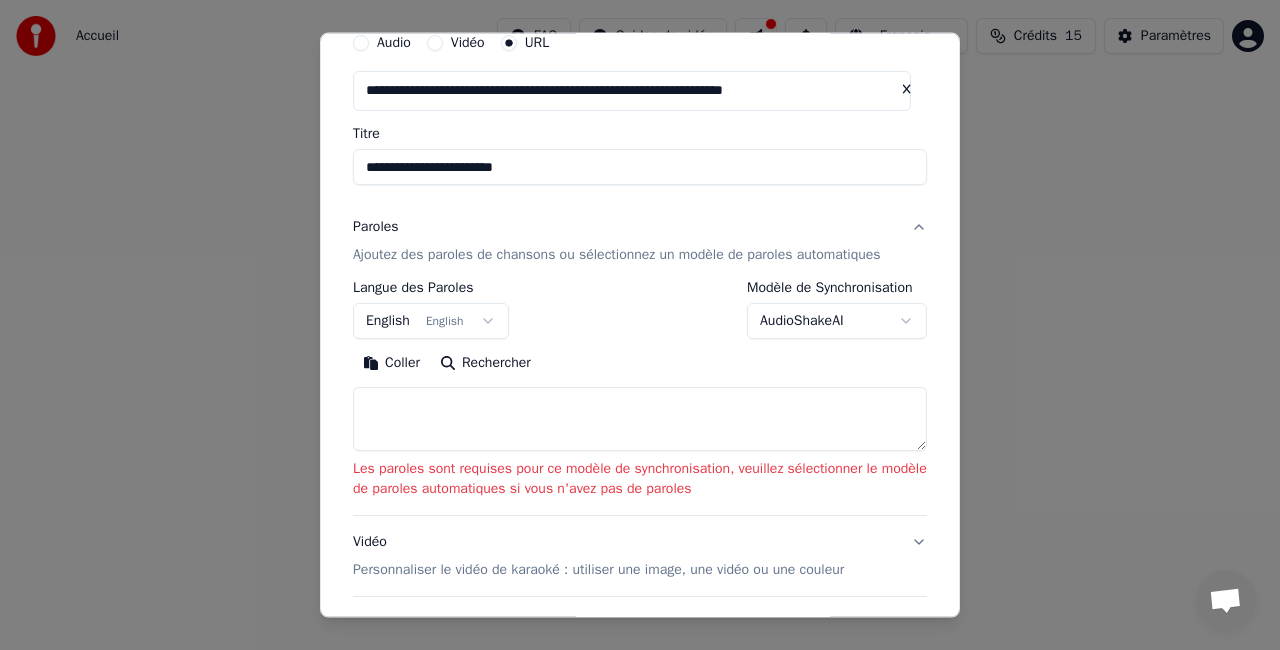 click on "Rechercher" at bounding box center (485, 363) 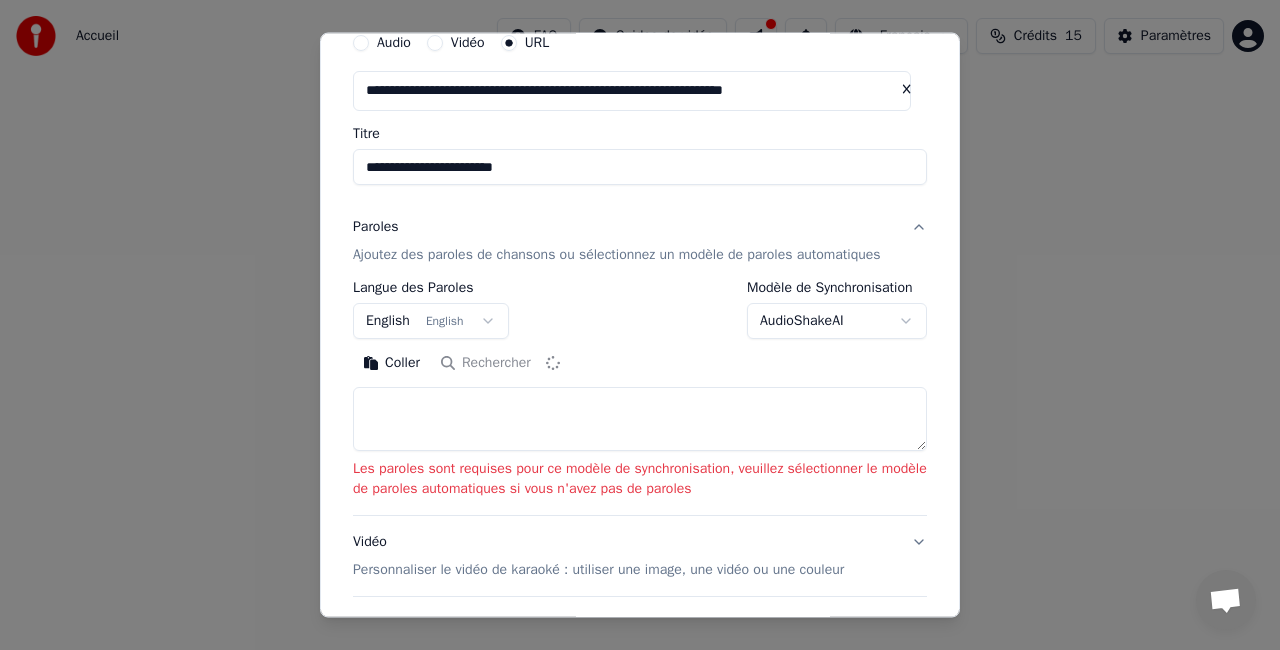 type on "**********" 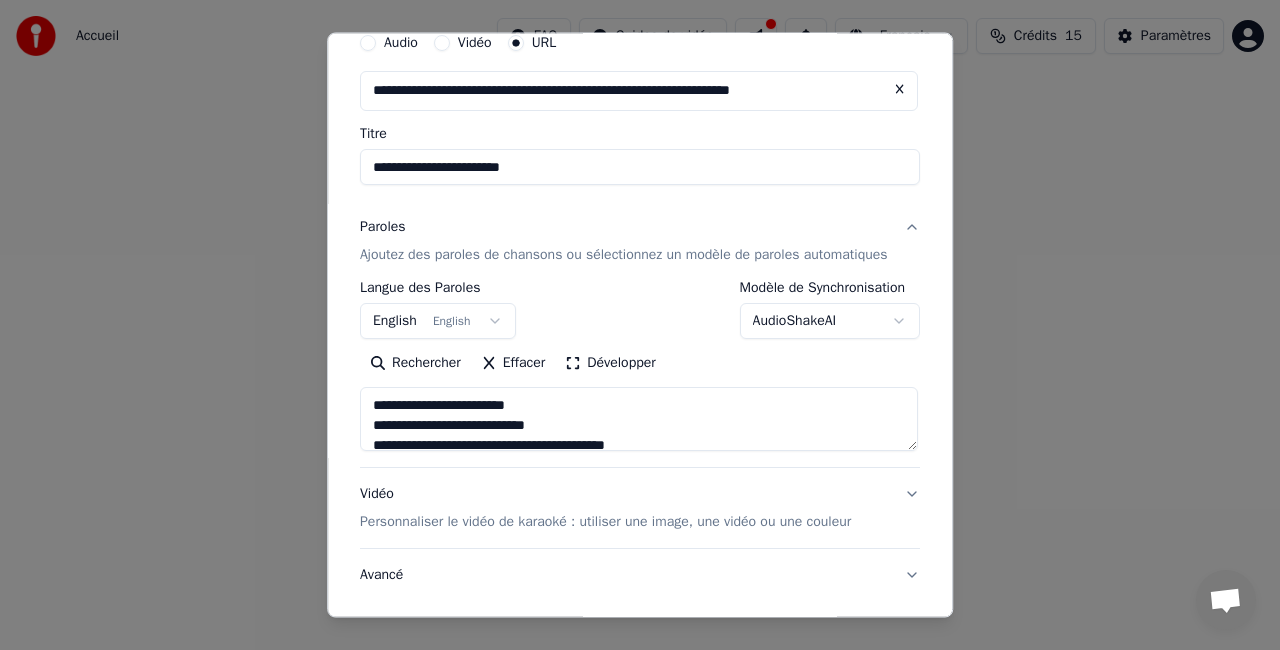 scroll, scrollTop: 255, scrollLeft: 0, axis: vertical 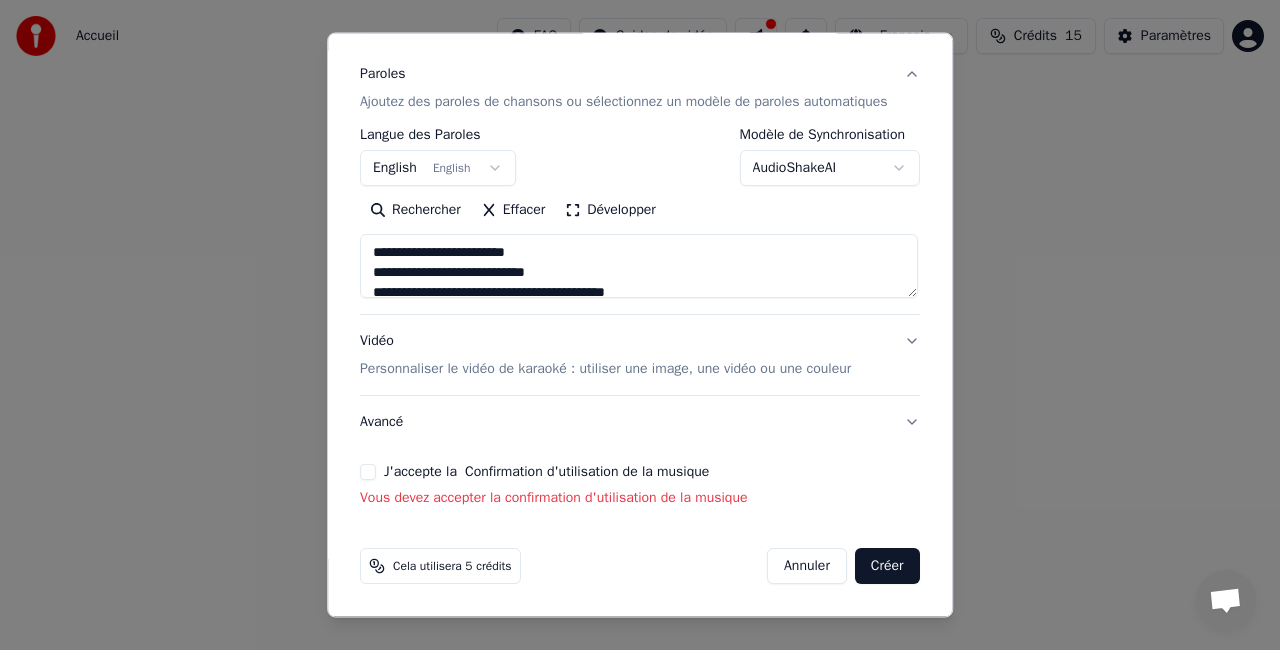 click on "Créer" at bounding box center [887, 566] 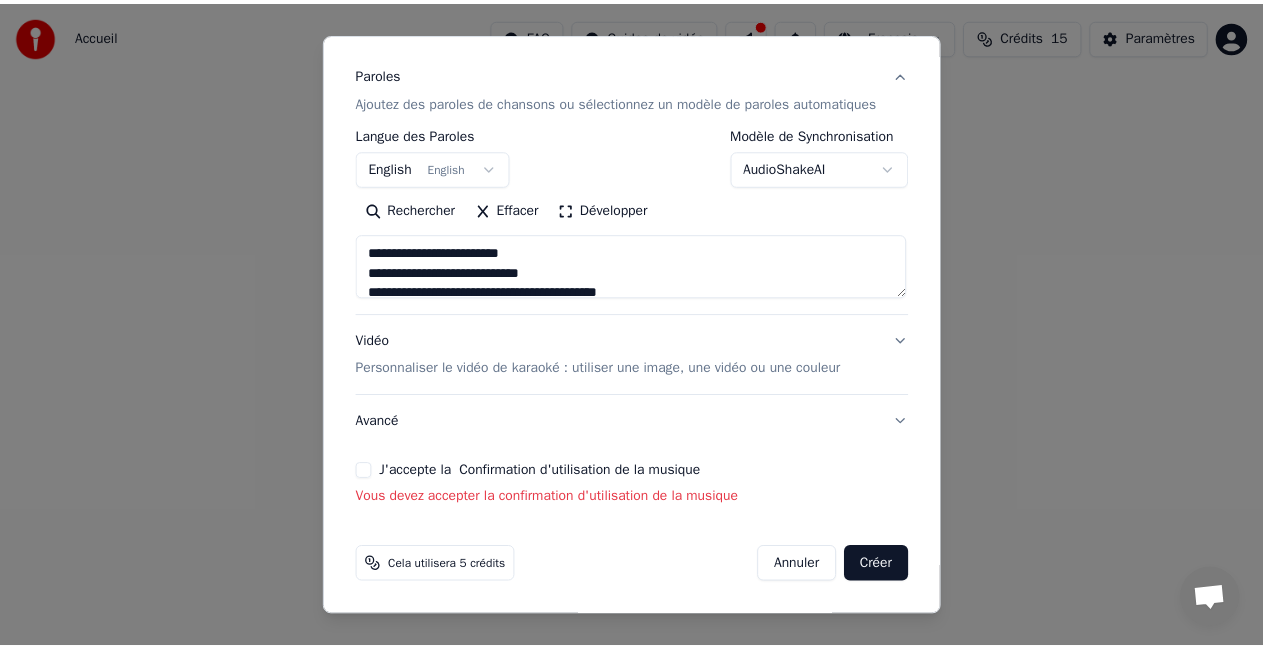 scroll, scrollTop: 227, scrollLeft: 0, axis: vertical 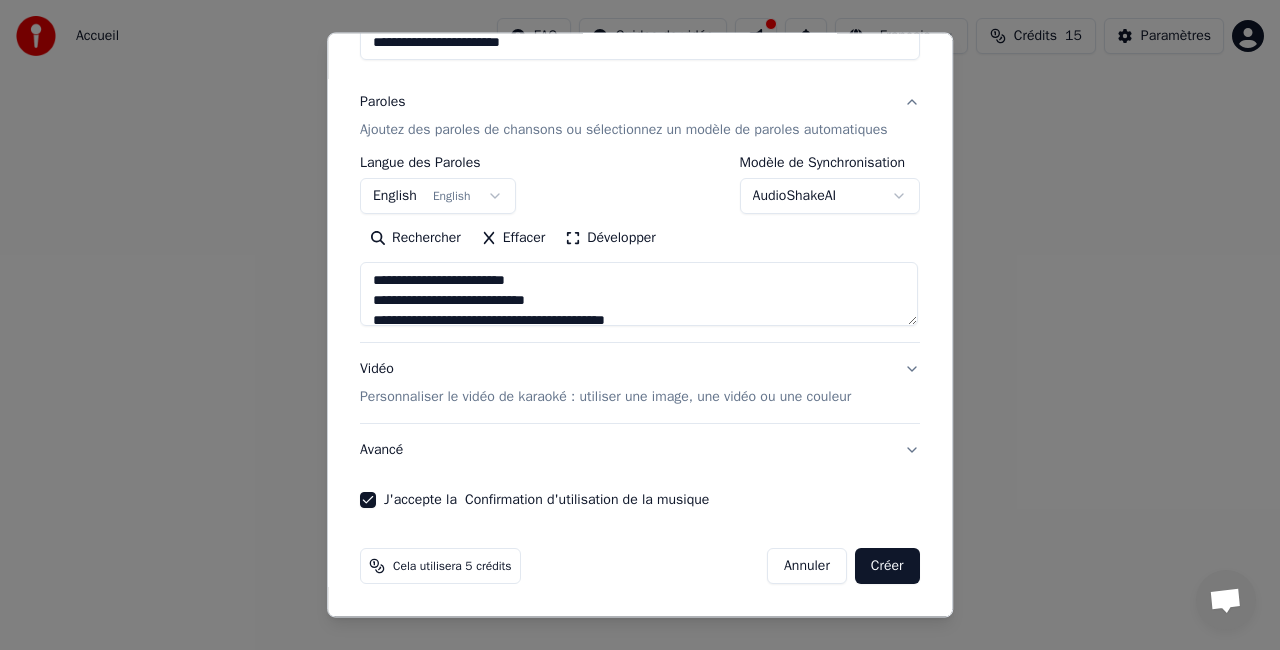 click on "Créer" at bounding box center [887, 566] 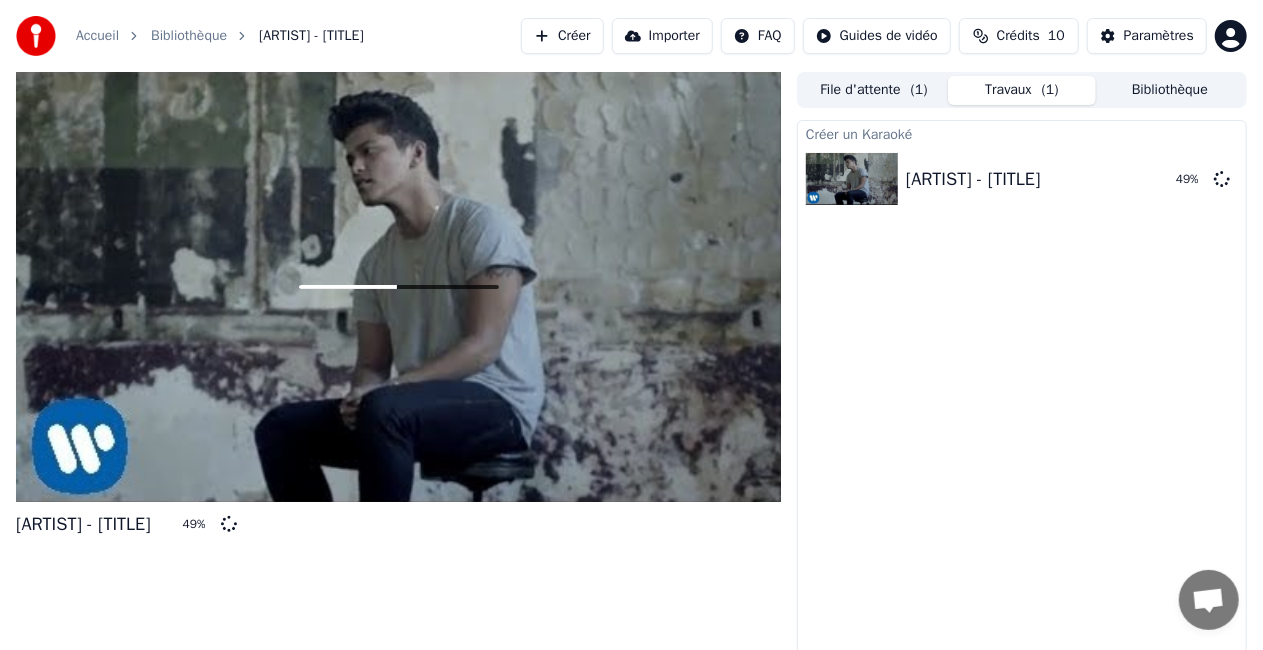 click at bounding box center [398, 287] 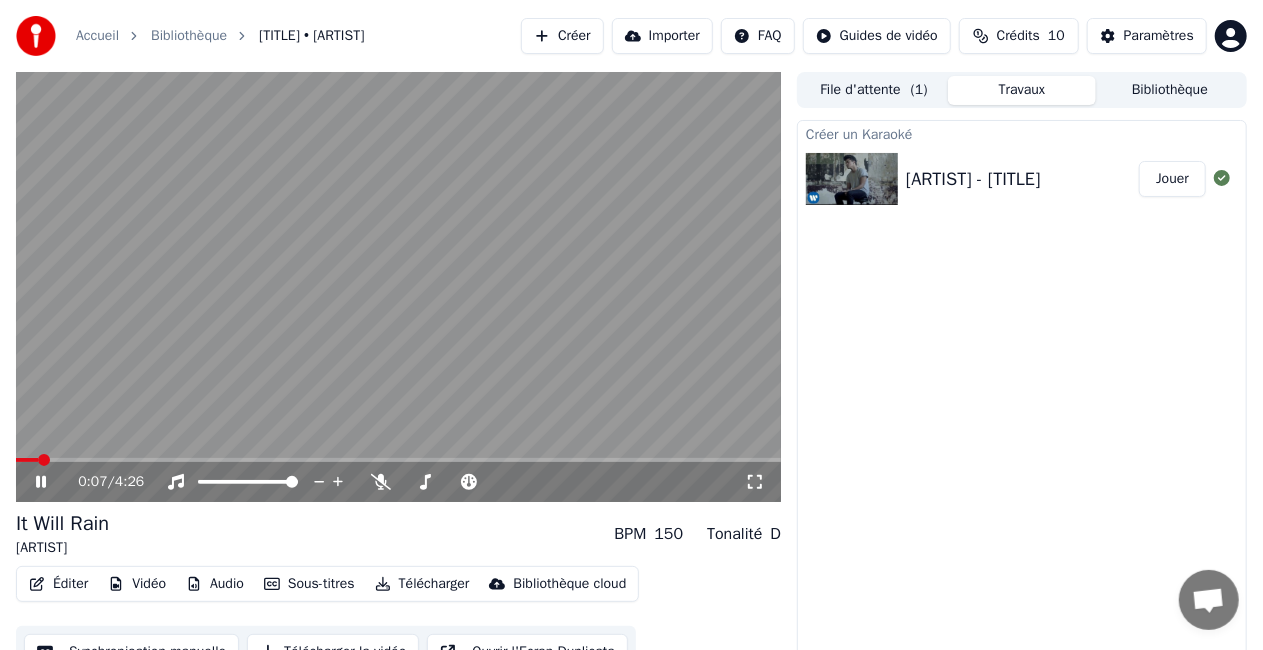 click 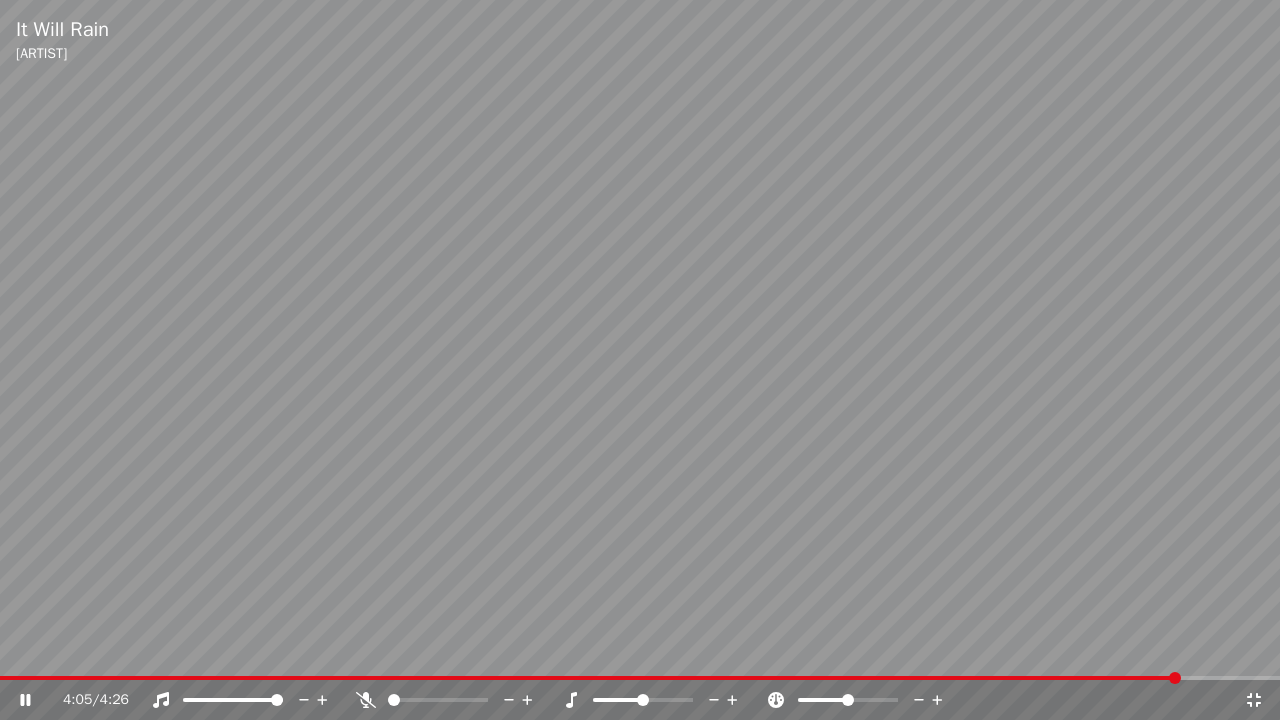 click at bounding box center [640, 360] 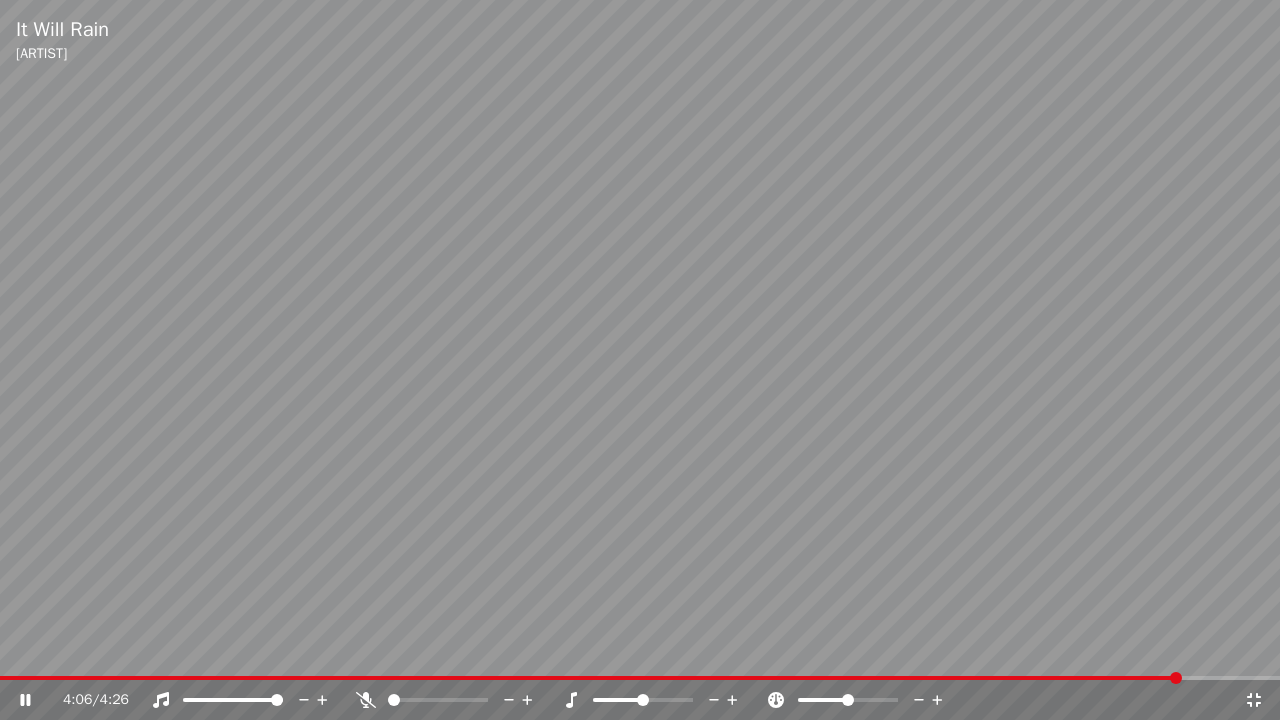 click at bounding box center [640, 360] 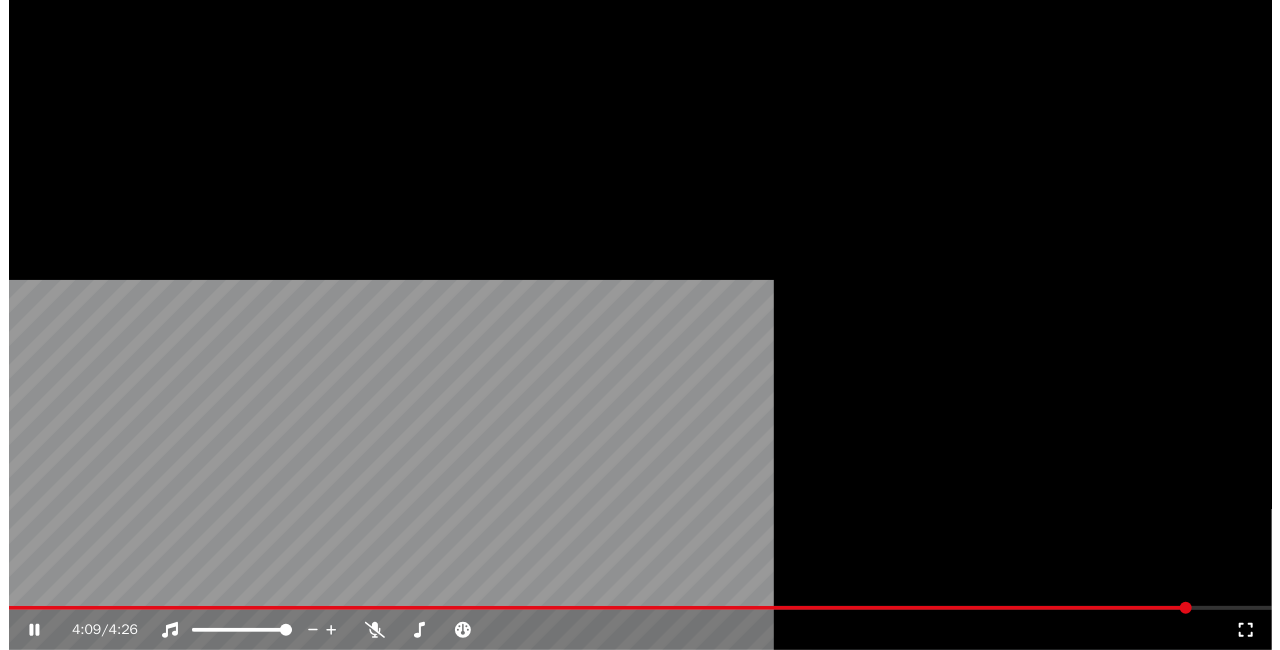 scroll, scrollTop: 0, scrollLeft: 0, axis: both 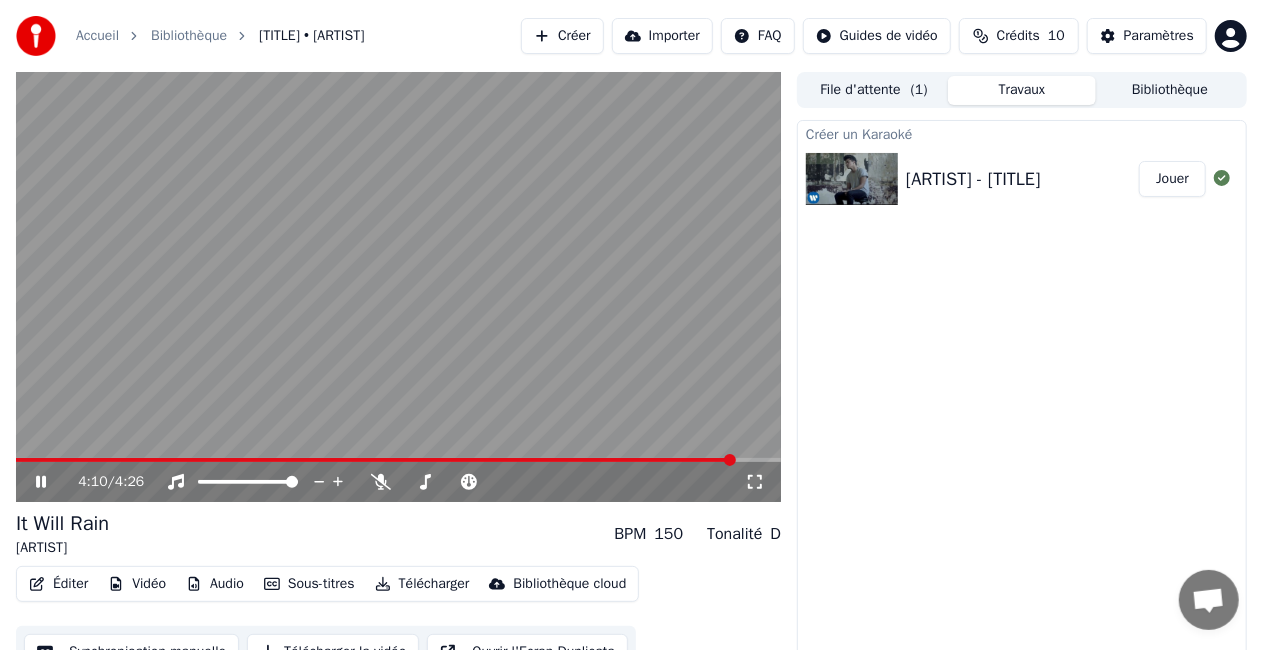 click at bounding box center [398, 287] 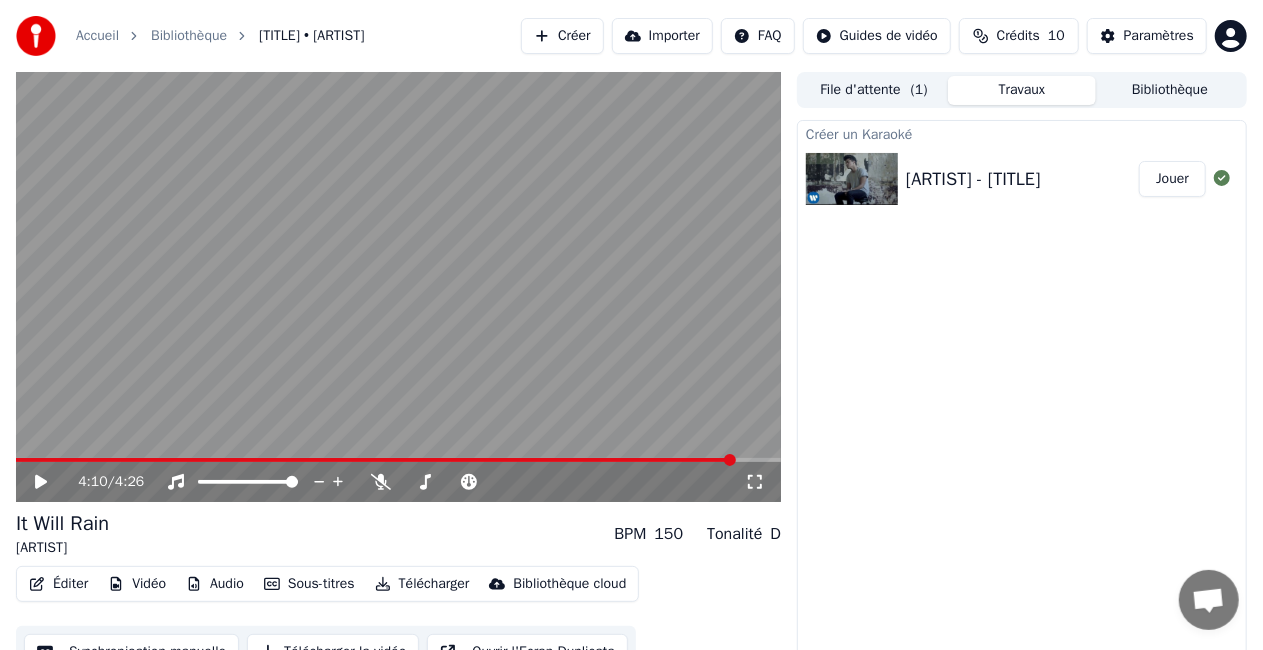 click on "Crédits" at bounding box center (1018, 36) 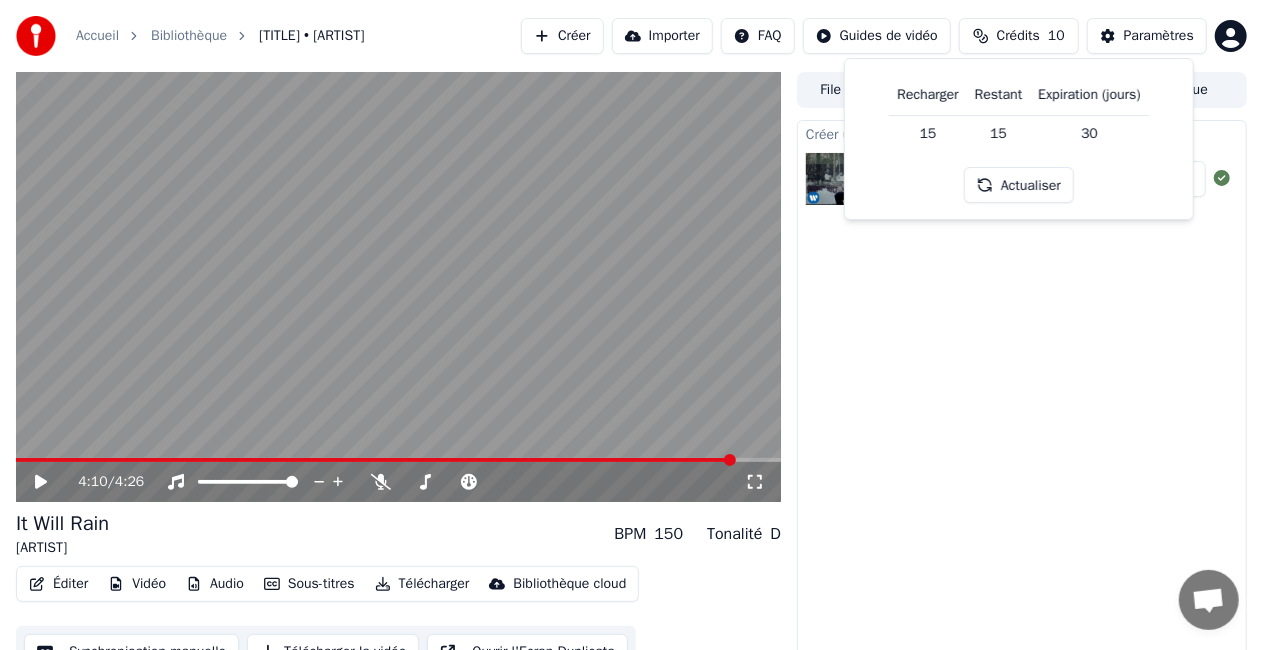 click on "30" at bounding box center (1089, 133) 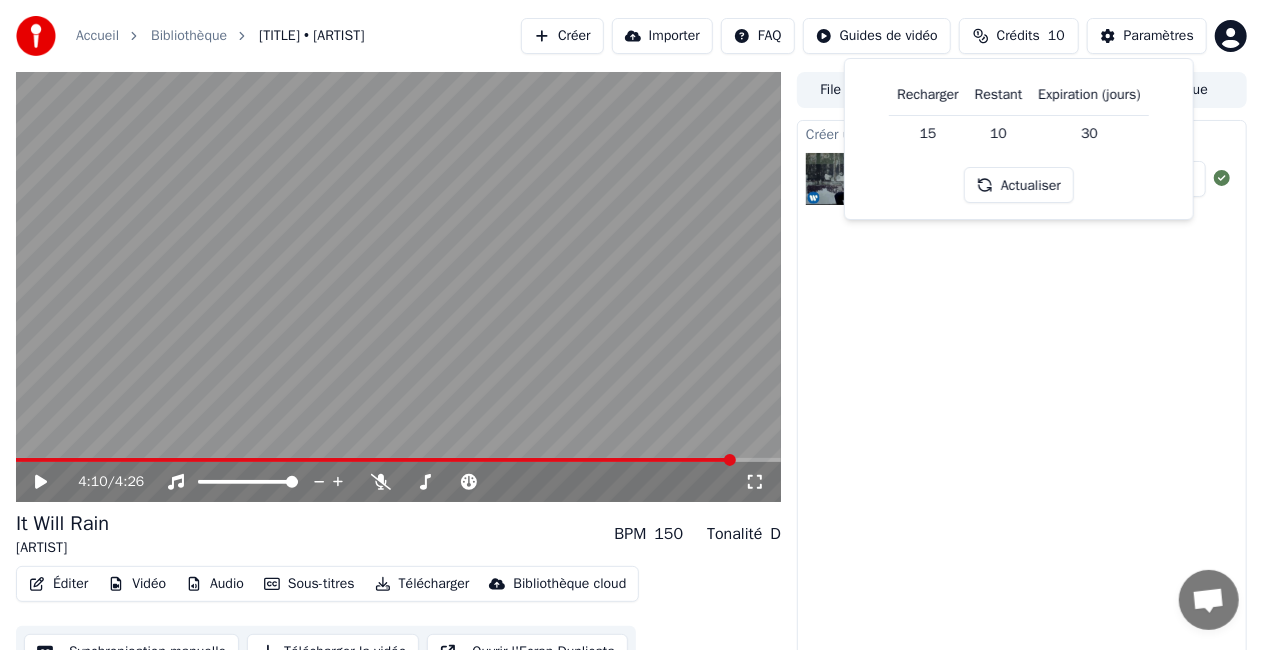 click on "Restant" at bounding box center (999, 95) 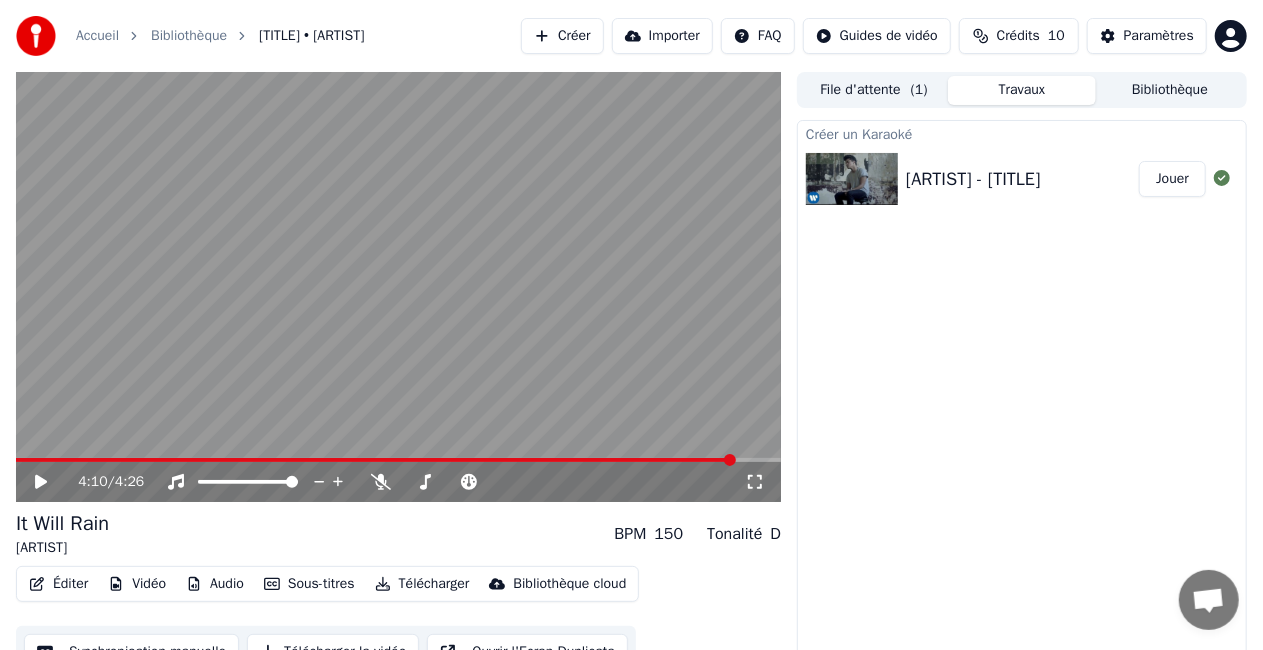 click on "Bibliothèque" at bounding box center (189, 36) 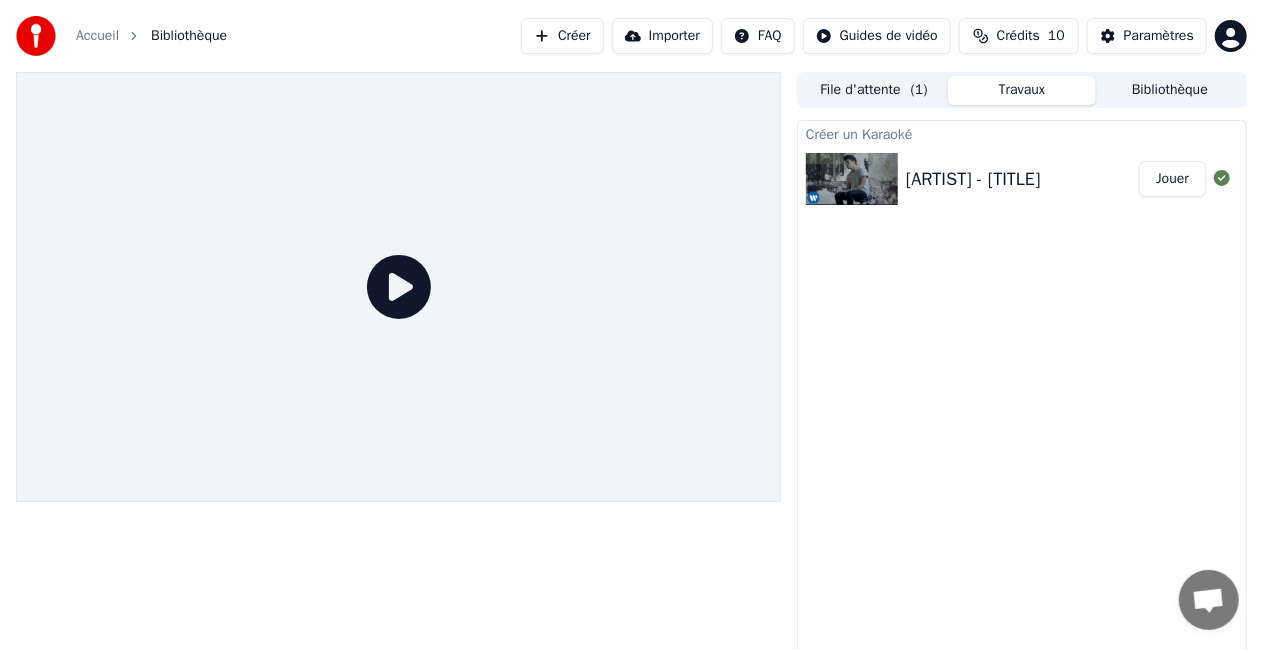 click on "Créer" at bounding box center [562, 36] 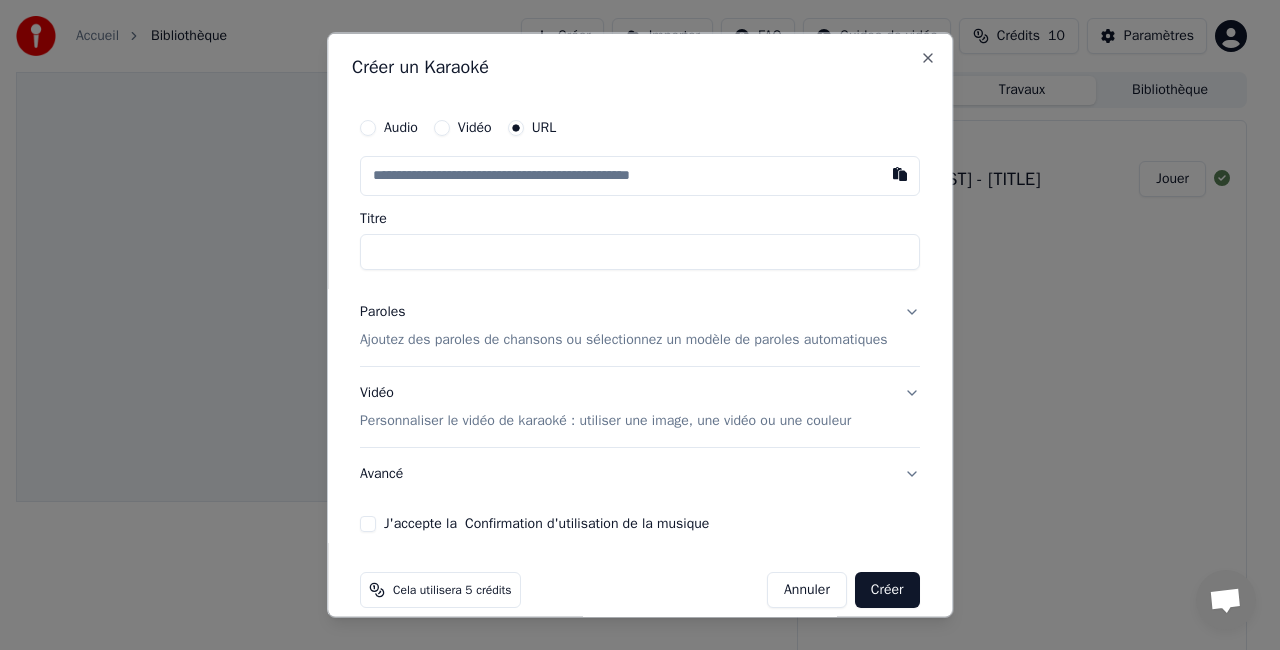 paste on "**********" 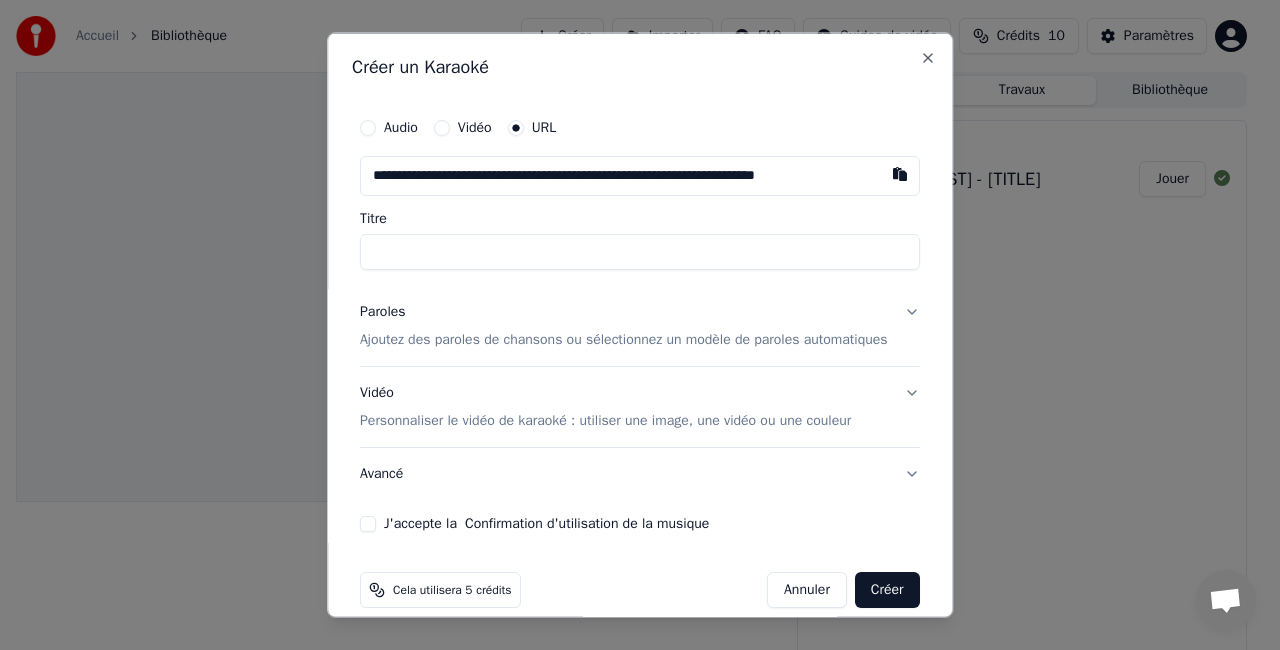 scroll, scrollTop: 0, scrollLeft: 3, axis: horizontal 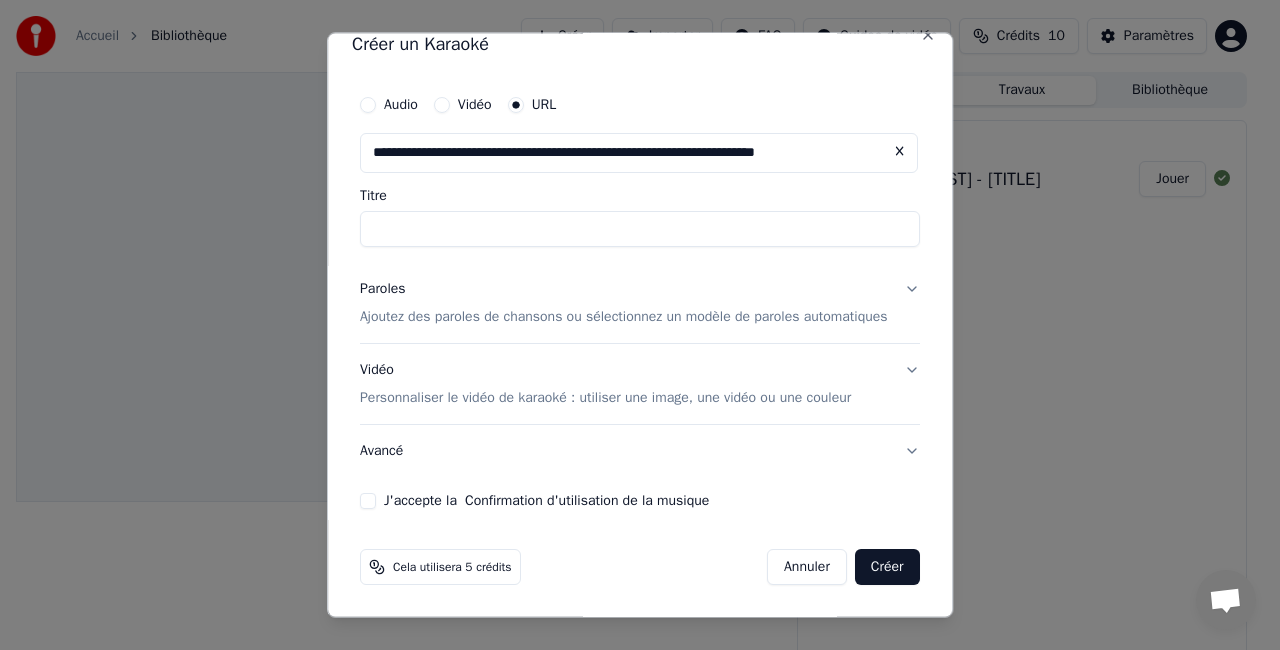 type on "**********" 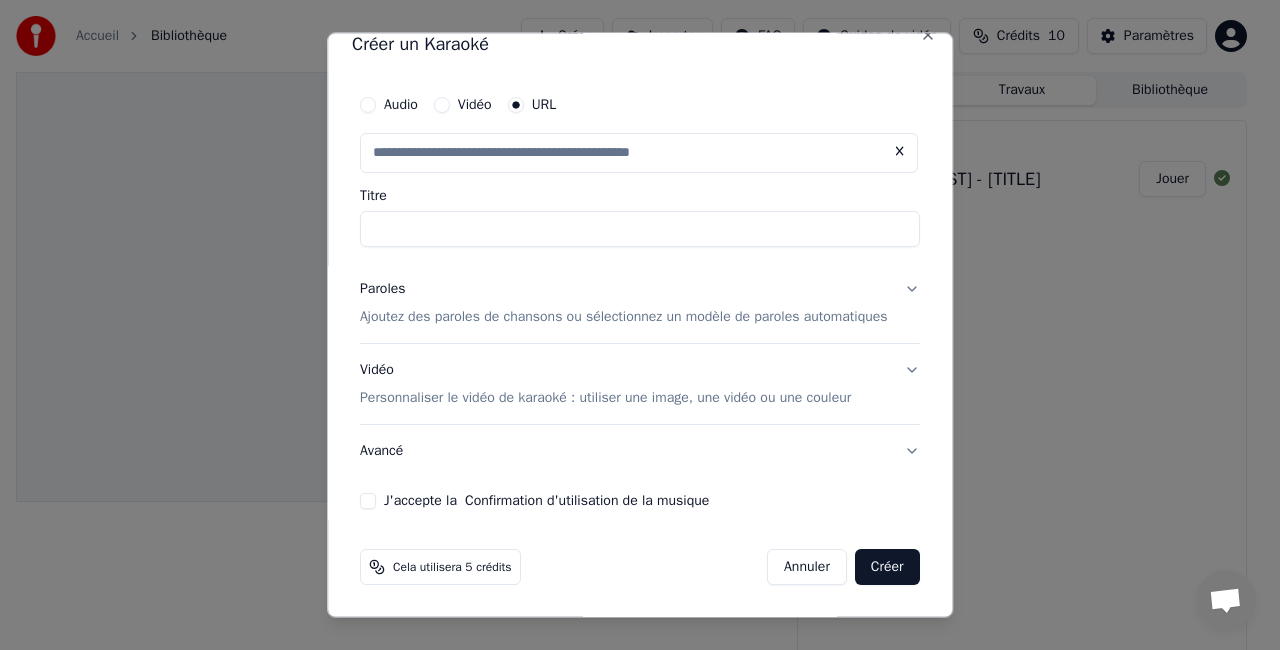 scroll, scrollTop: 0, scrollLeft: 0, axis: both 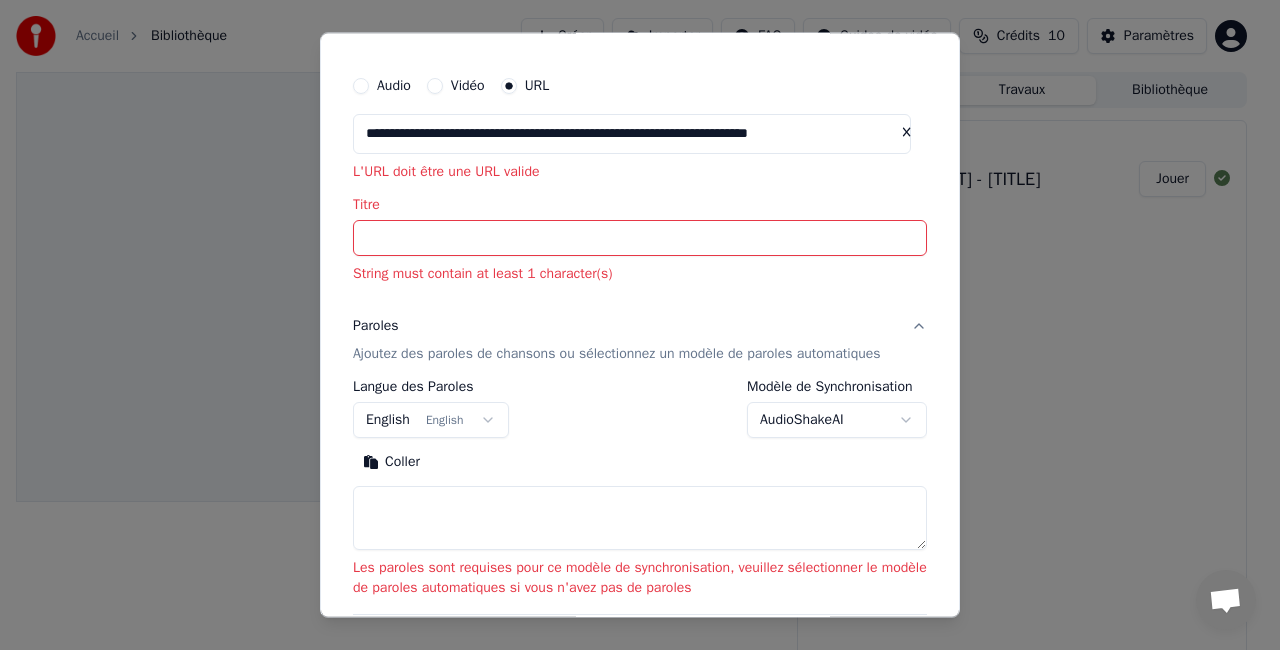 click on "Titre" at bounding box center [640, 238] 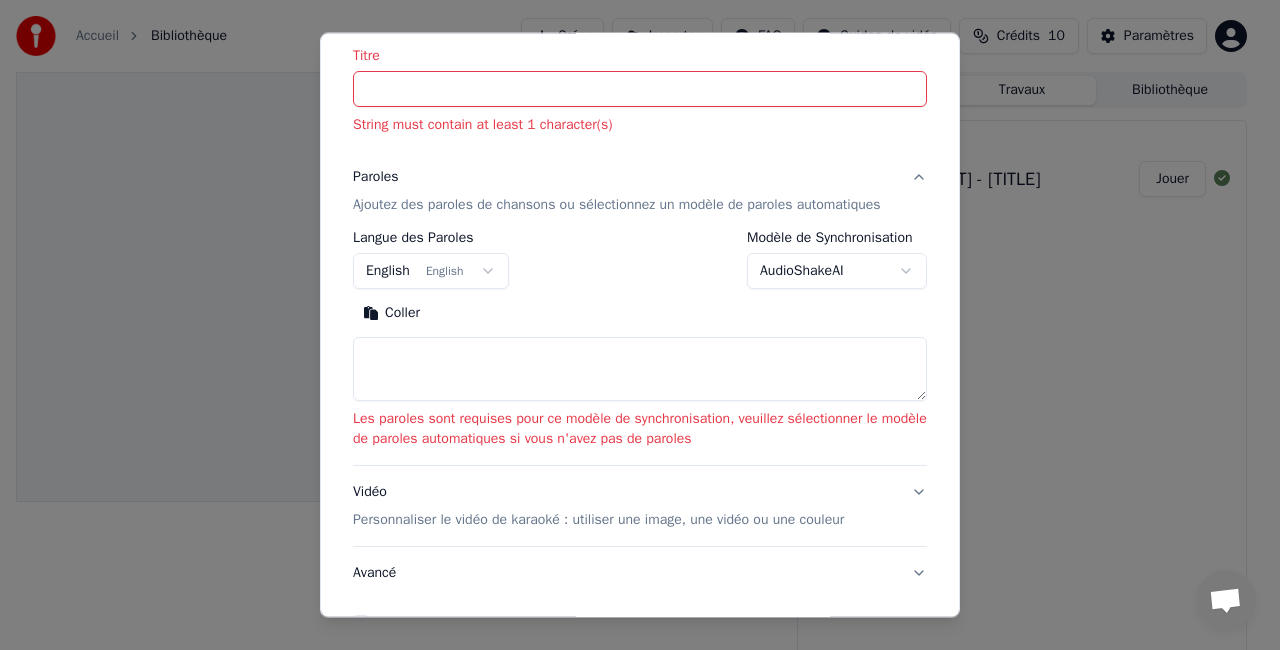 scroll, scrollTop: 192, scrollLeft: 0, axis: vertical 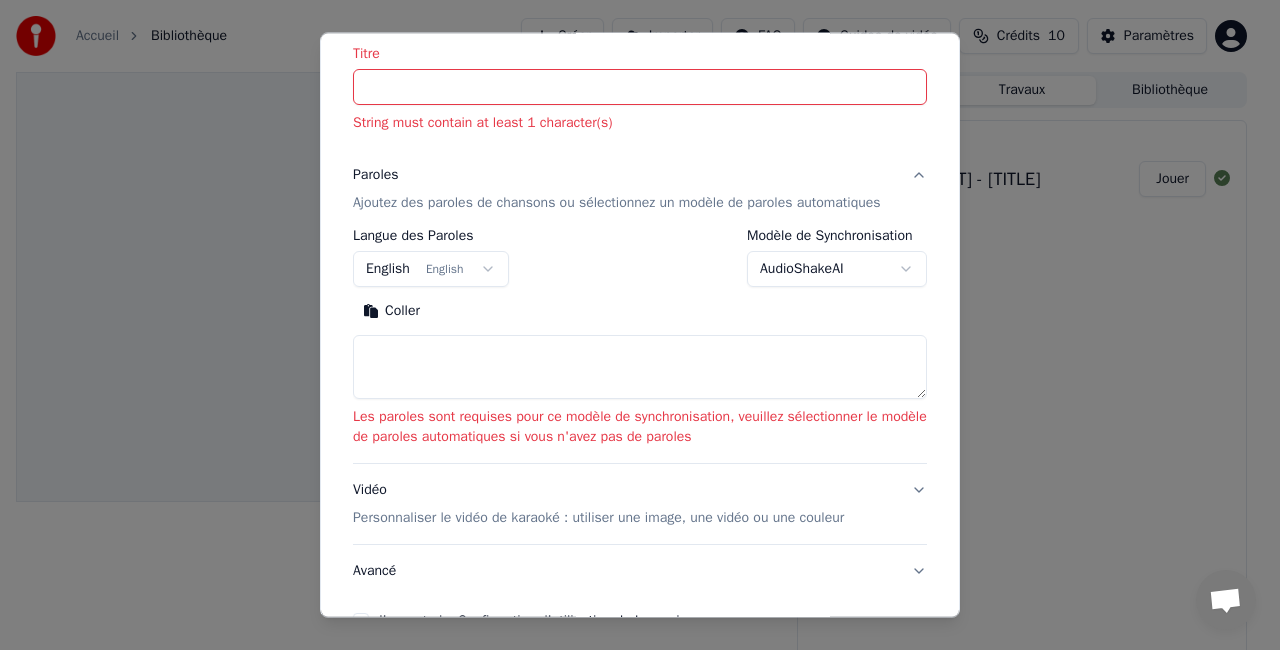 click on "**********" at bounding box center [631, 325] 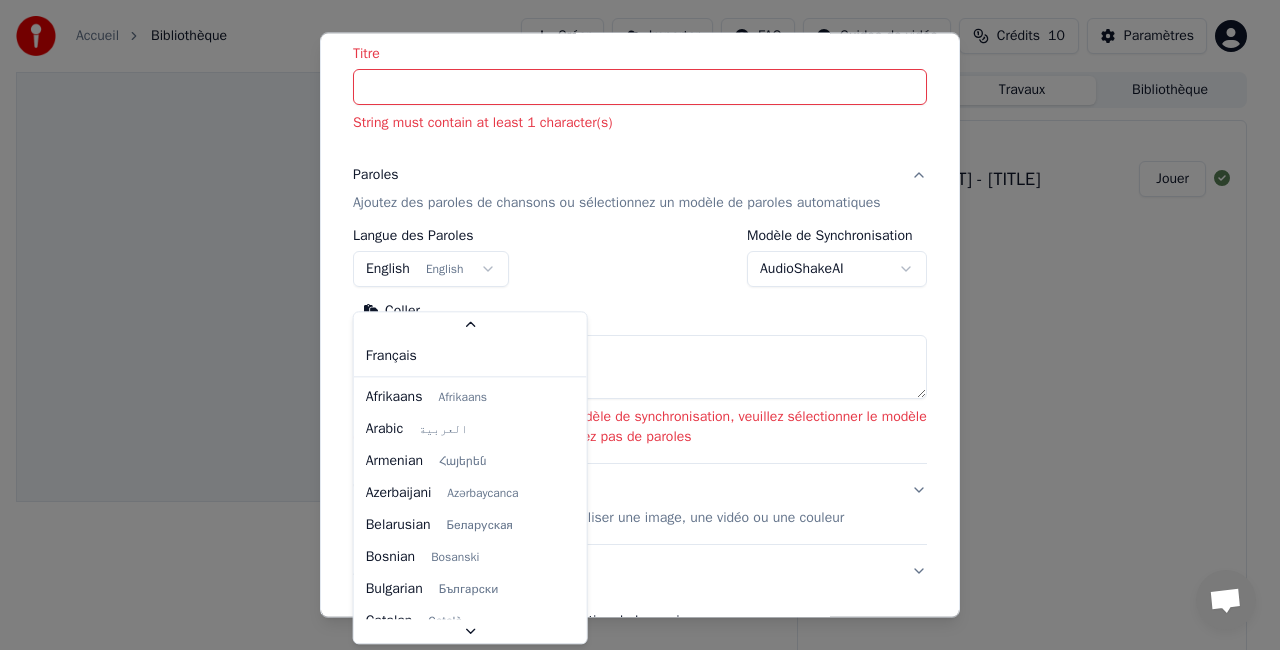 scroll, scrollTop: 49, scrollLeft: 0, axis: vertical 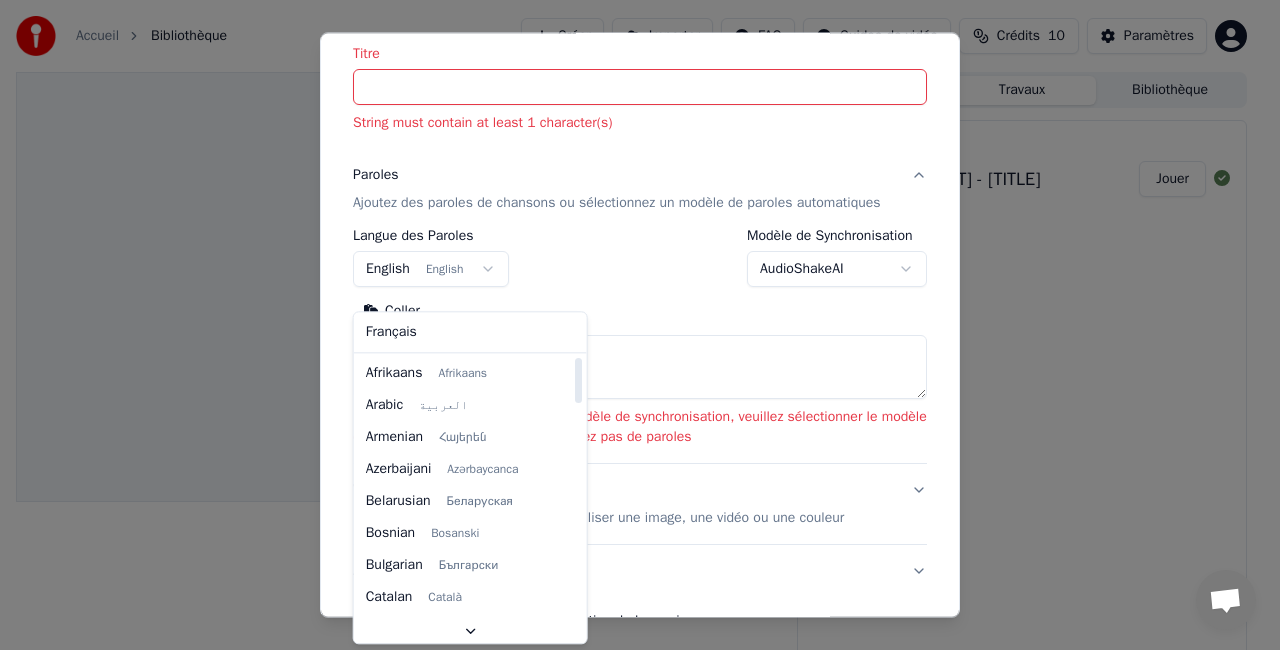 select on "**" 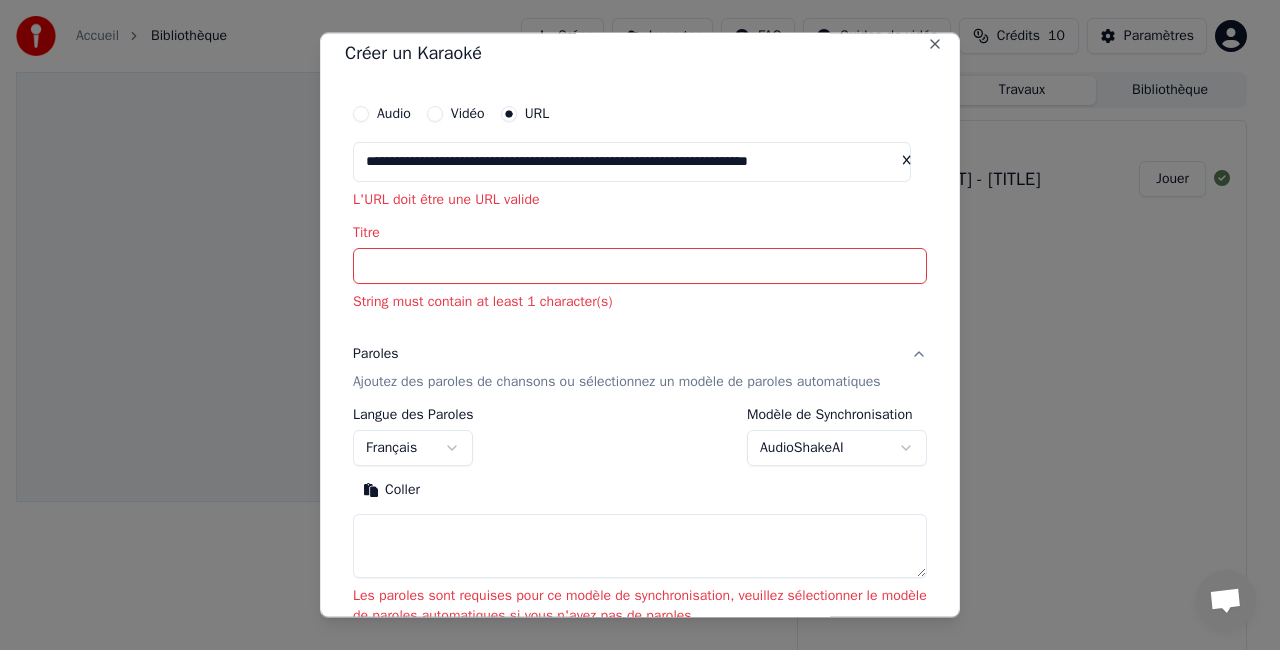 scroll, scrollTop: 0, scrollLeft: 0, axis: both 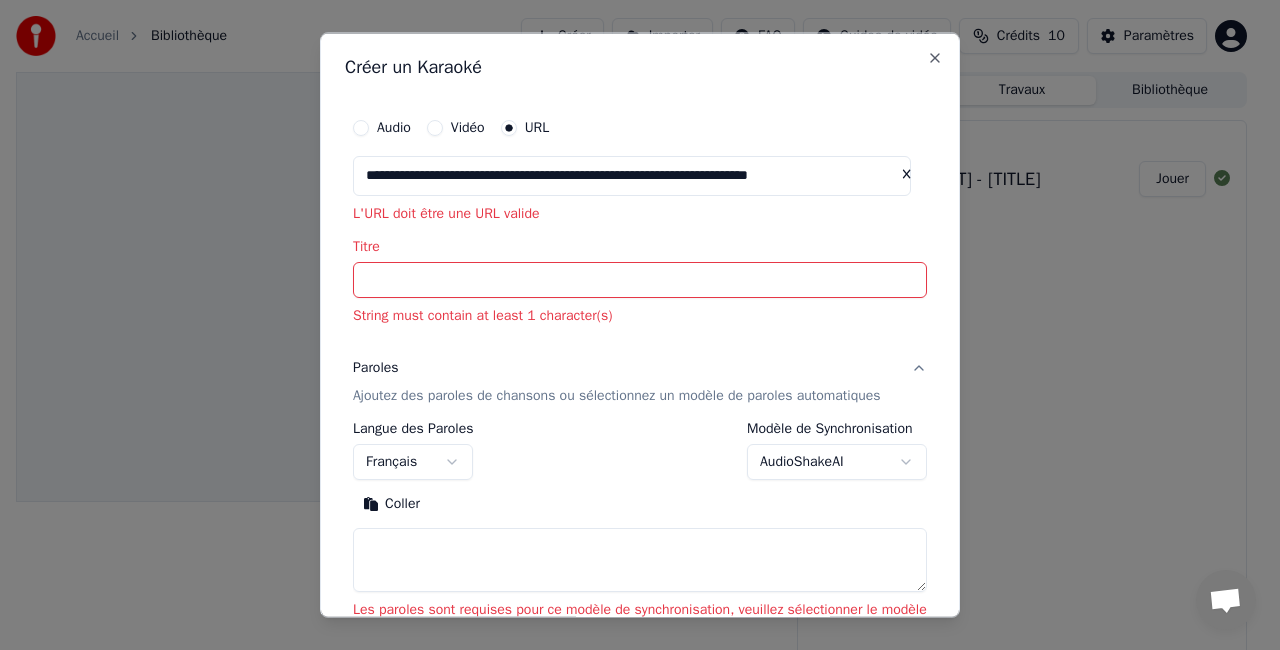 click on "**********" at bounding box center [632, 176] 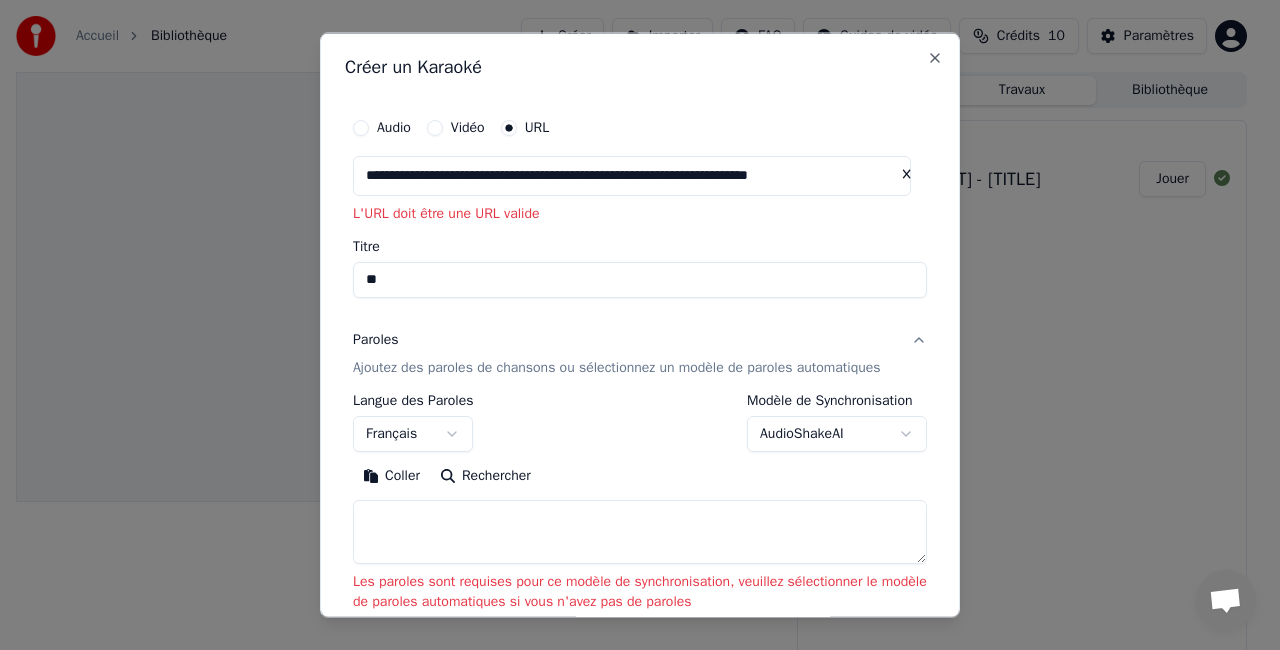 type on "*" 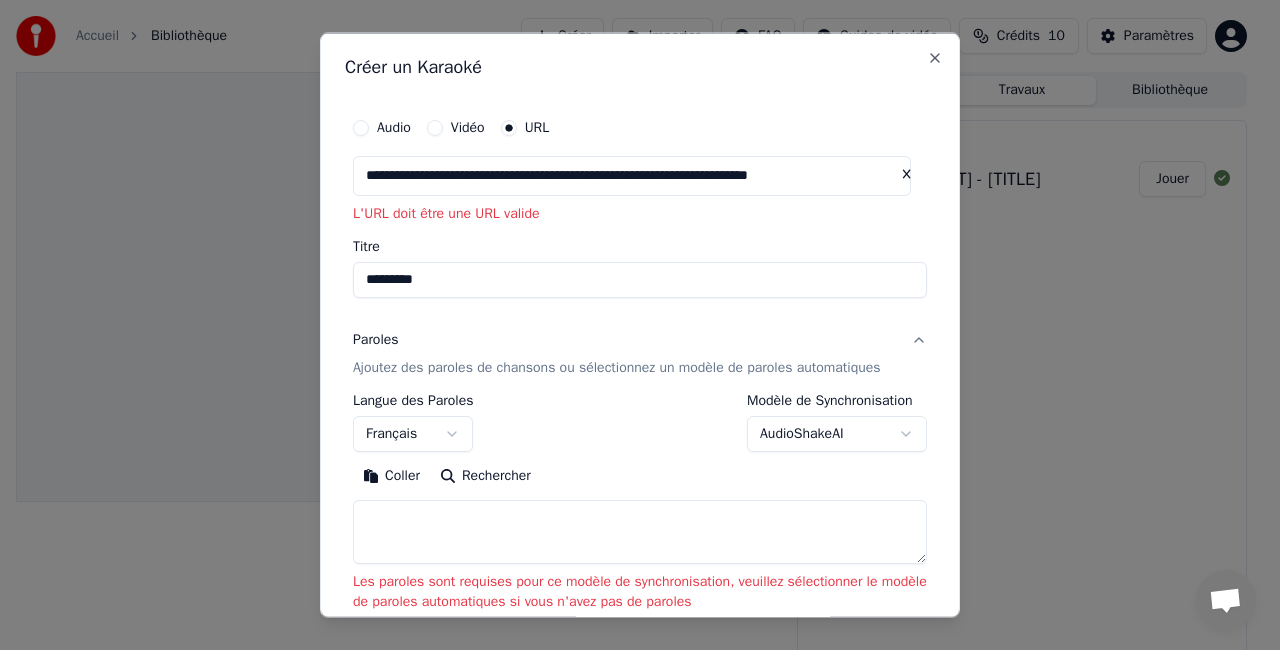type on "*********" 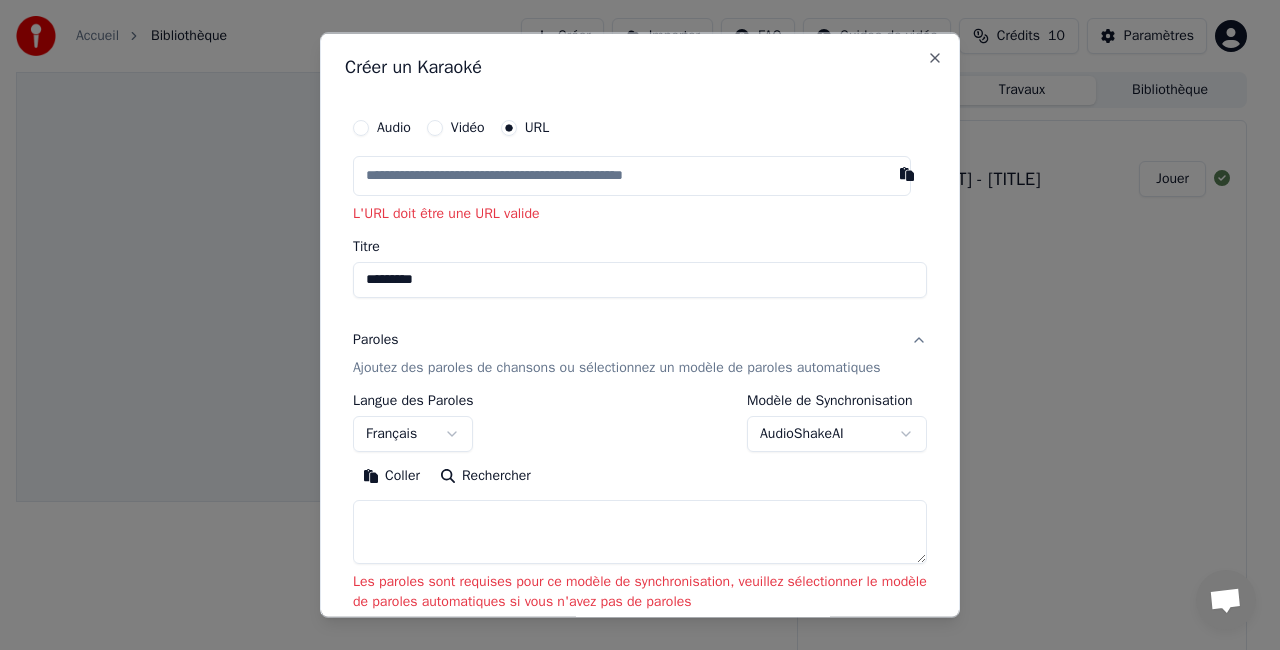 click at bounding box center [632, 176] 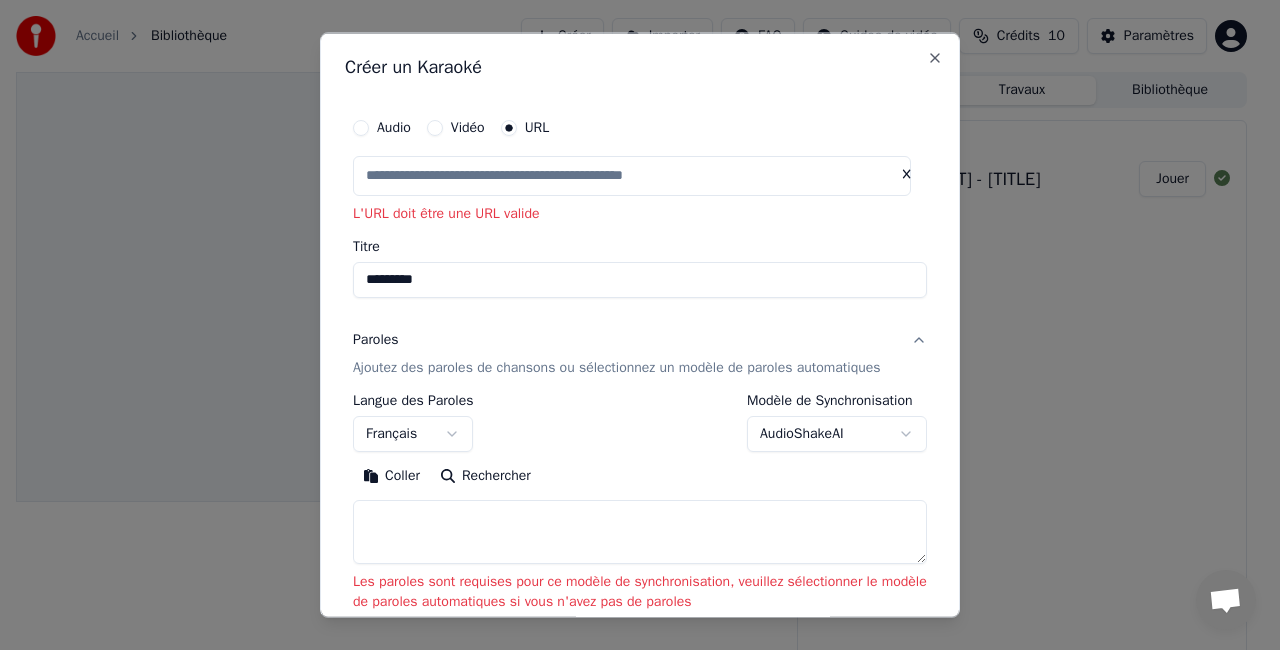scroll, scrollTop: 0, scrollLeft: 0, axis: both 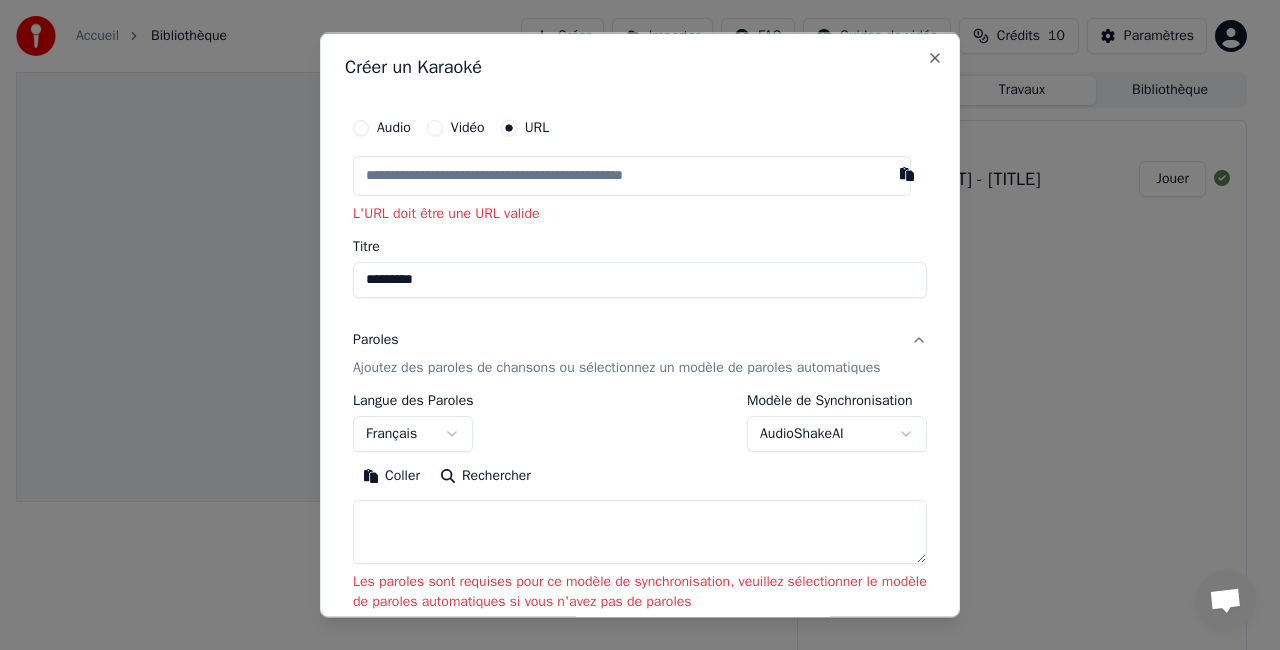 paste on "**********" 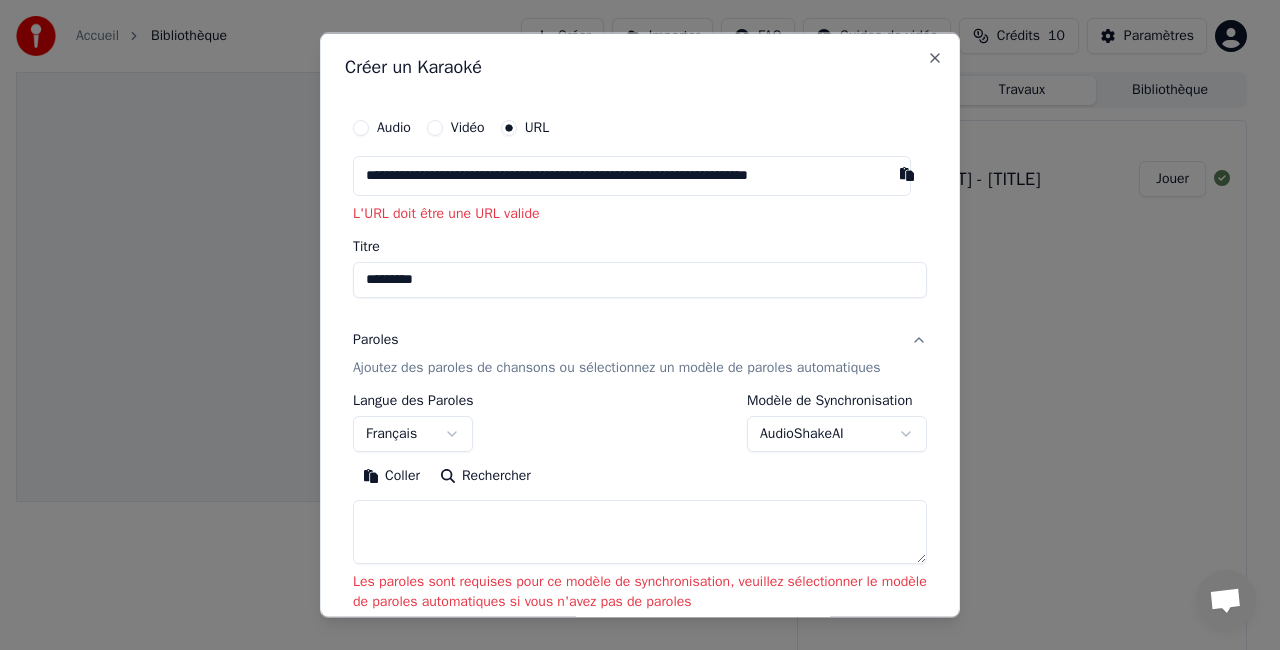 scroll, scrollTop: 0, scrollLeft: 3, axis: horizontal 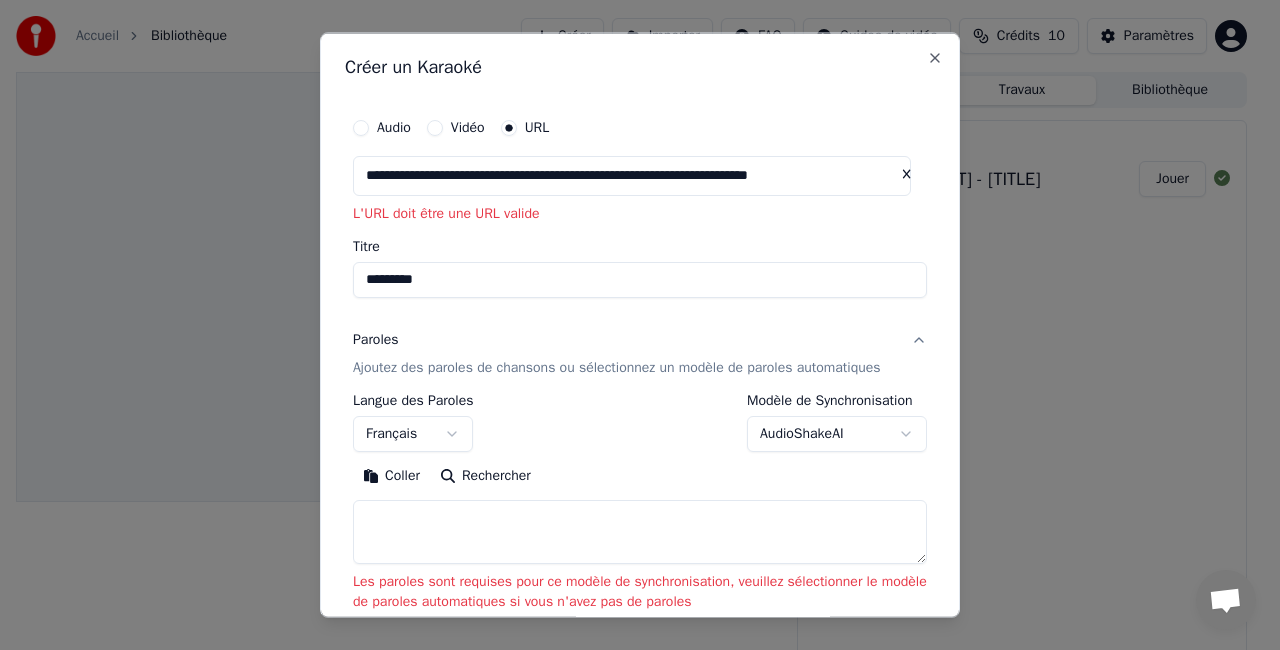 type on "**********" 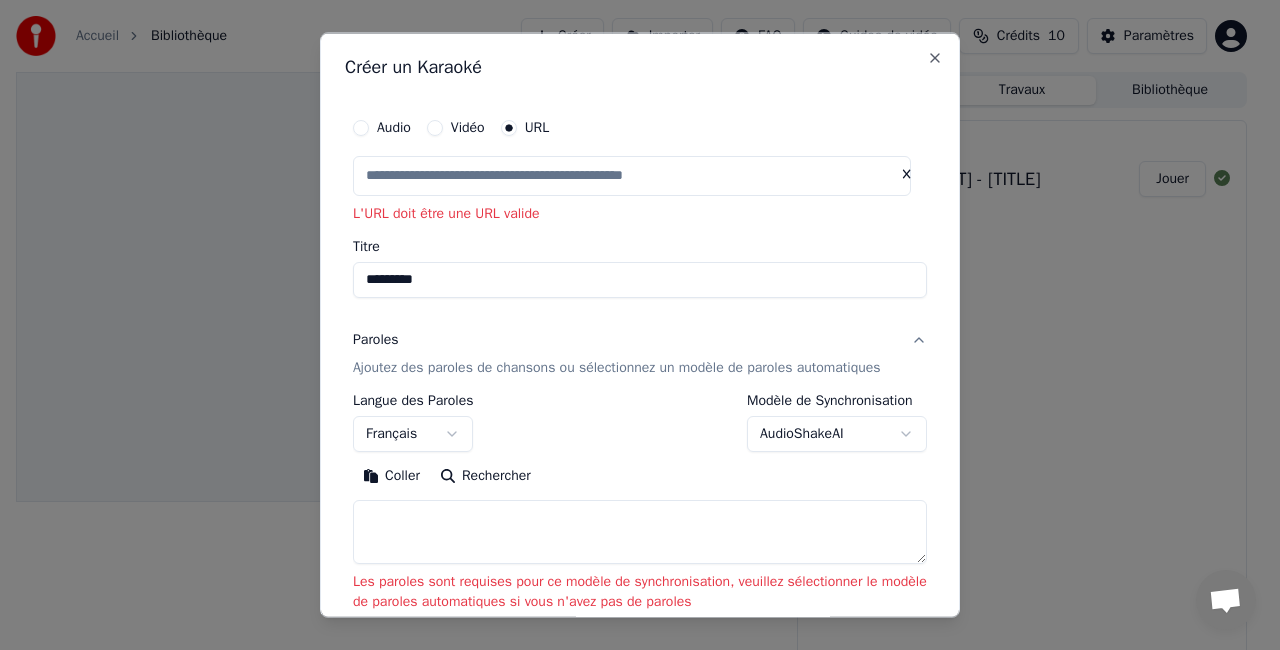 scroll, scrollTop: 0, scrollLeft: 0, axis: both 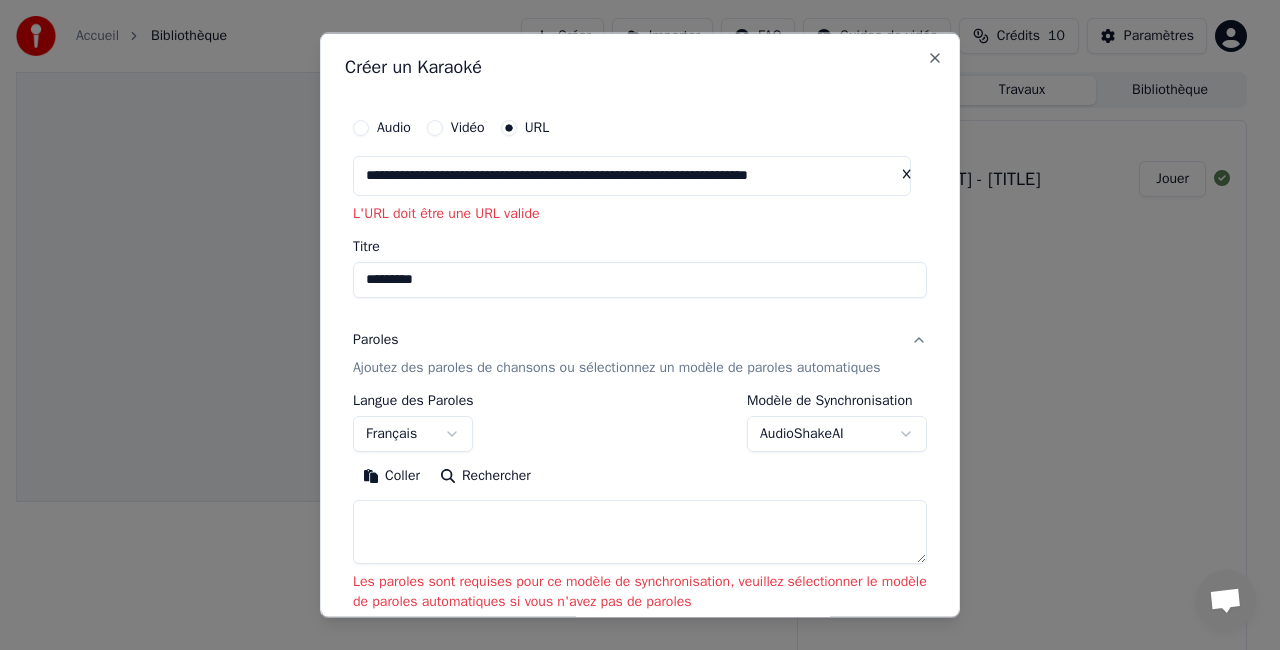 click on "**********" at bounding box center [632, 176] 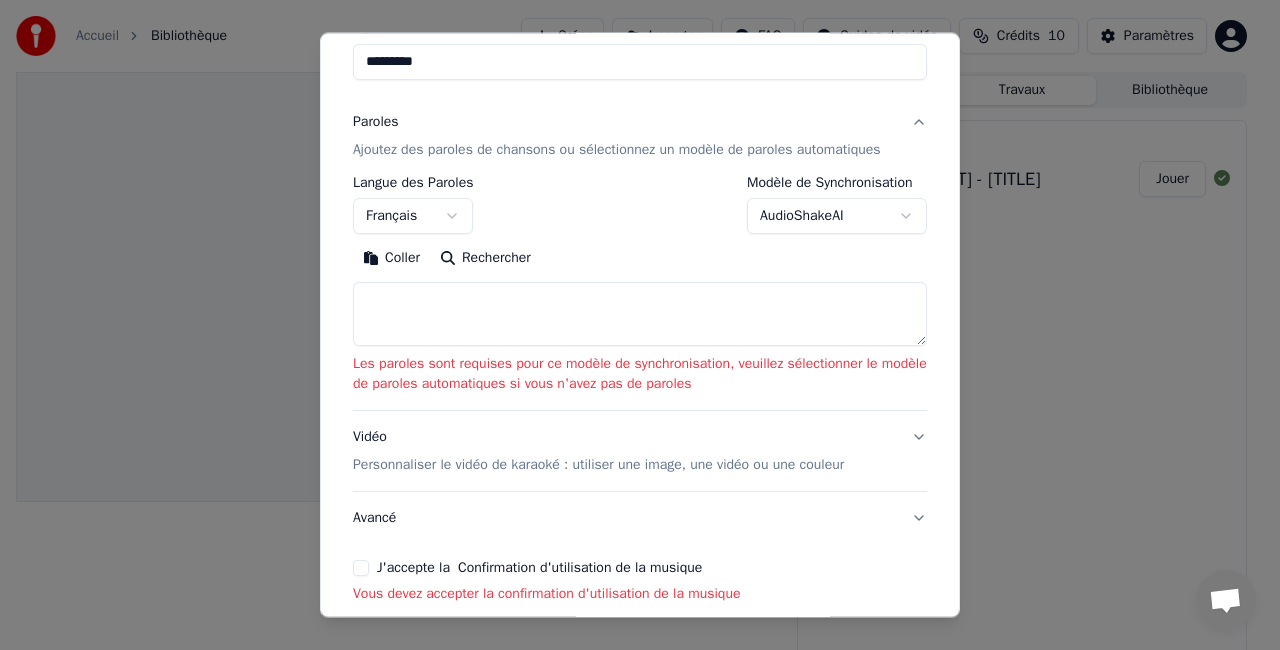scroll, scrollTop: 229, scrollLeft: 0, axis: vertical 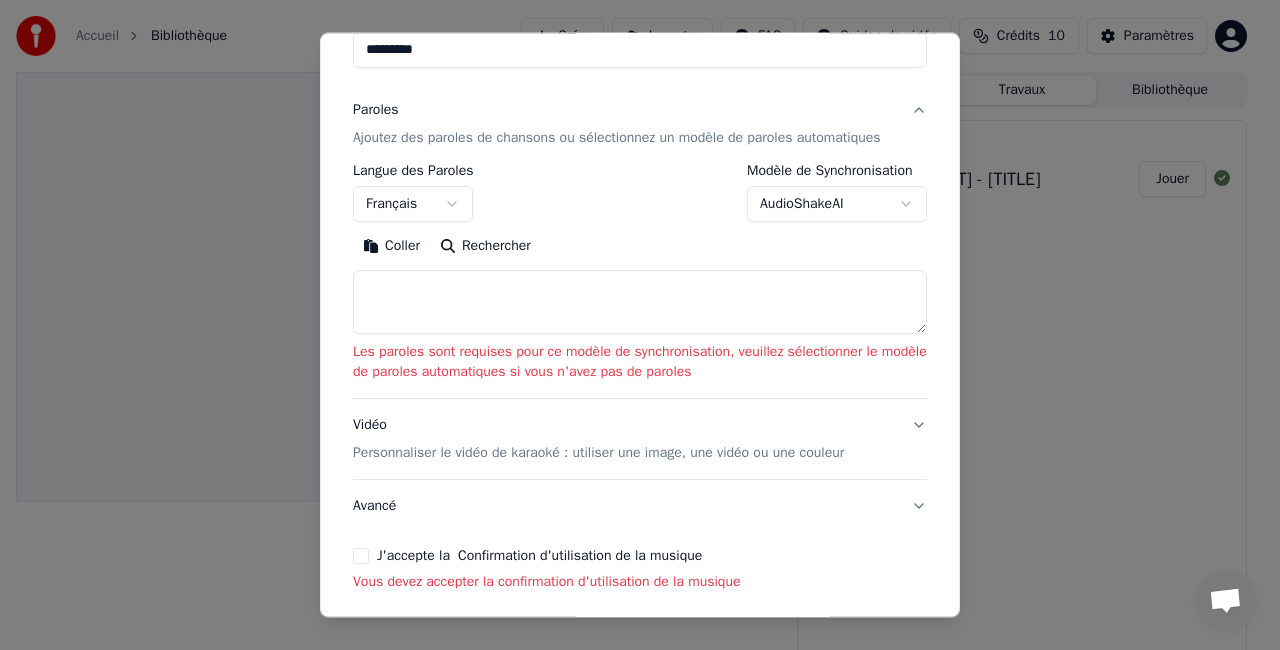 type on "**********" 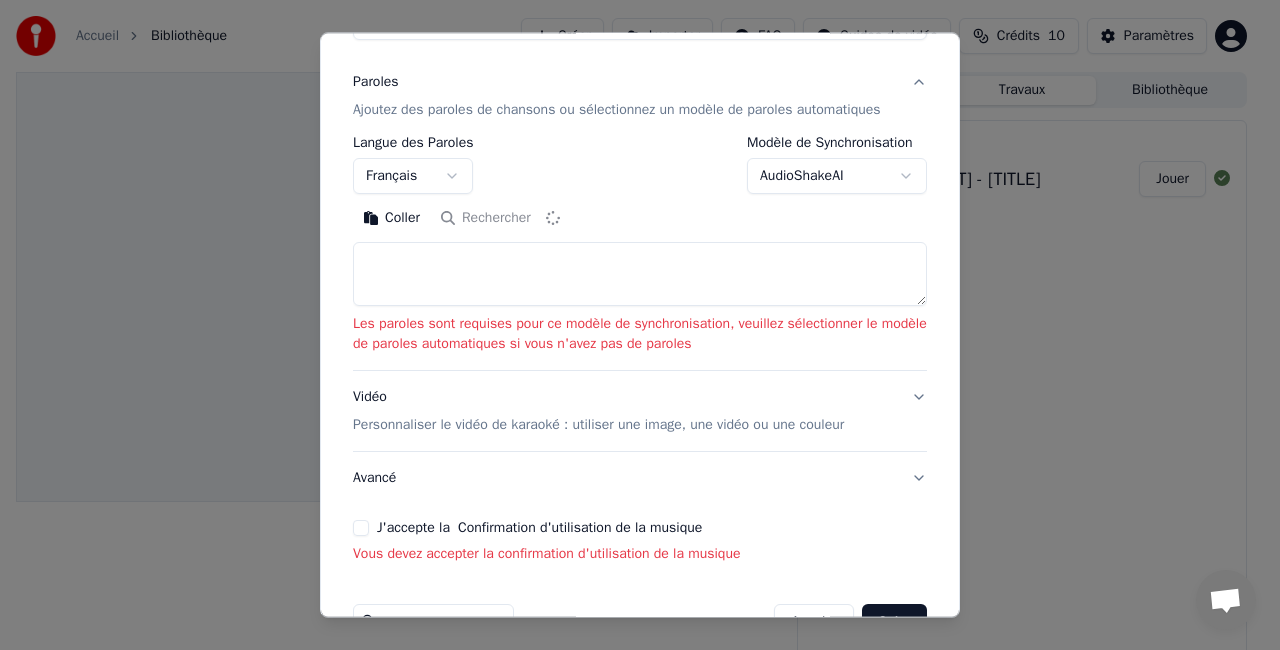 type on "**********" 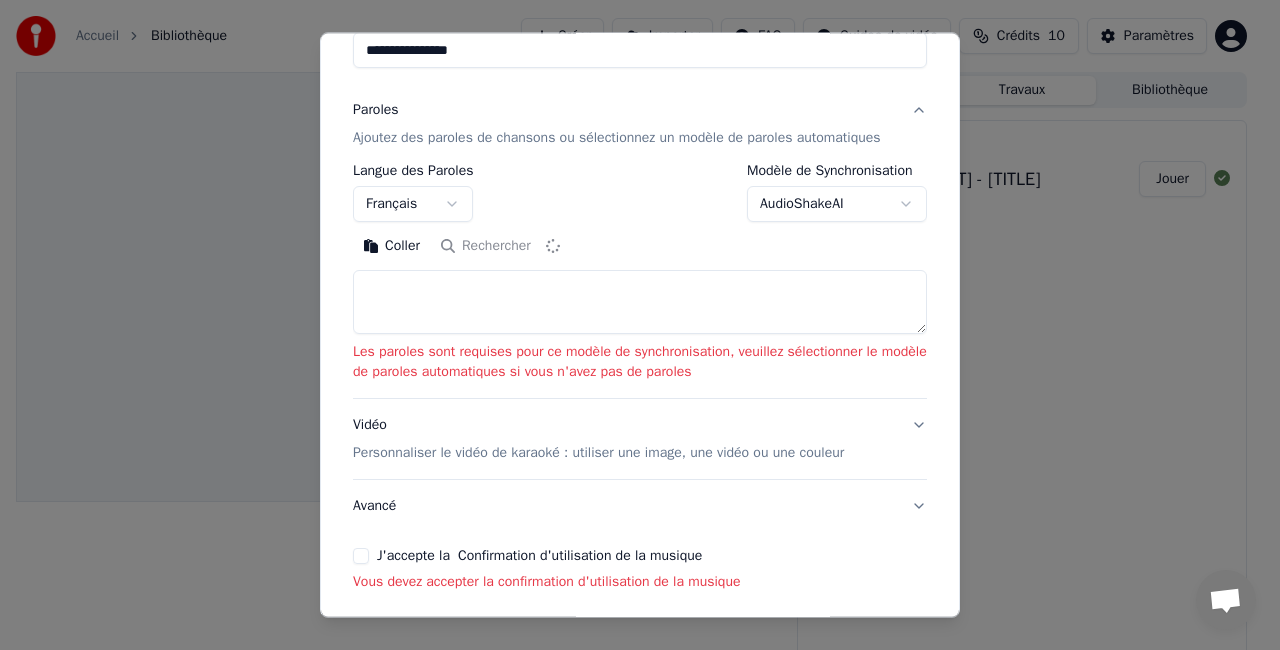 type on "**********" 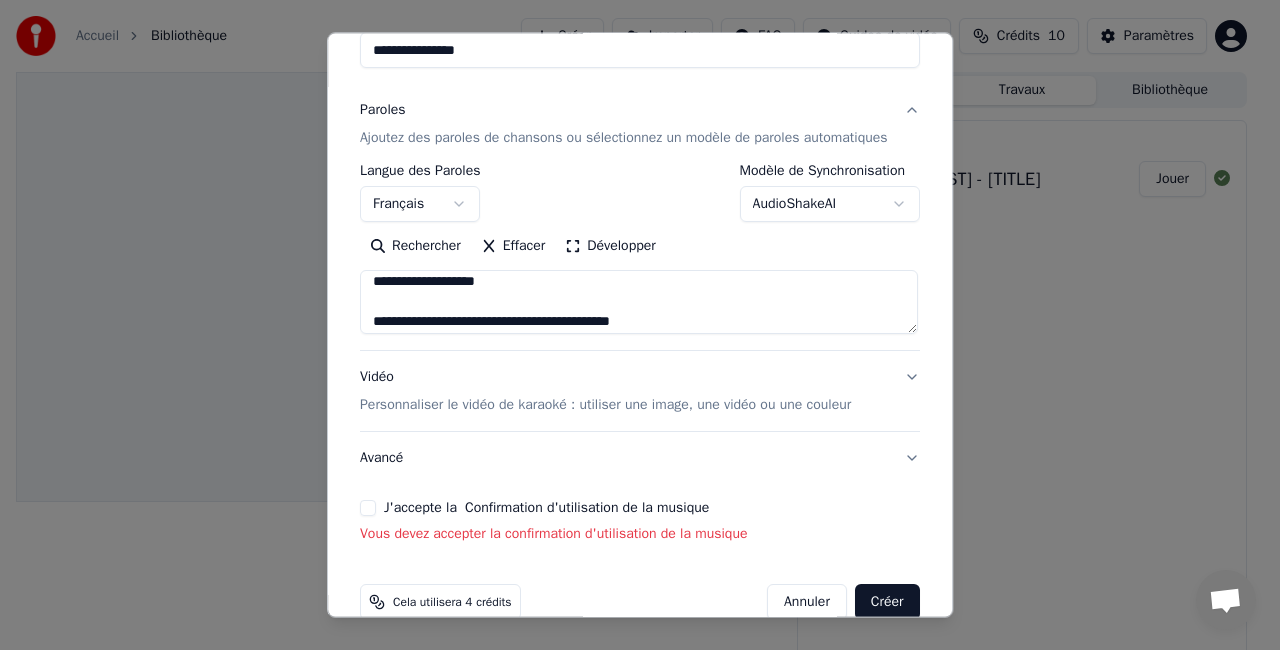 scroll, scrollTop: 166, scrollLeft: 0, axis: vertical 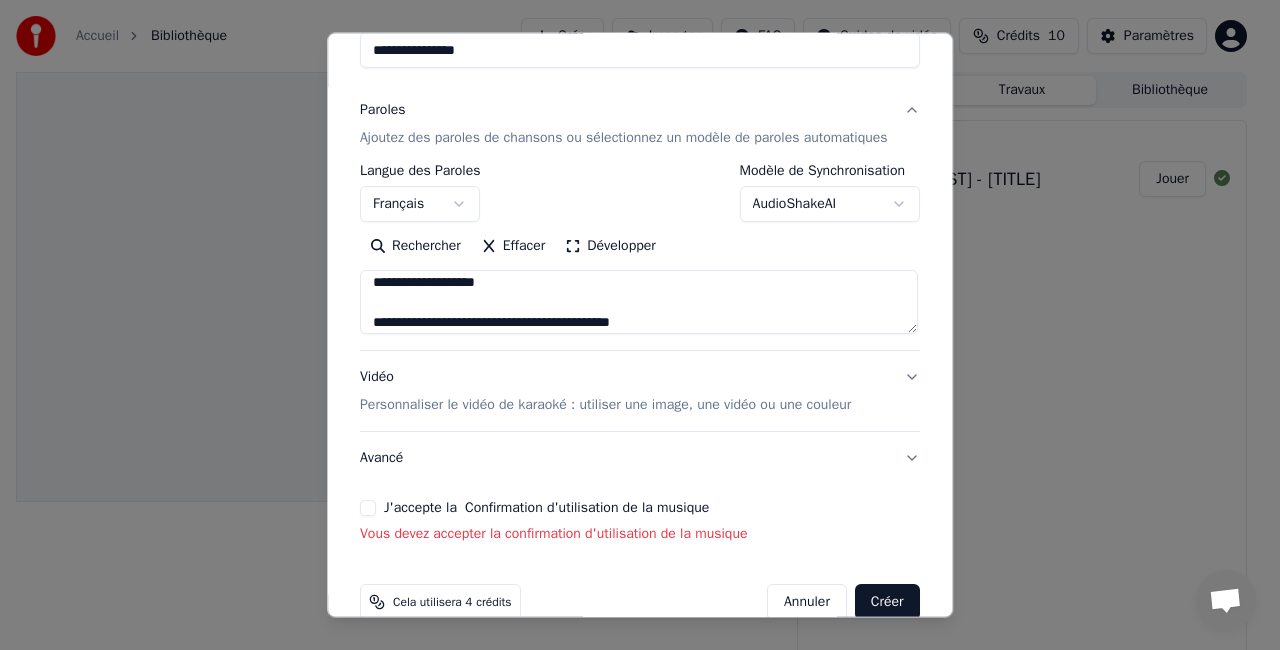click on "J'accepte la   Confirmation d'utilisation de la musique Vous devez accepter la confirmation d'utilisation de la musique" at bounding box center (640, 522) 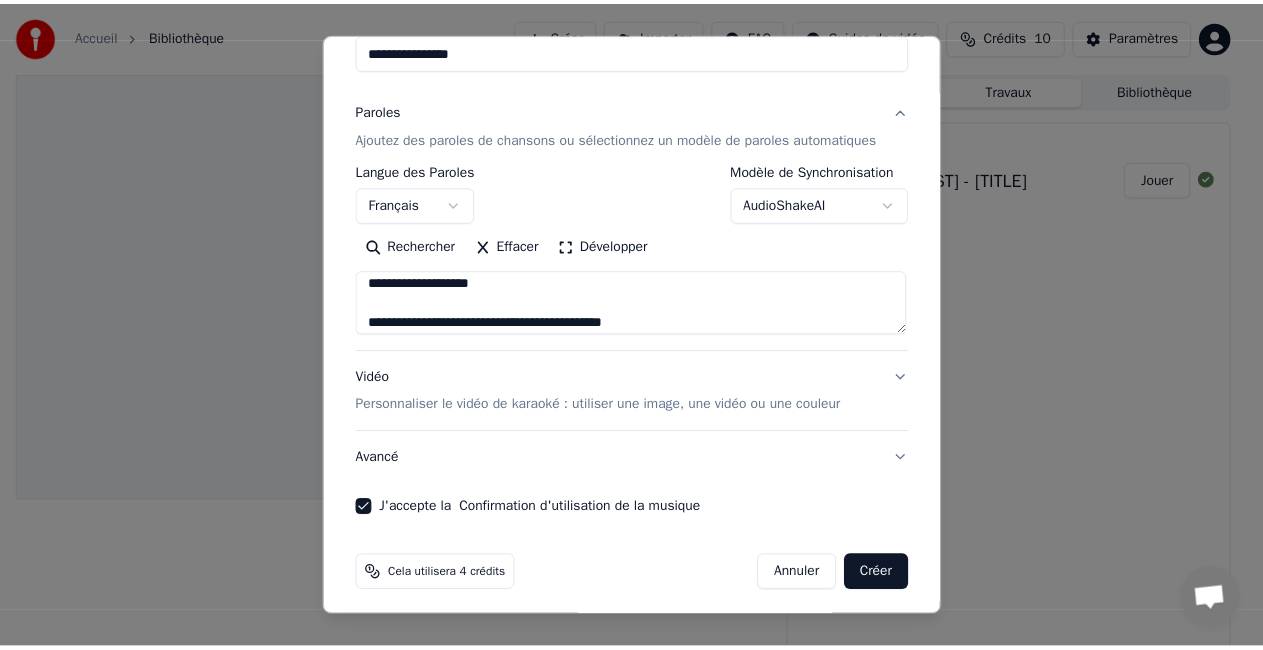 scroll, scrollTop: 227, scrollLeft: 0, axis: vertical 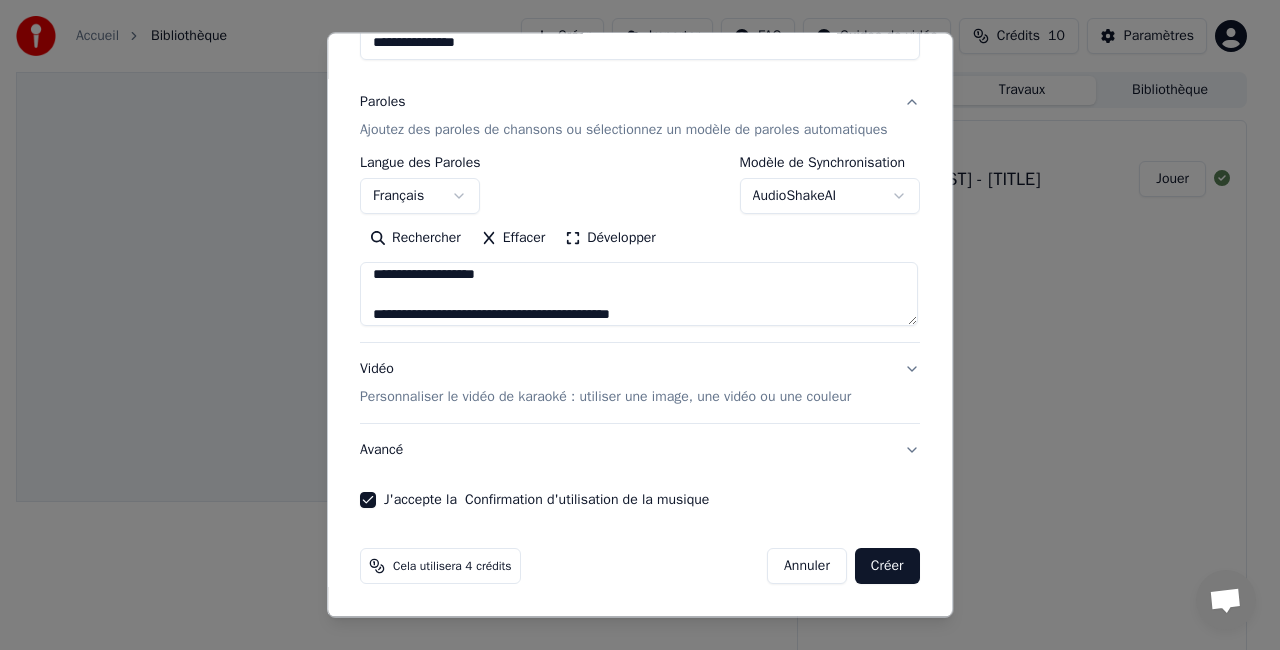 click on "Créer" at bounding box center (887, 566) 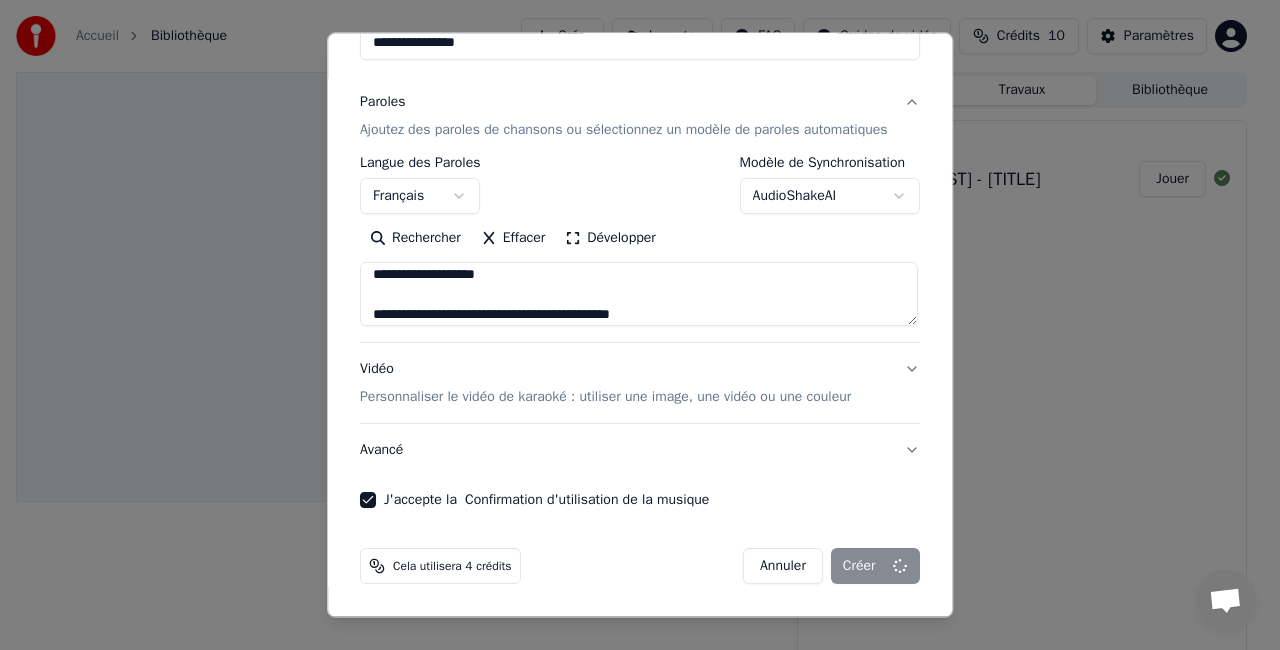 type 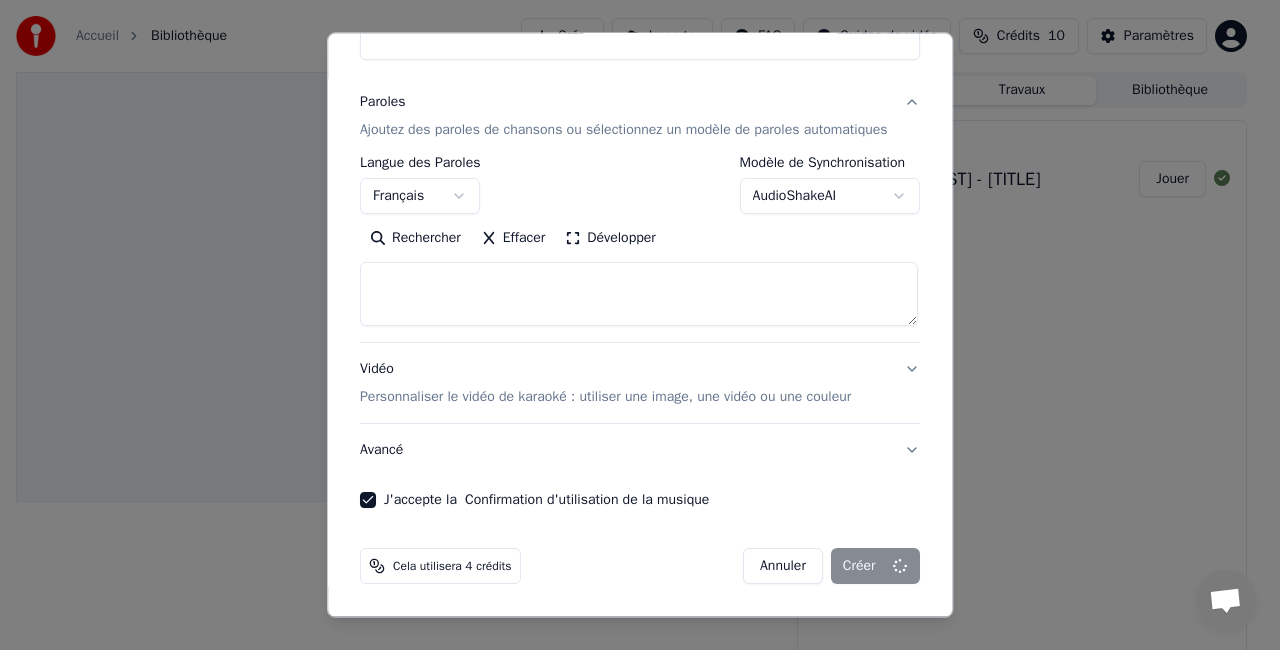 select 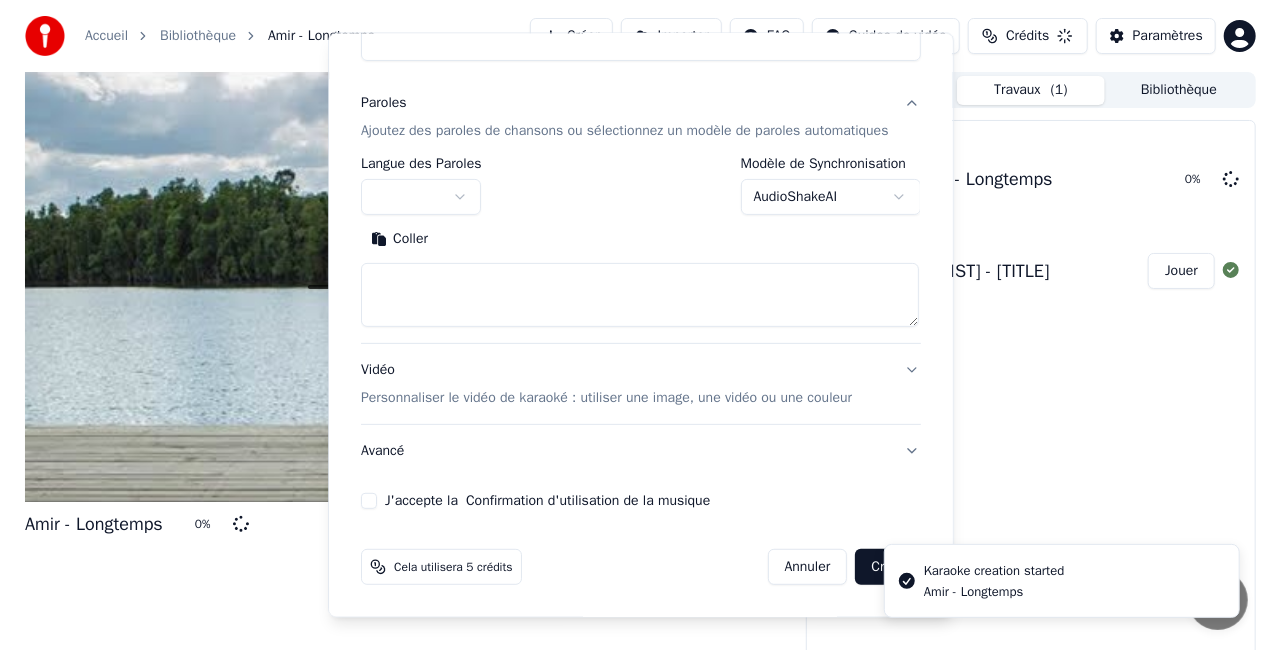 scroll, scrollTop: 0, scrollLeft: 0, axis: both 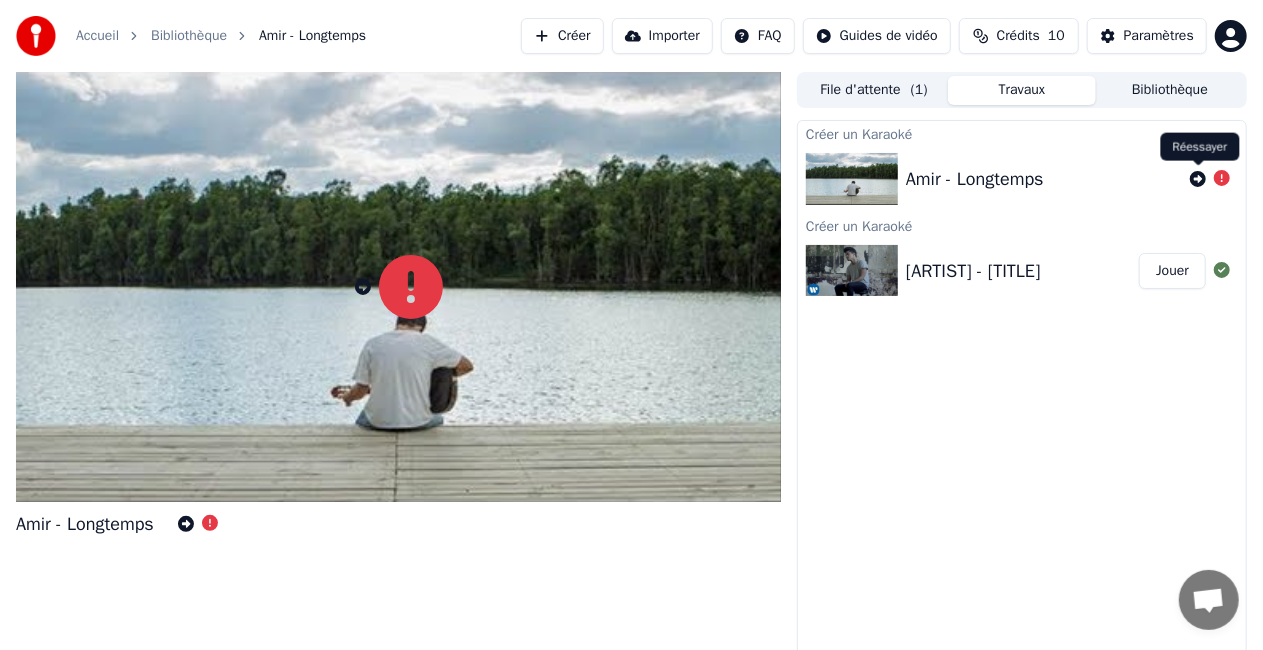 click 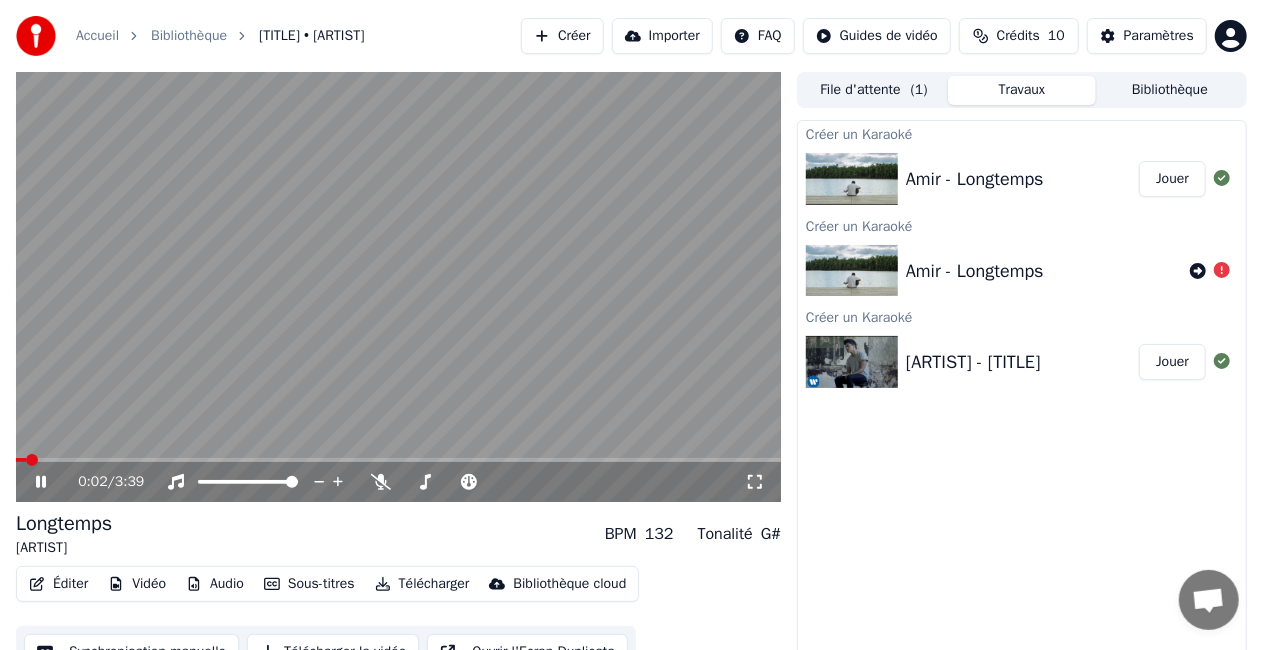 click 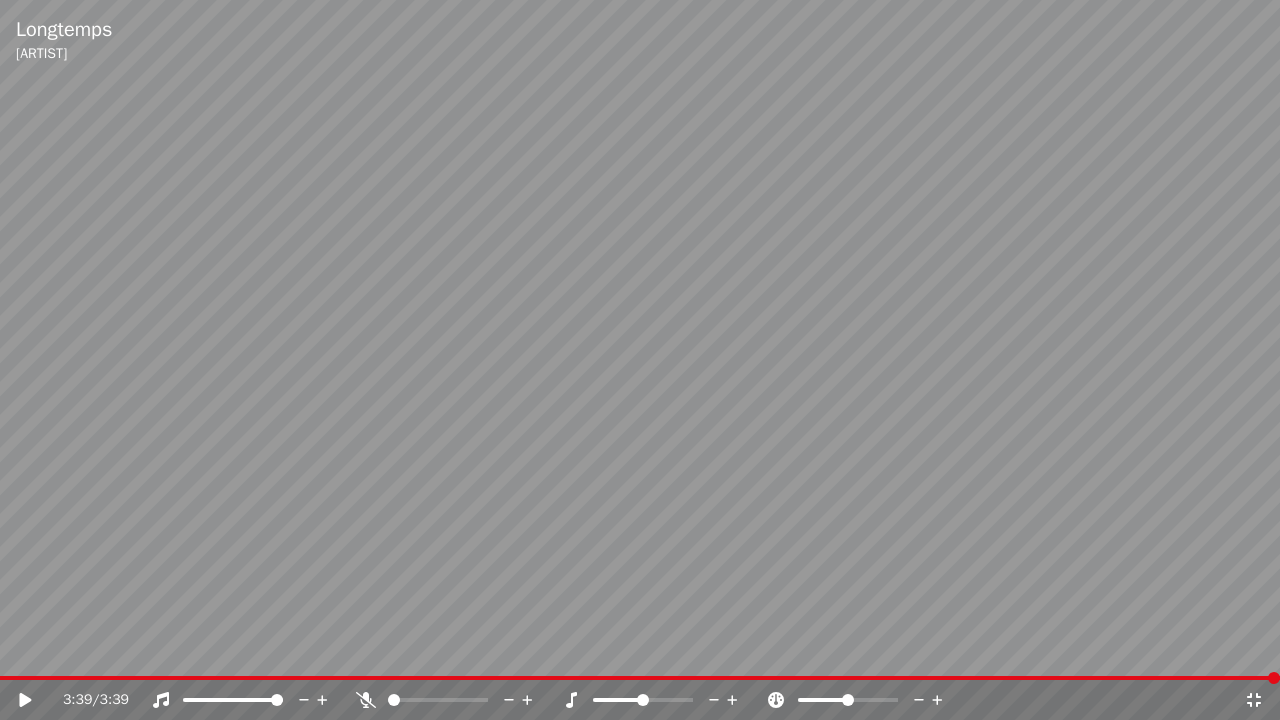 click at bounding box center [640, 360] 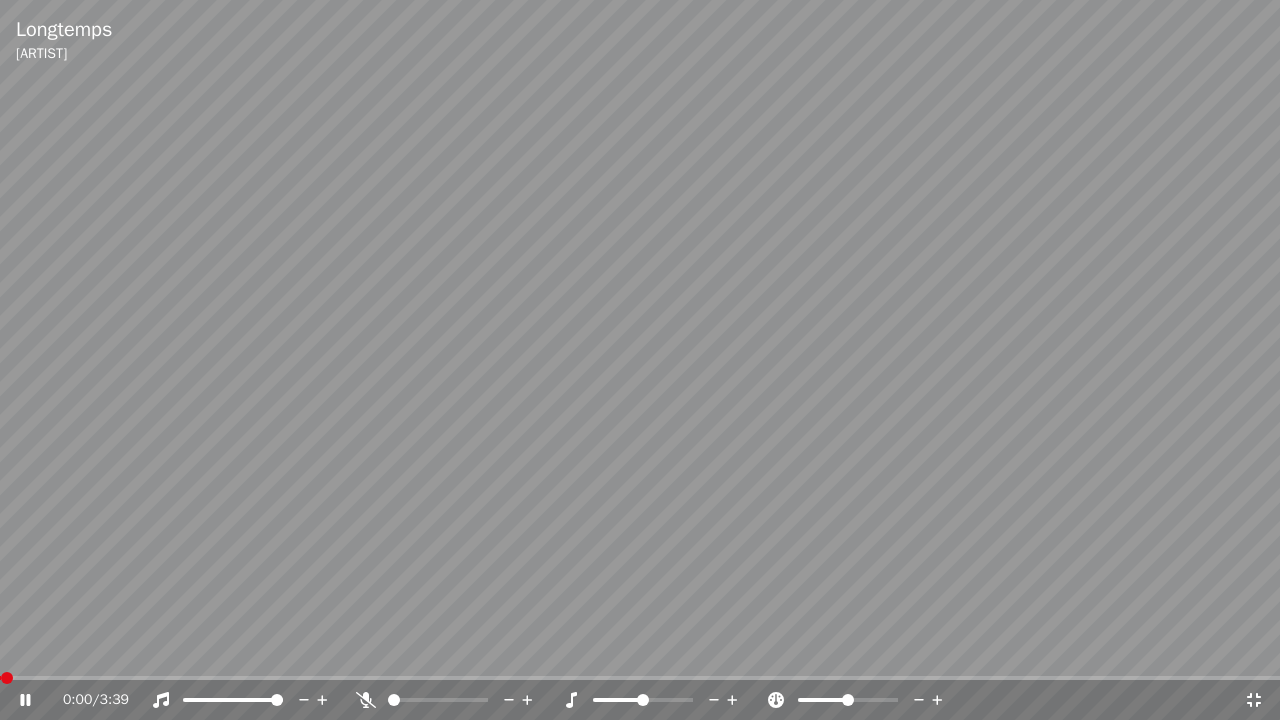click at bounding box center (640, 360) 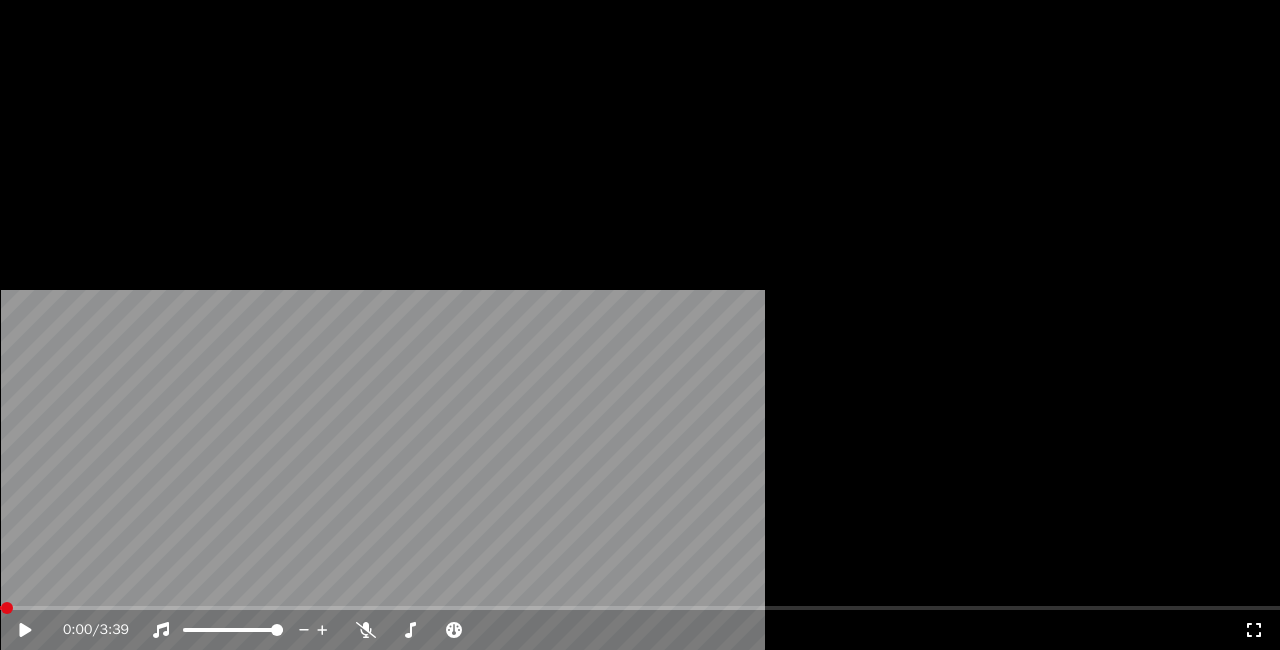 click on "Accueil Bibliothèque Longtemps • Amir Créer Importer FAQ Guides de vidéo Crédits 10 Paramètres 0:00  /  3:39 Longtemps Amir BPM 132 Tonalité G# Éditer Vidéo Audio Sous-titres Télécharger Bibliothèque cloud Synchronisation manuelle Télécharger la vidéo Ouvrir l'Ecran Duplicata File d'attente ( 1 ) Travaux Bibliothèque Créer un Karaoké Amir - Longtemps Jouer Créer un Karaoké Amir - Longtemps Créer un Karaoké Bruno Mars - It Will Rain Jouer
[EMAIL] Facturation Vote des Fonctionnalités Se Déconnecter 2.2.0 fa3b7b6" at bounding box center (640, 325) 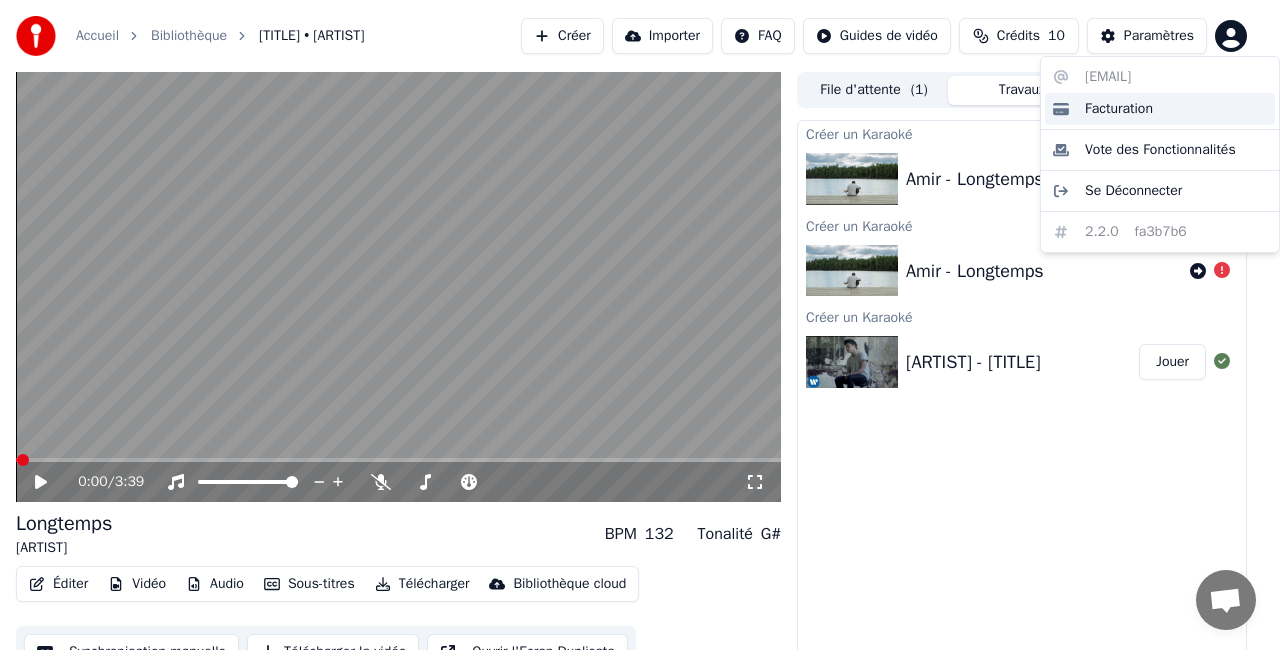 click on "Facturation" at bounding box center [1119, 109] 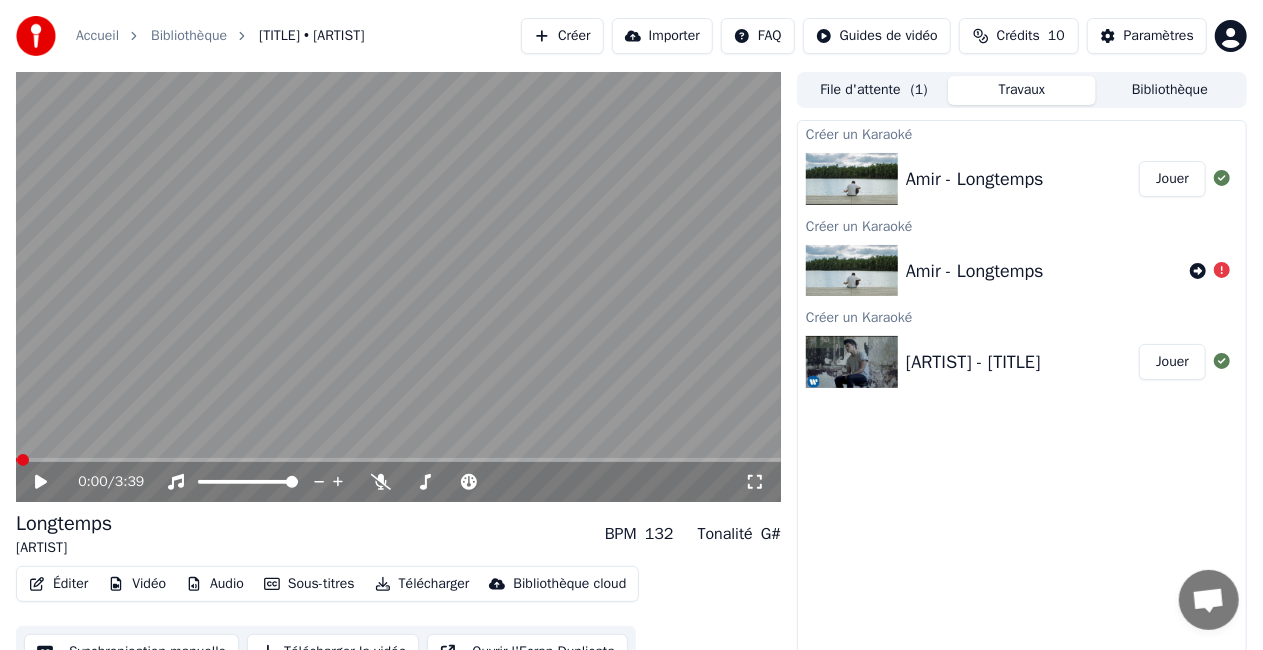 click on "Paramètres" at bounding box center (1159, 36) 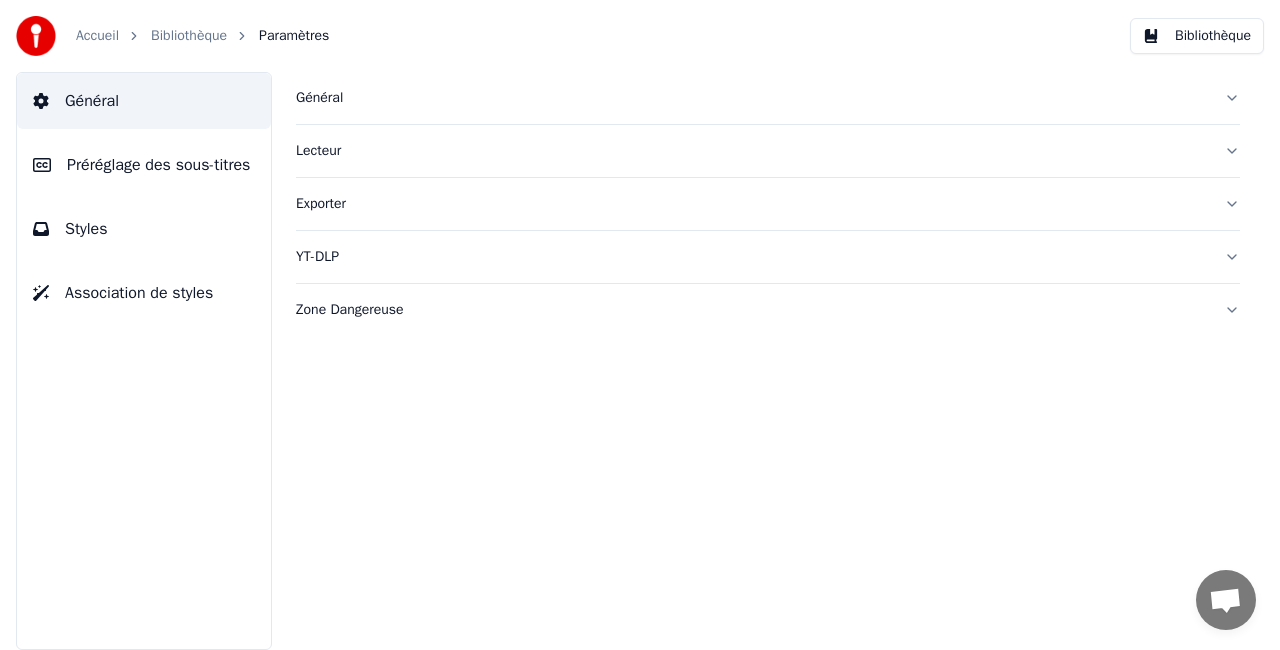 click on "Bibliothèque" at bounding box center [189, 36] 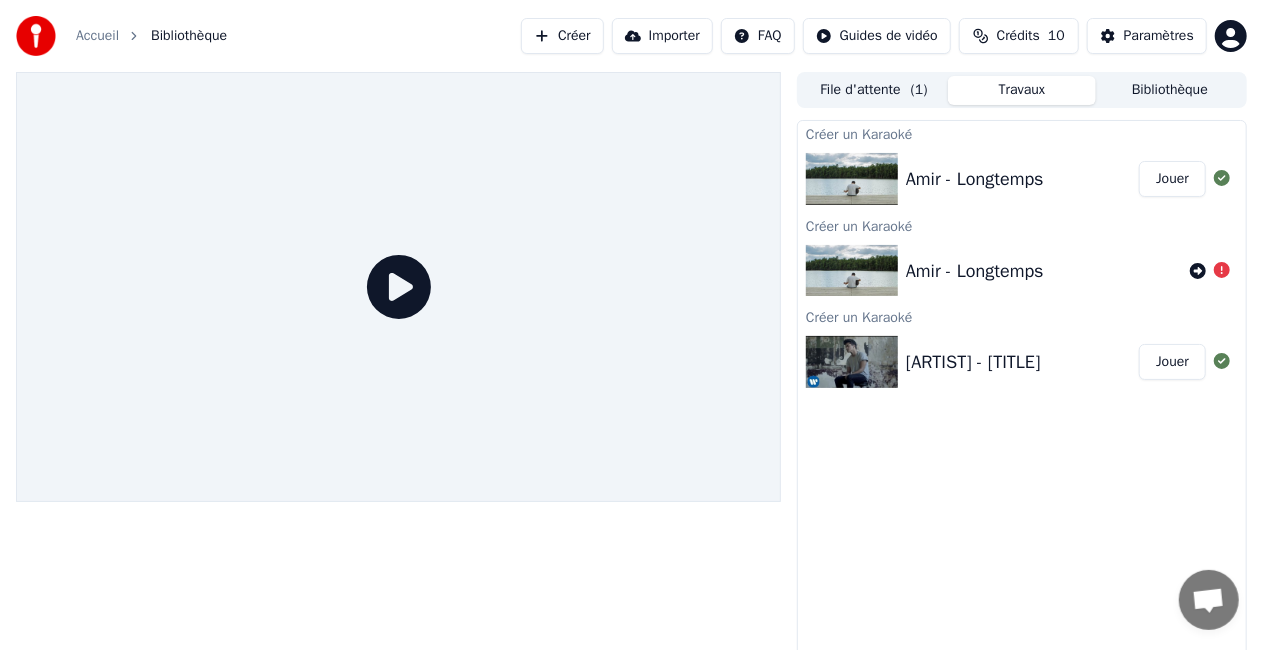 click on "Créer" at bounding box center (562, 36) 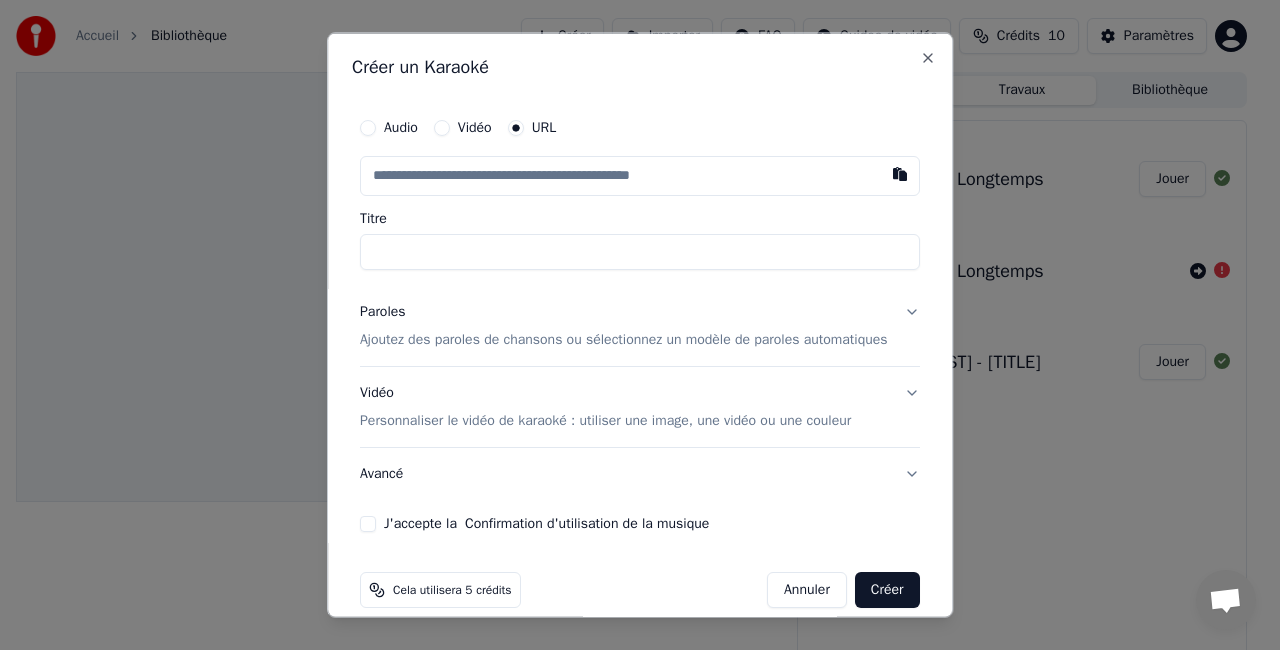 paste on "**********" 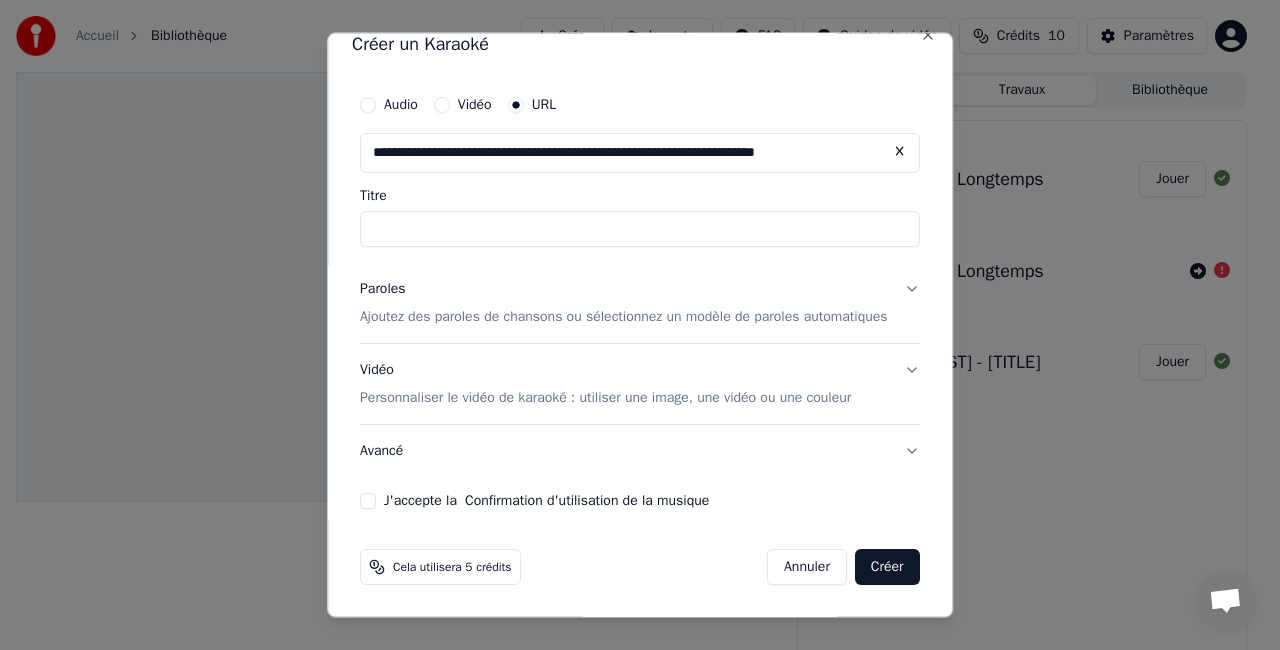 scroll, scrollTop: 0, scrollLeft: 0, axis: both 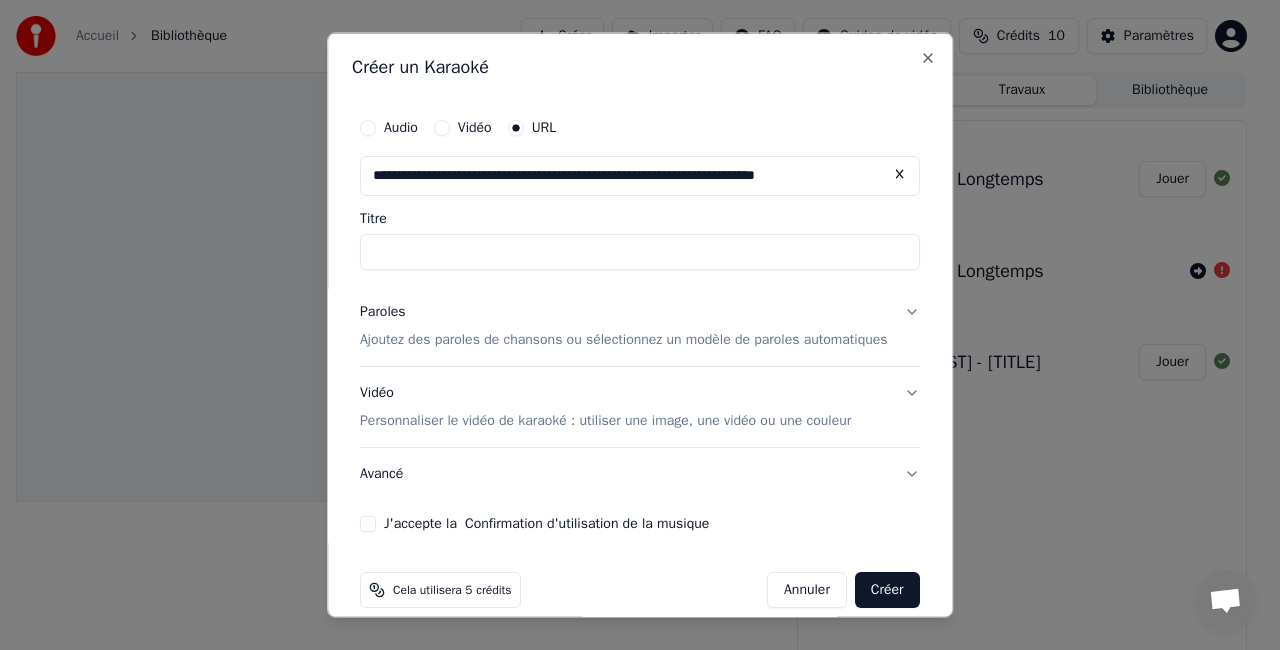 type on "**********" 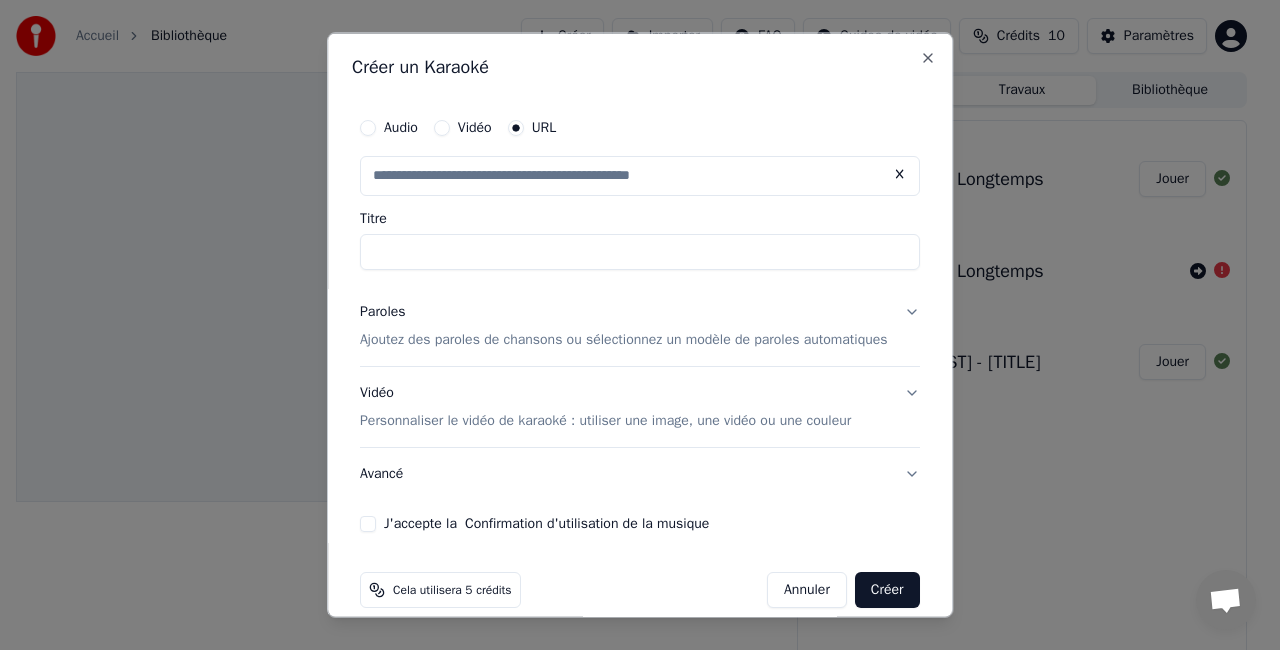 click on "Ajoutez des paroles de chansons ou sélectionnez un modèle de paroles automatiques" at bounding box center [624, 339] 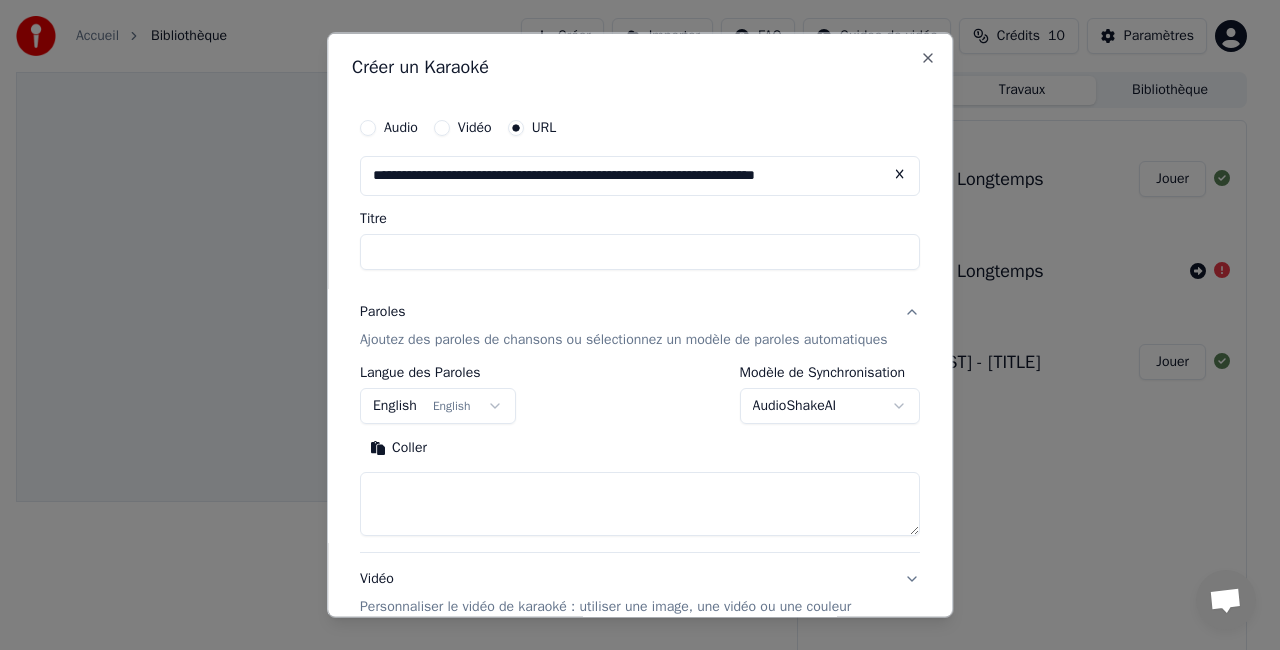 click on "**********" at bounding box center (631, 325) 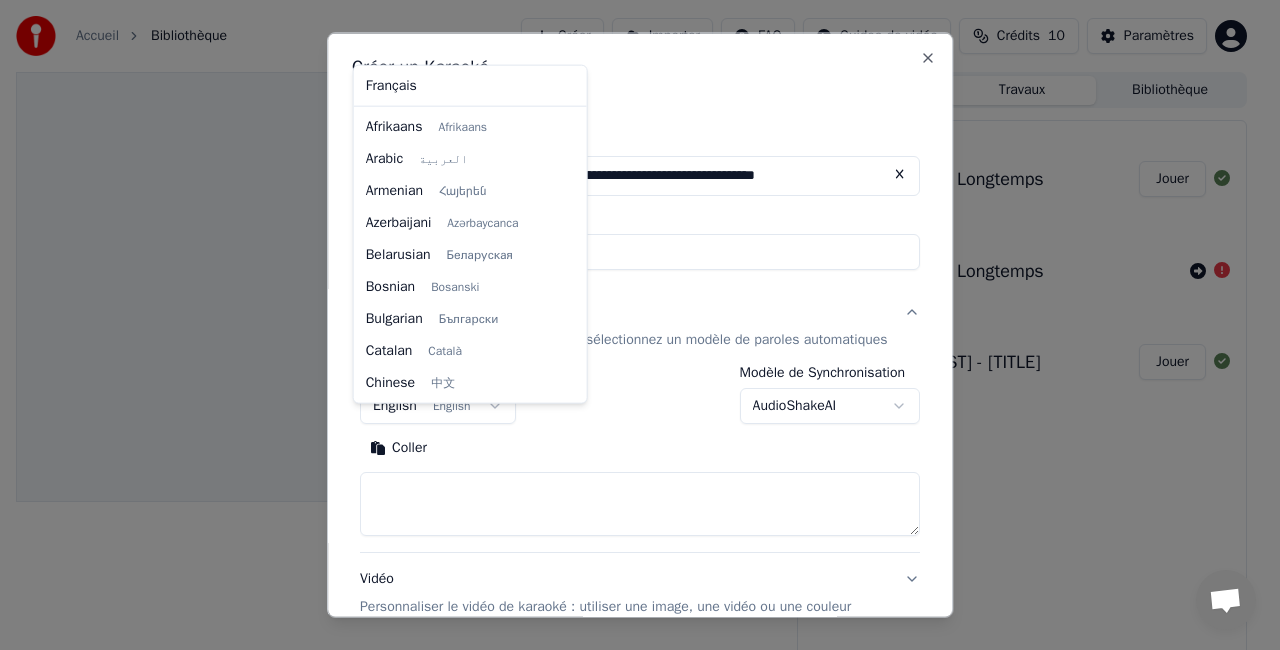 scroll, scrollTop: 160, scrollLeft: 0, axis: vertical 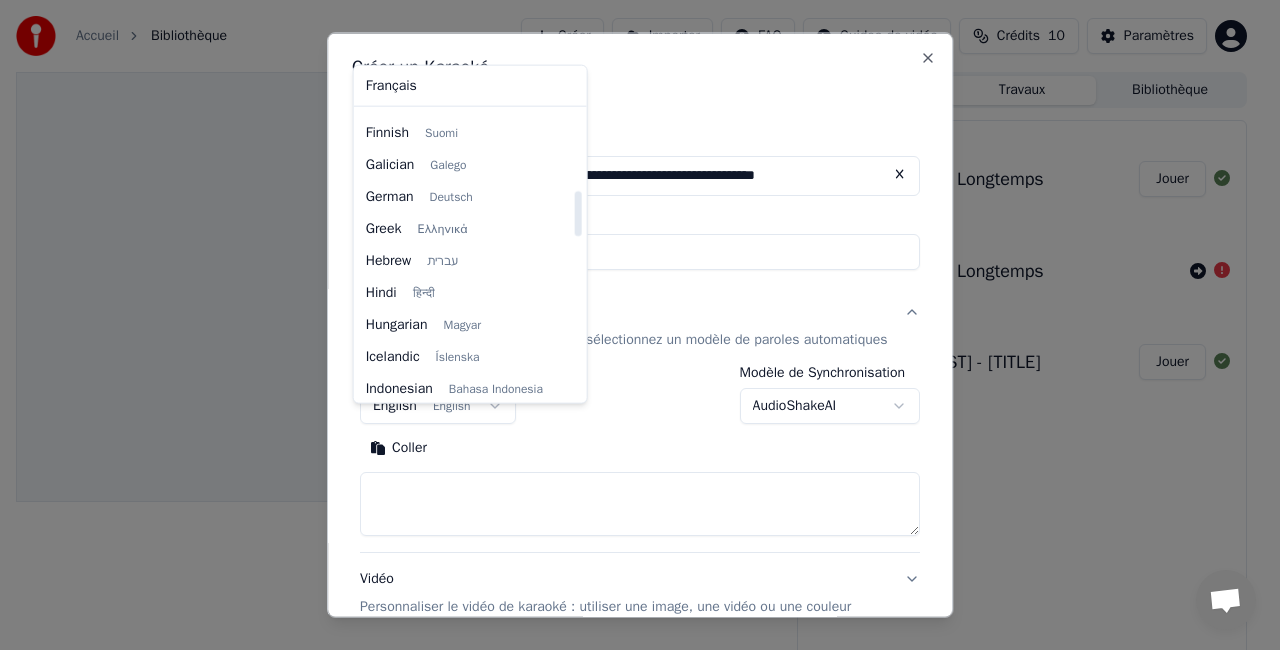 select on "**" 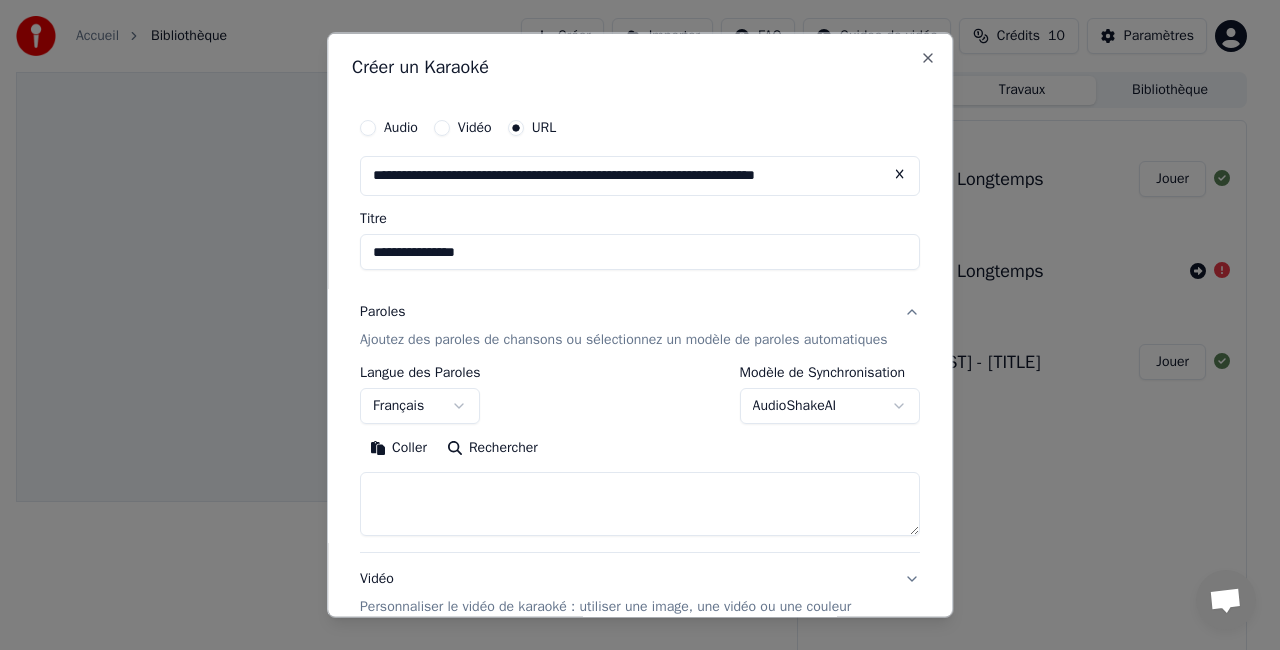 type on "**********" 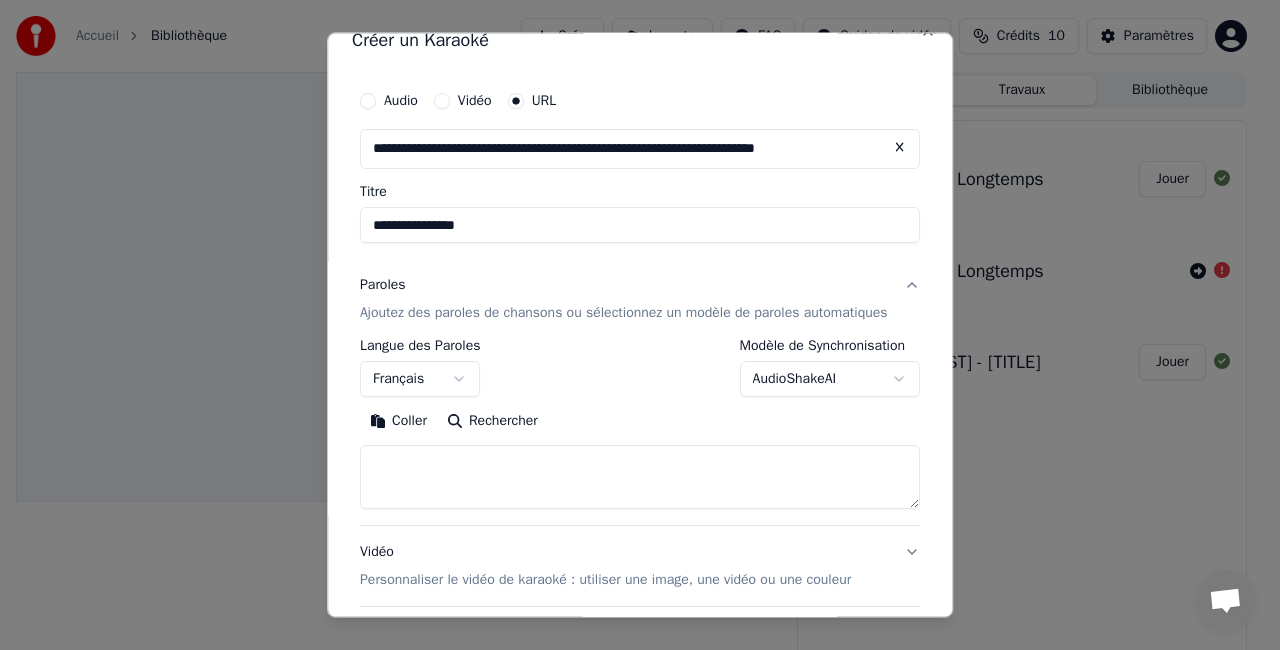scroll, scrollTop: 28, scrollLeft: 0, axis: vertical 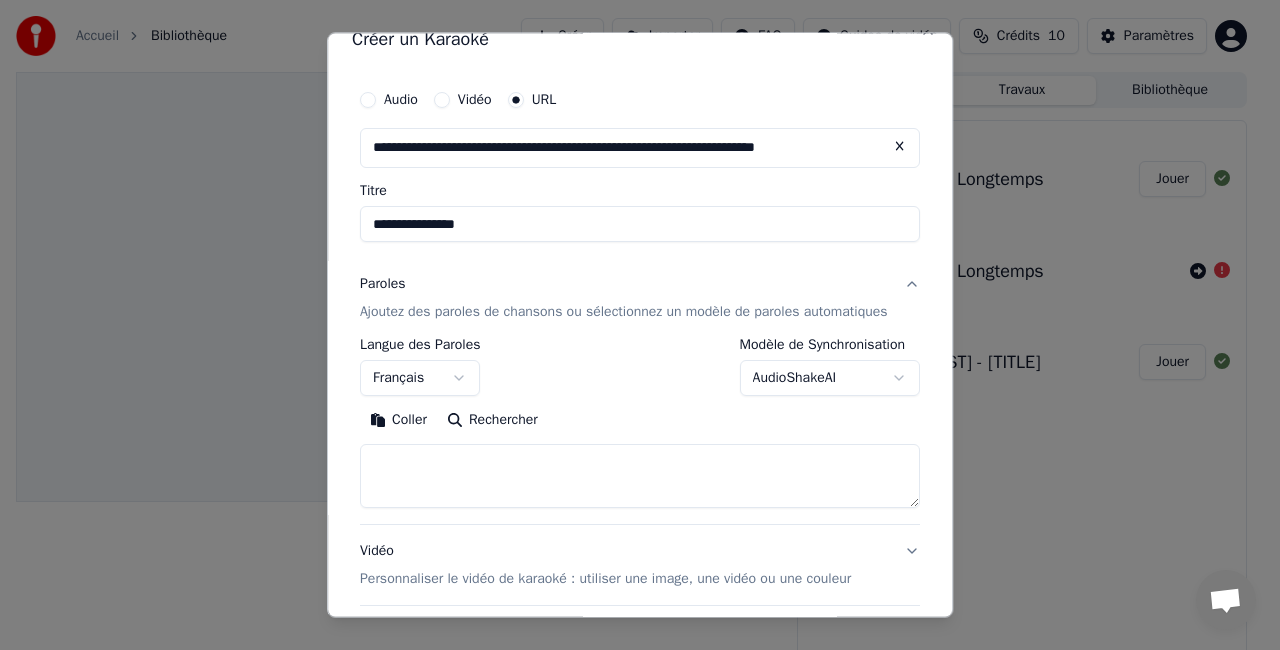 click on "Rechercher" at bounding box center (492, 419) 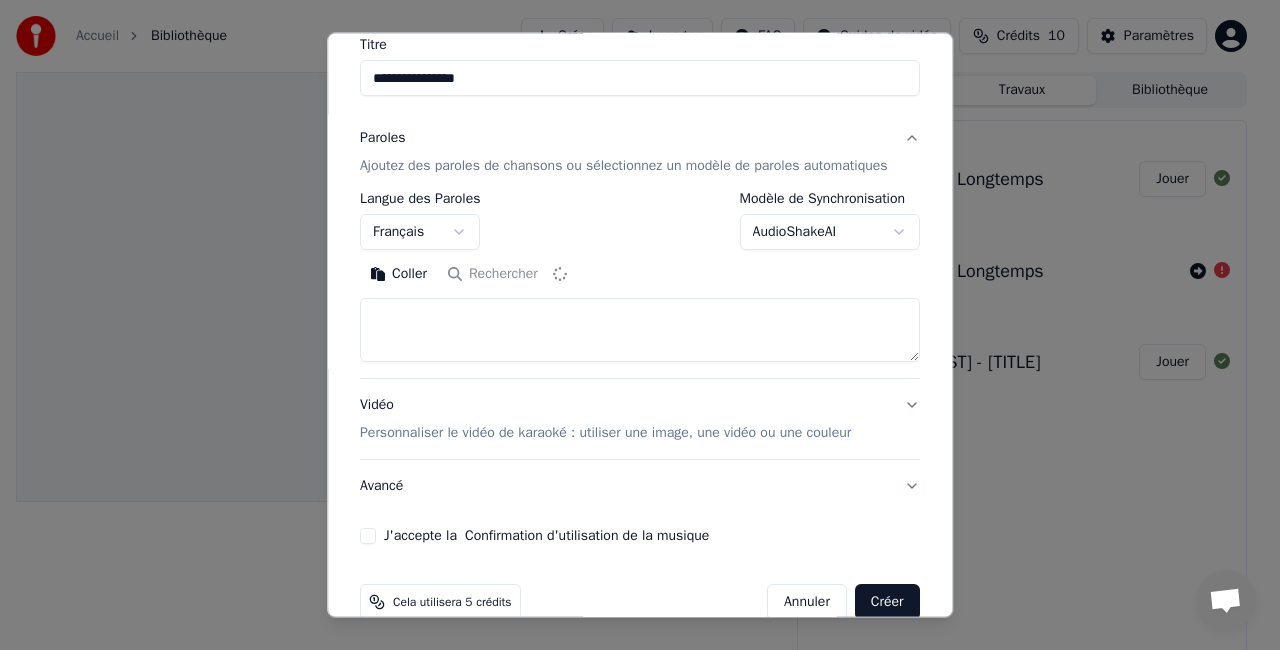scroll, scrollTop: 227, scrollLeft: 0, axis: vertical 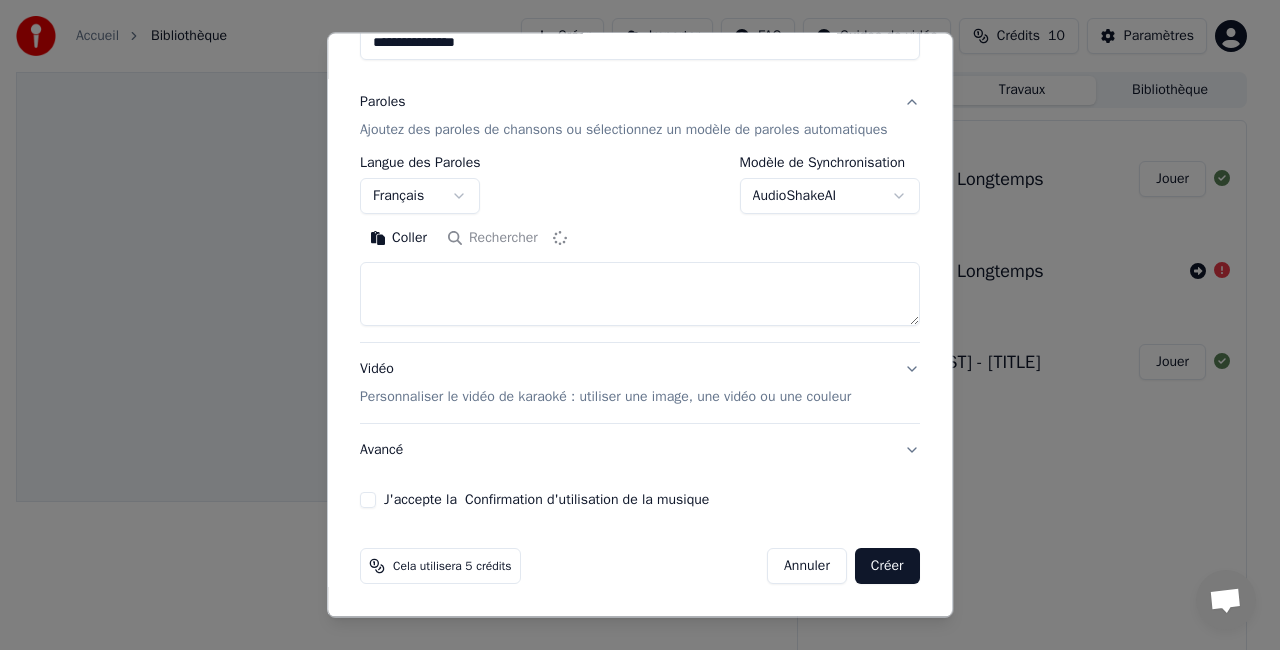 type on "**********" 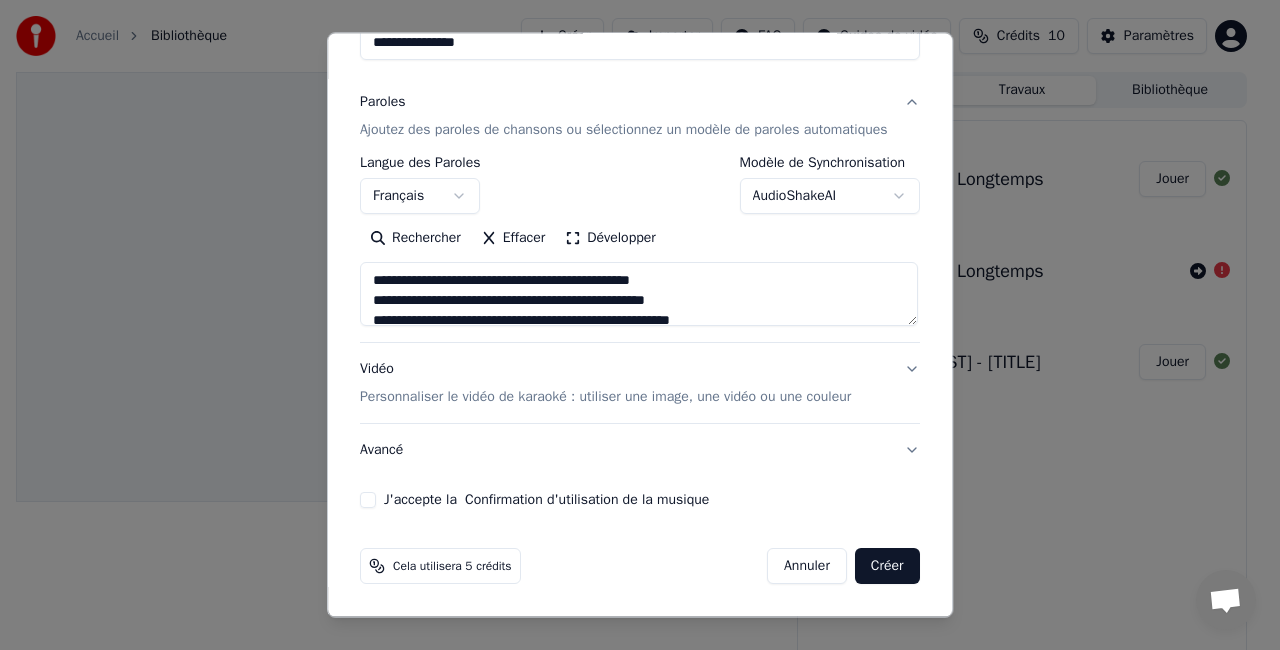 click on "J'accepte la   Confirmation d'utilisation de la musique" at bounding box center [368, 500] 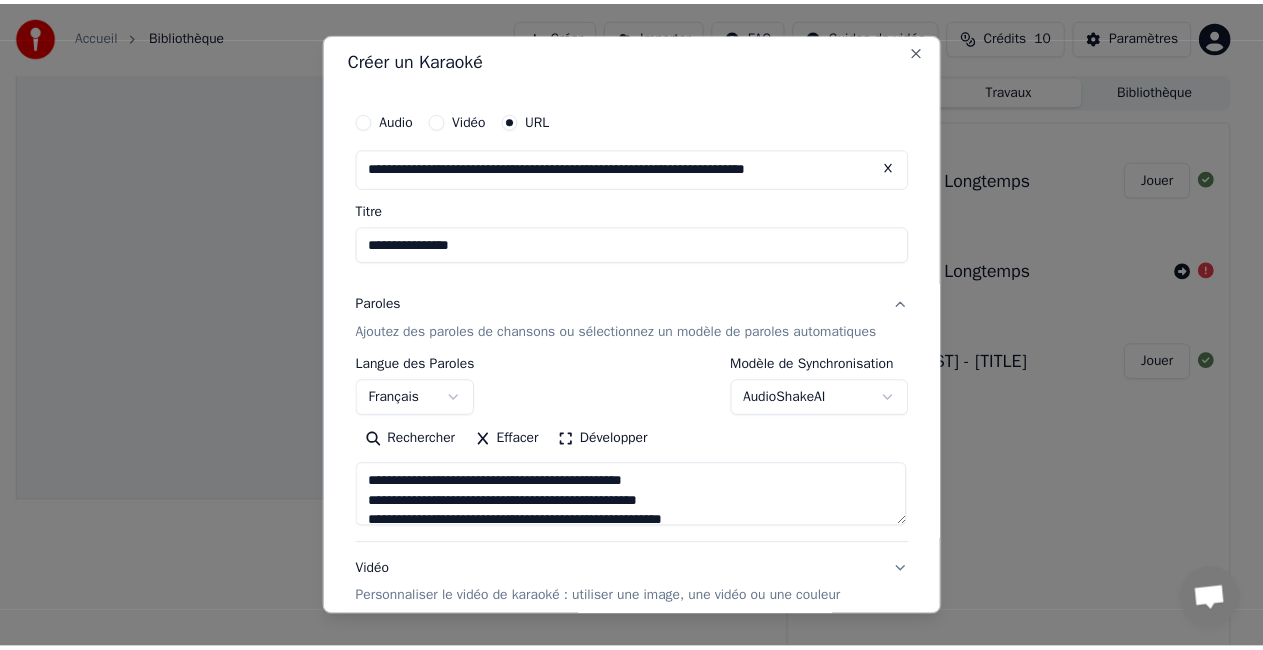 scroll, scrollTop: 227, scrollLeft: 0, axis: vertical 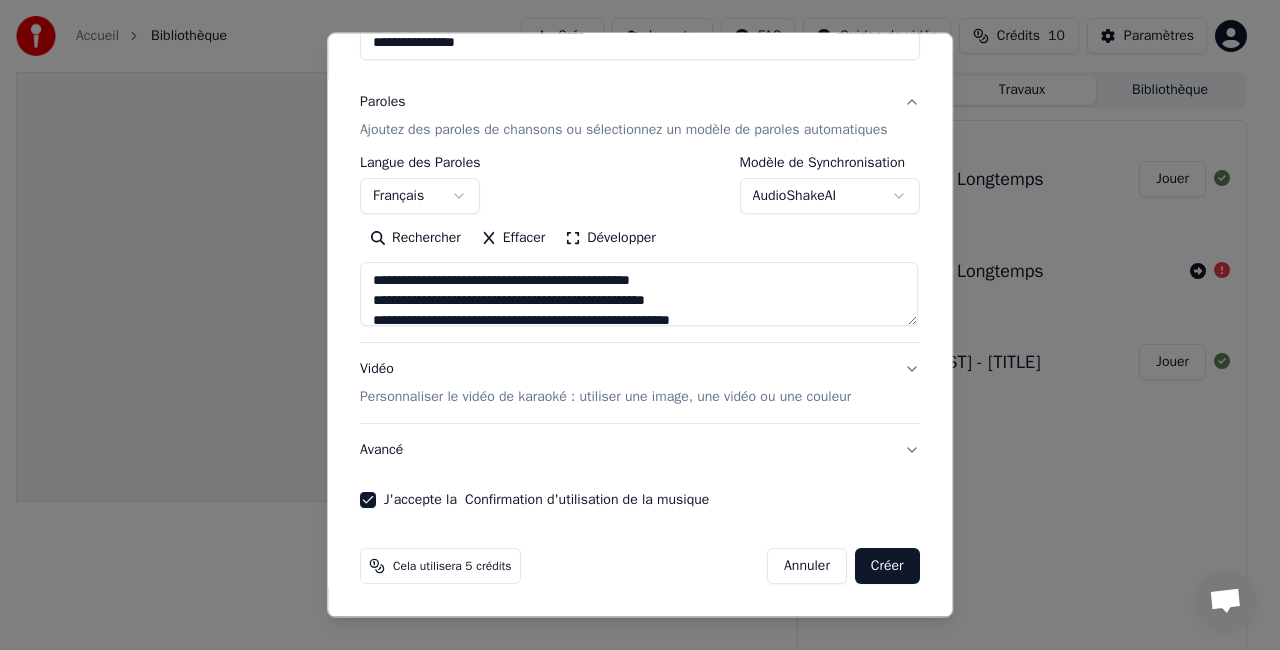 click on "Créer" at bounding box center [887, 566] 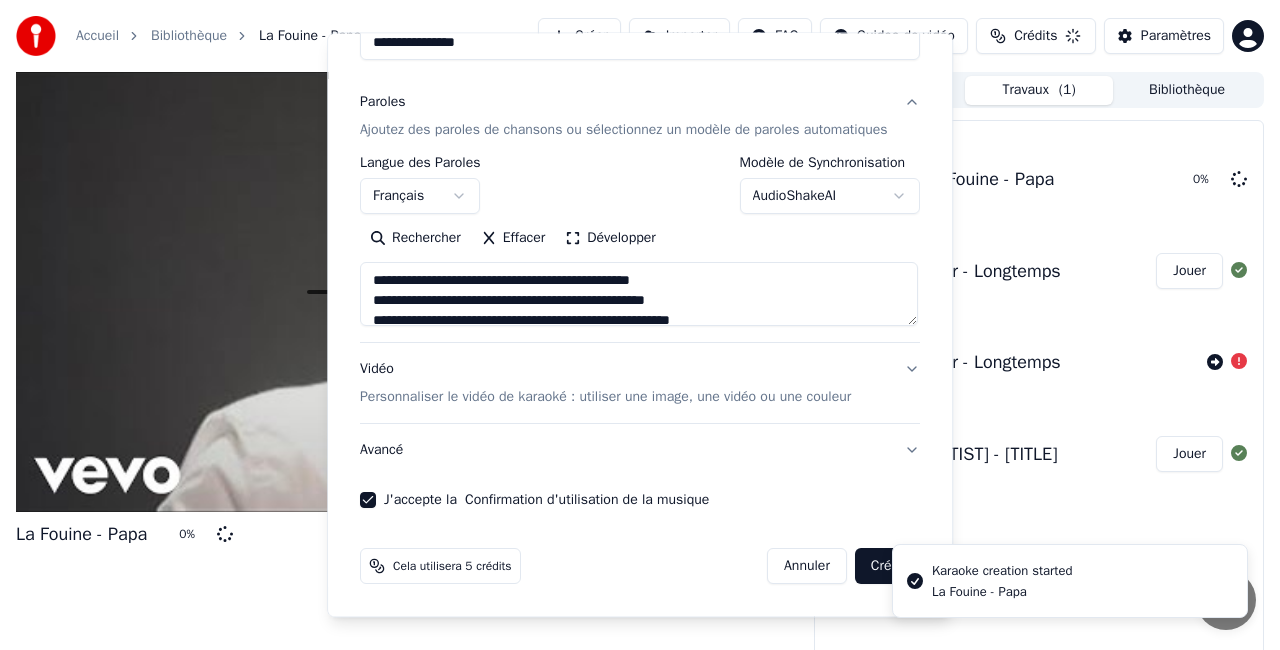type 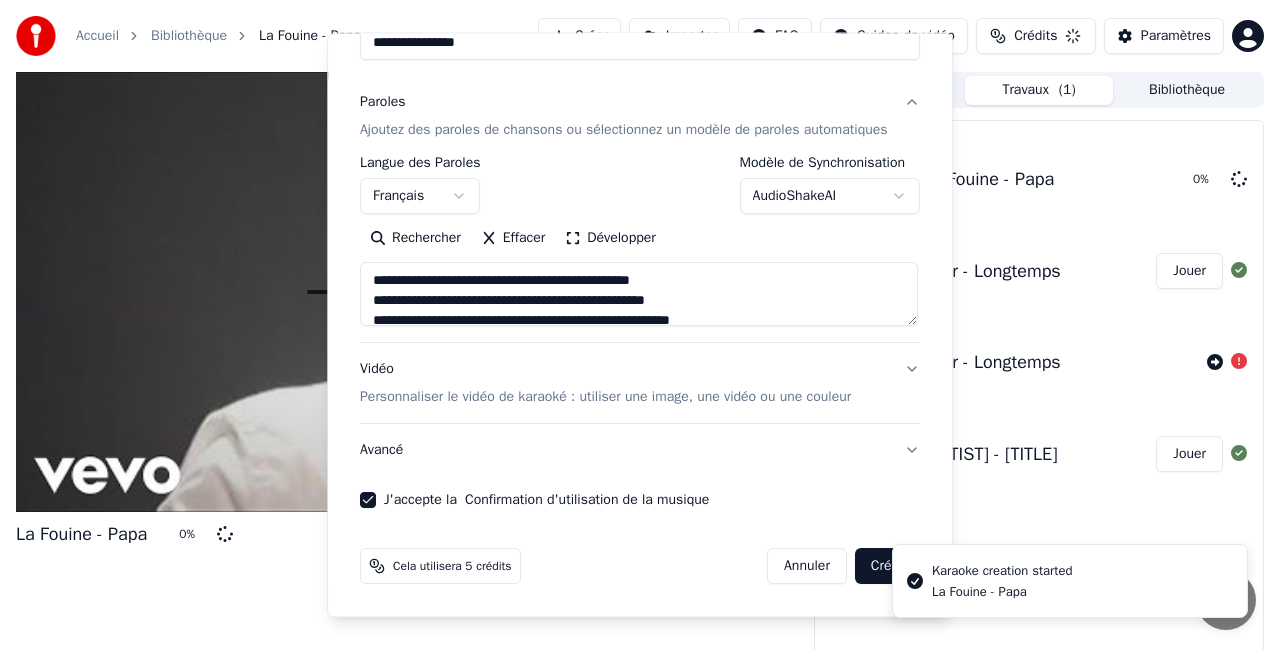 type 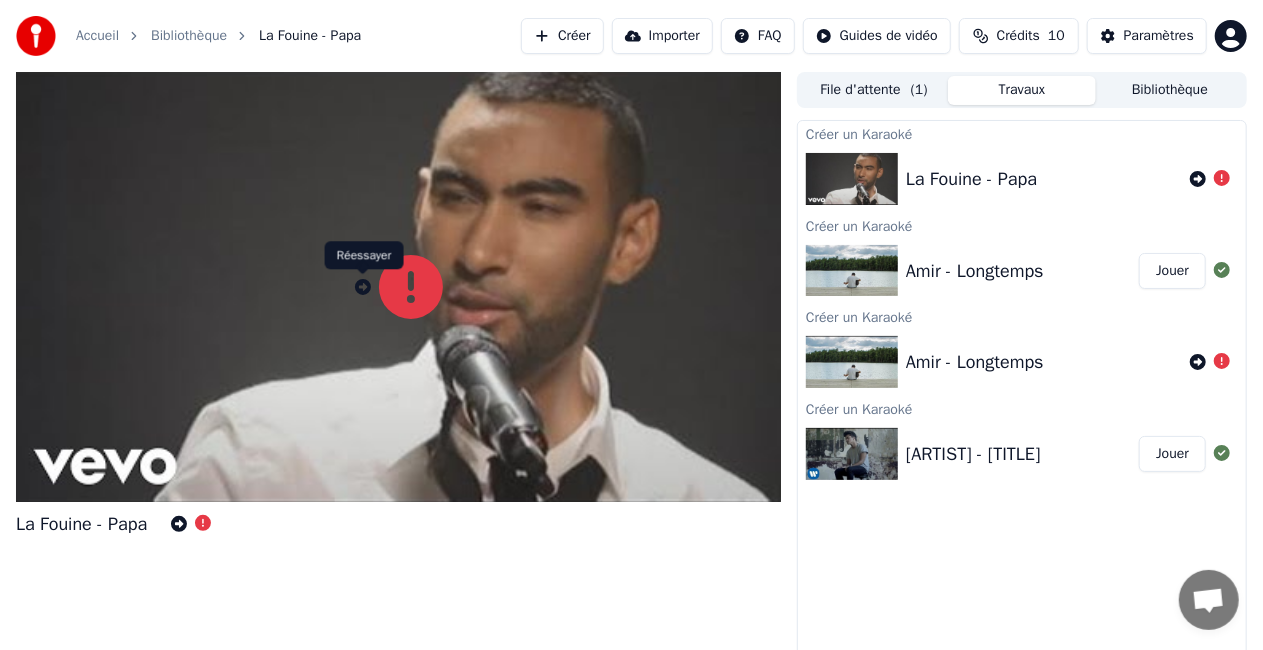 click 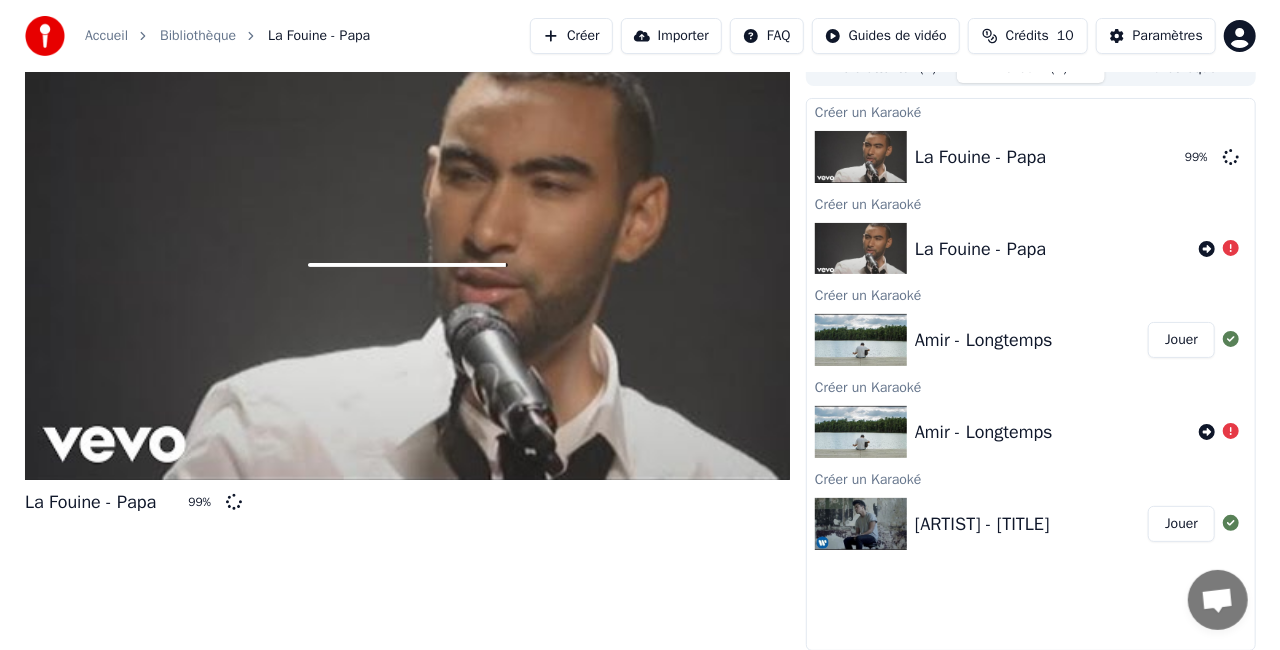 scroll, scrollTop: 0, scrollLeft: 0, axis: both 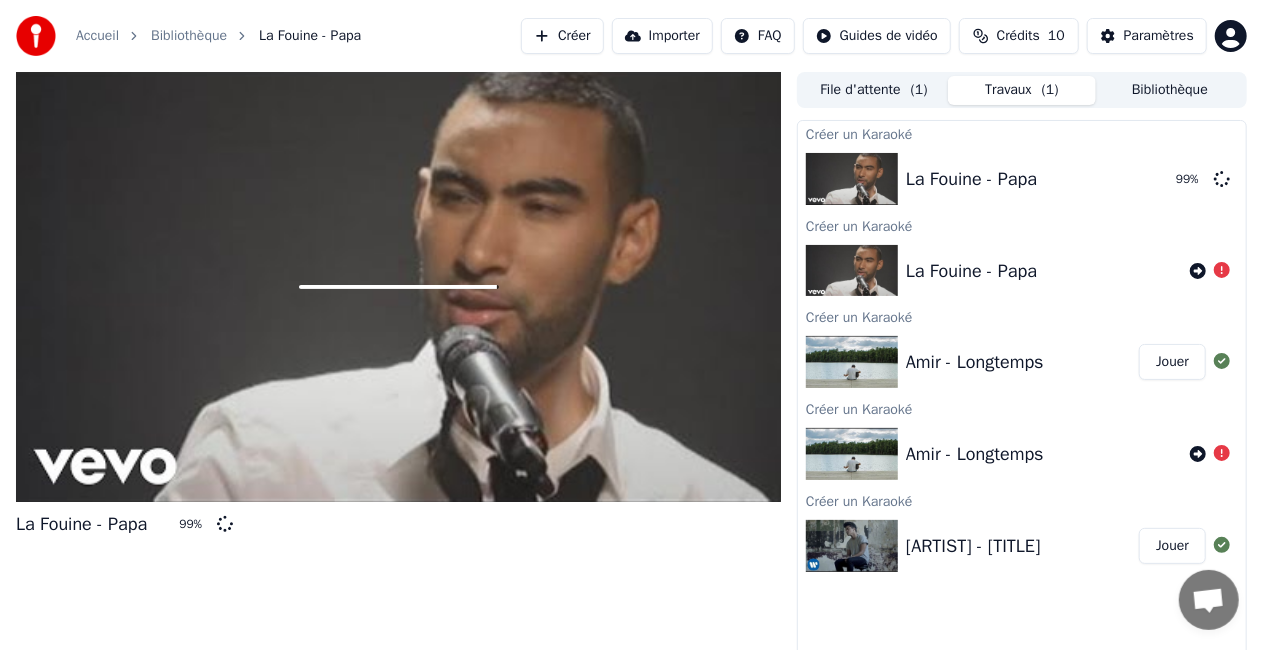 click on "Créer" at bounding box center [562, 36] 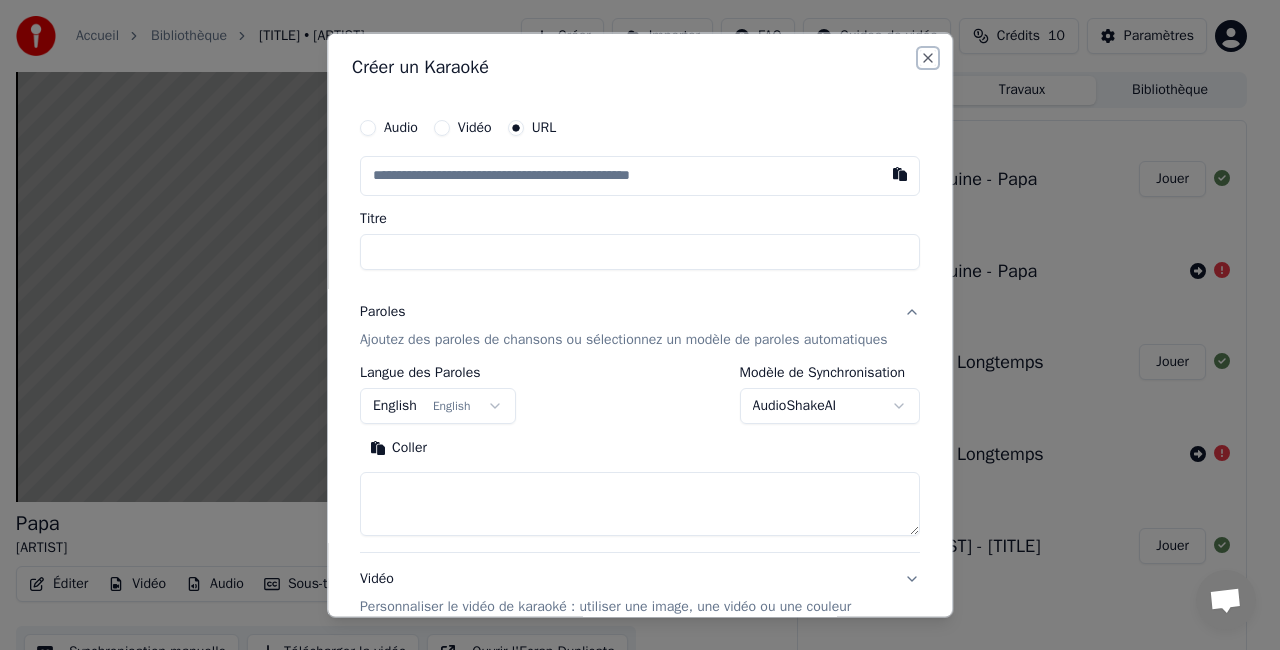 click on "Close" at bounding box center [928, 58] 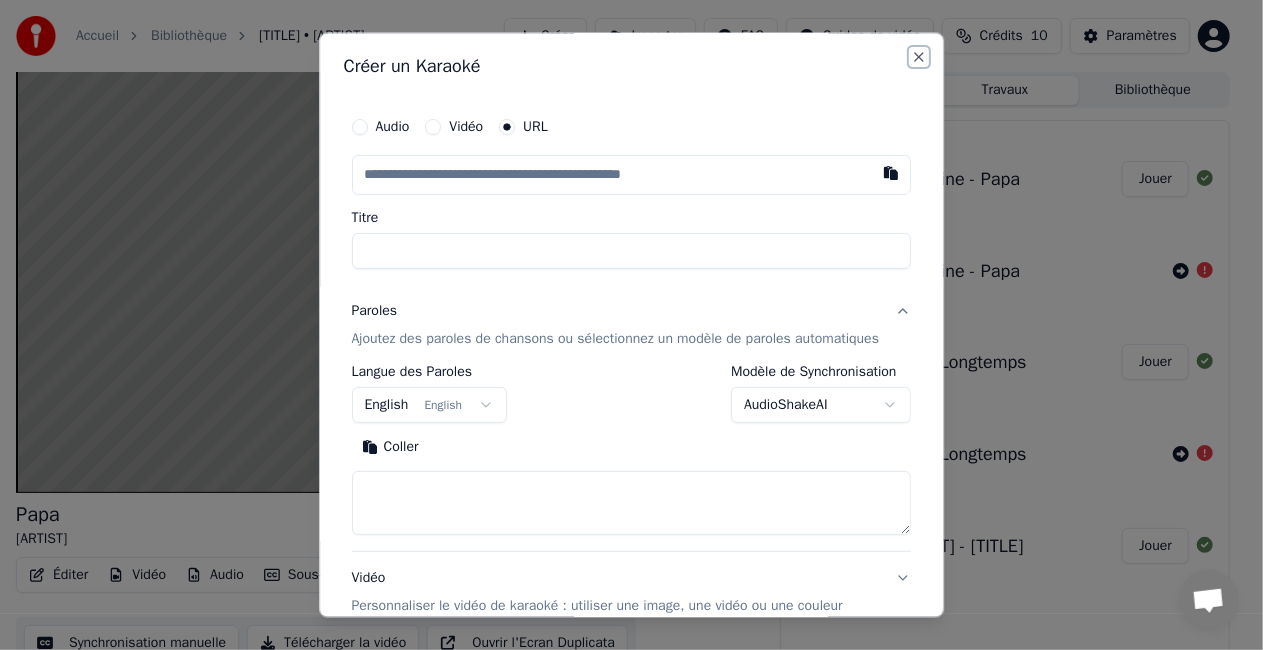select 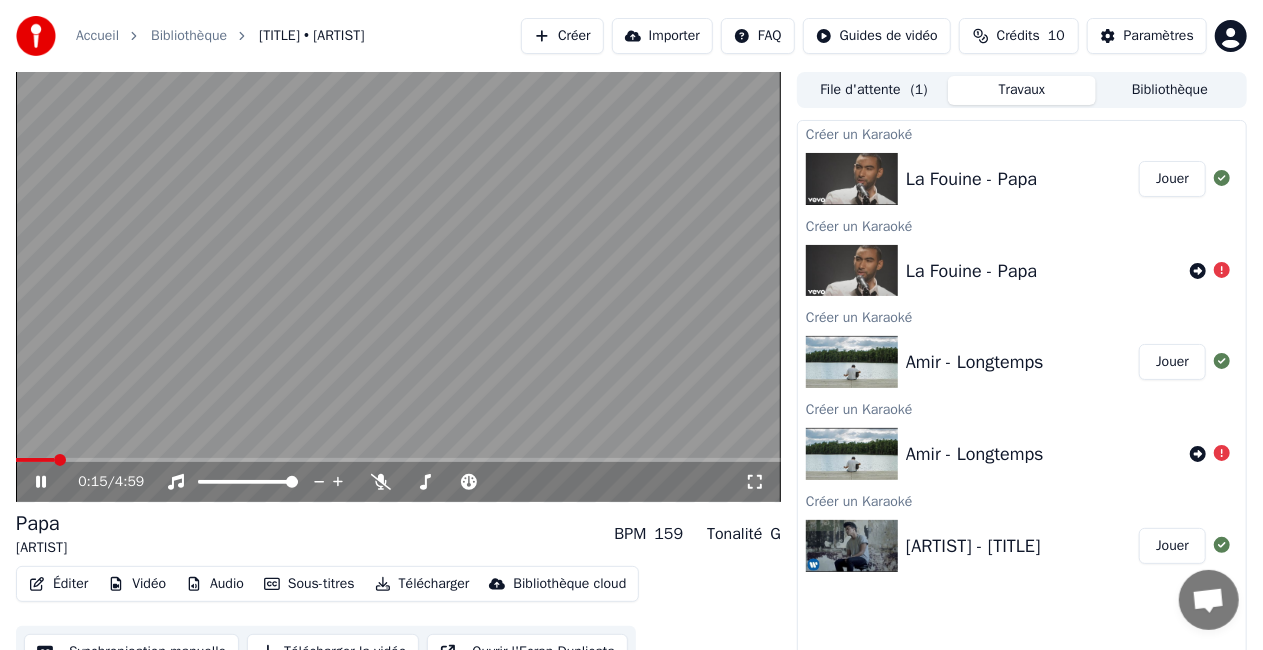 click 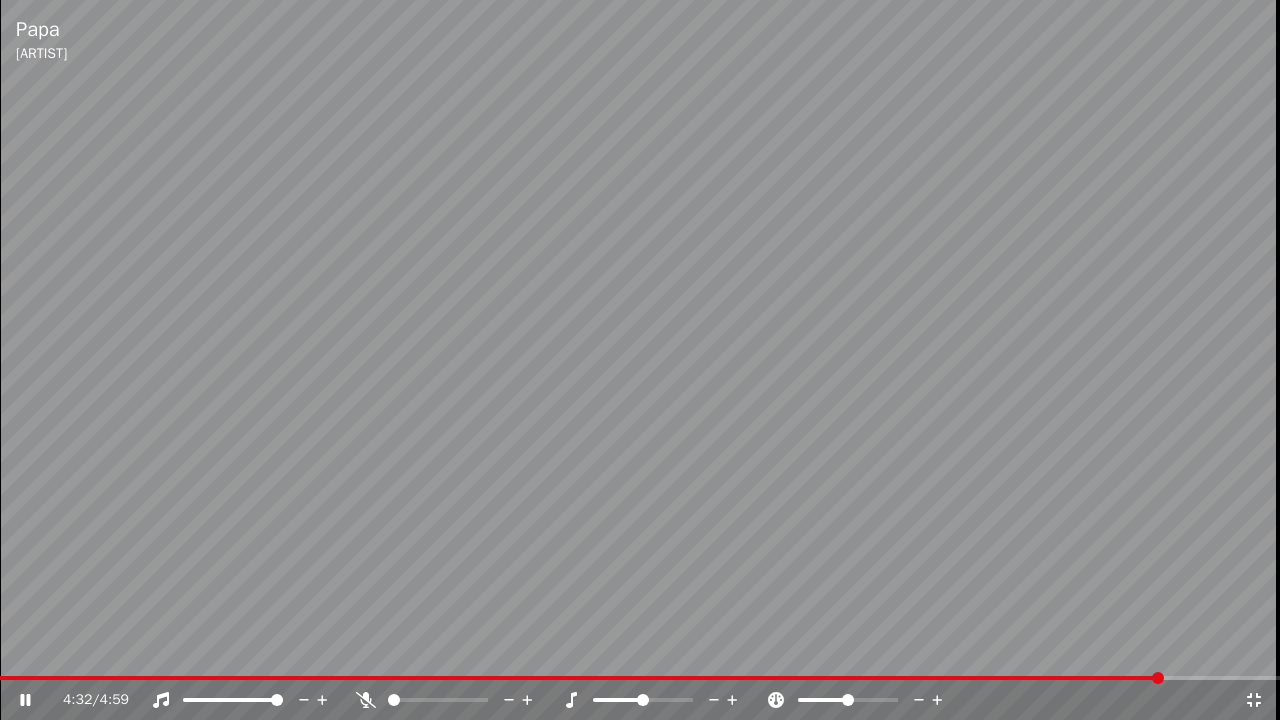 click at bounding box center [640, 360] 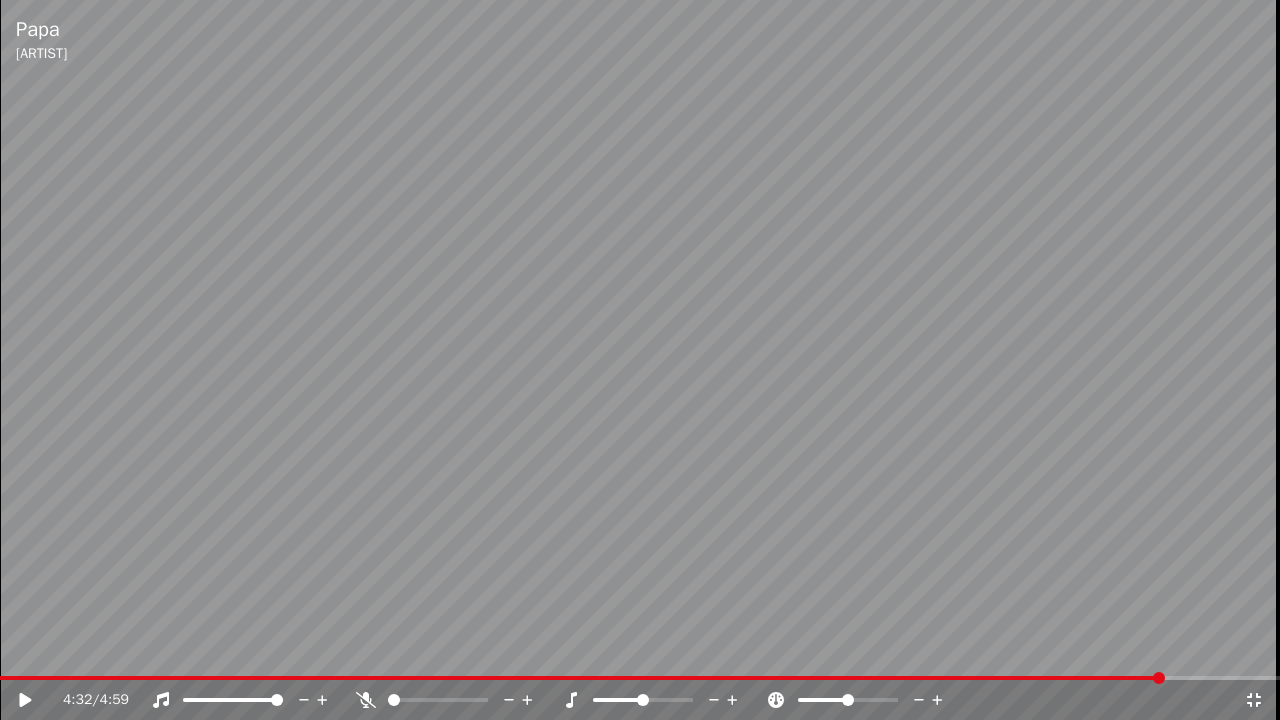 click at bounding box center [640, 360] 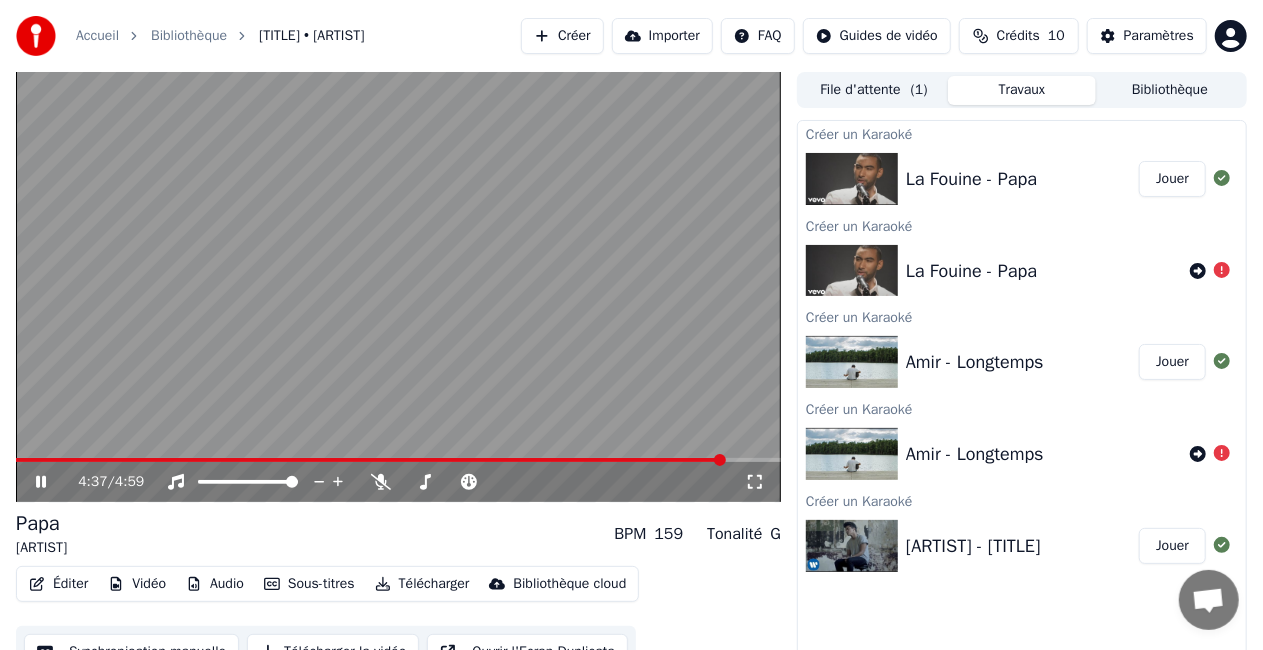 click on "Crédits" at bounding box center (1018, 36) 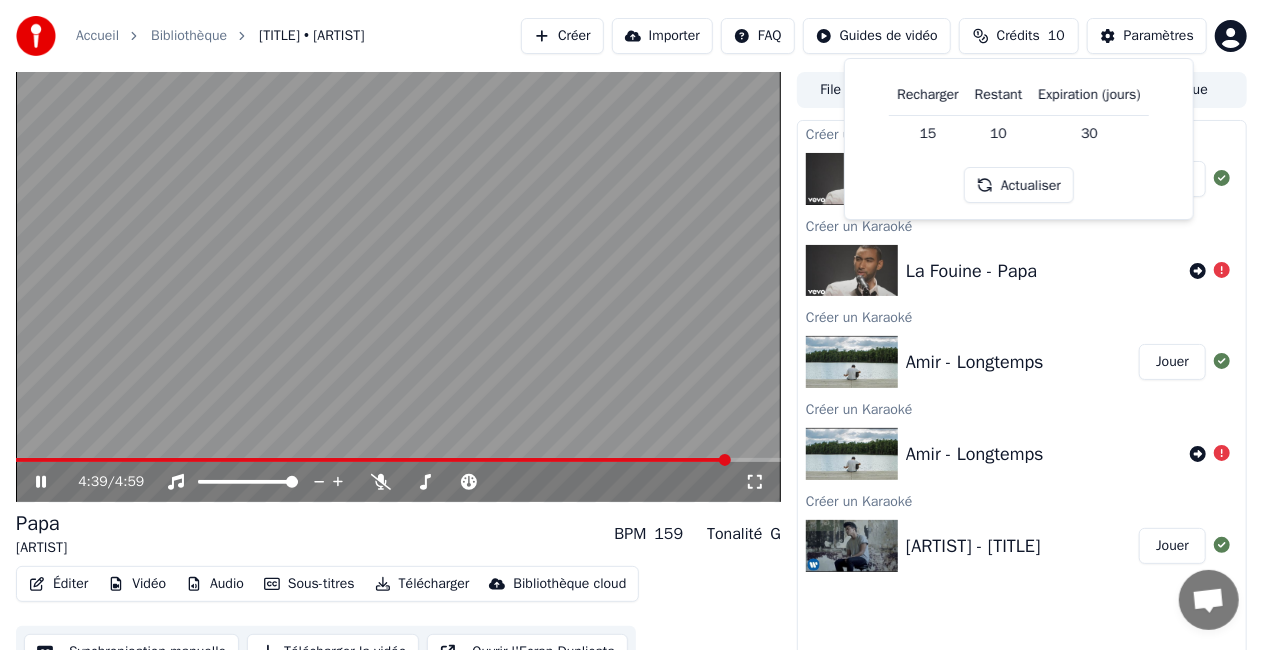 click at bounding box center (398, 287) 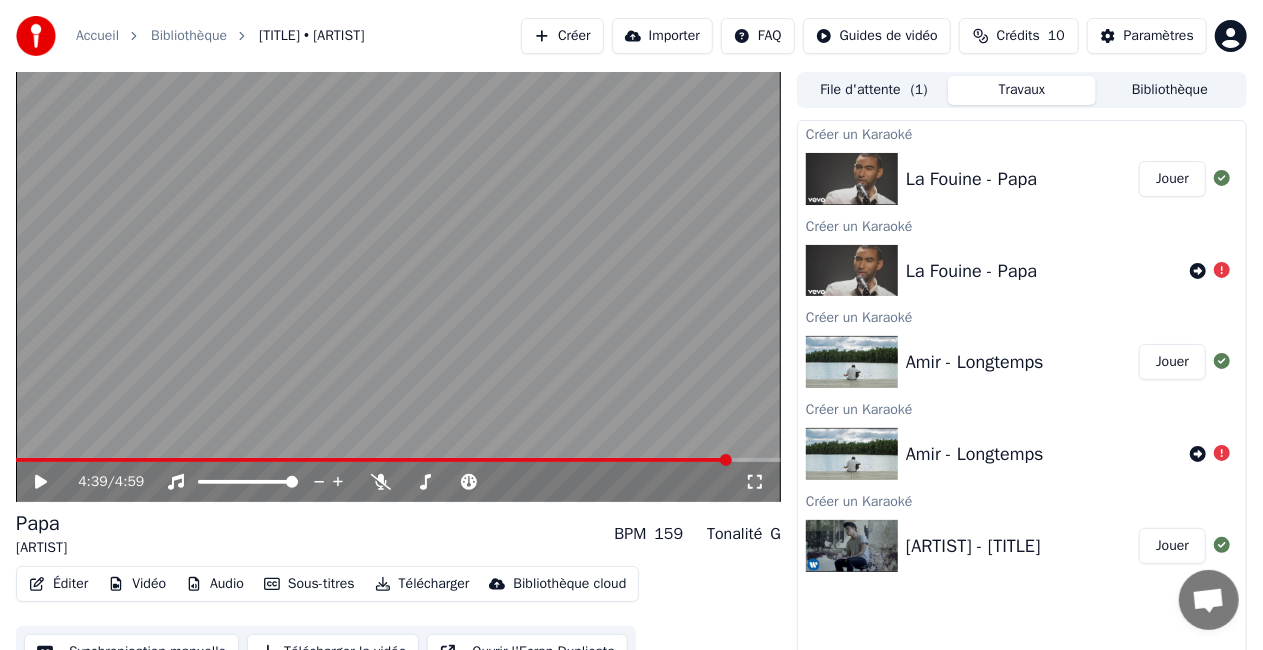 click on "Crédits 10" at bounding box center [1019, 36] 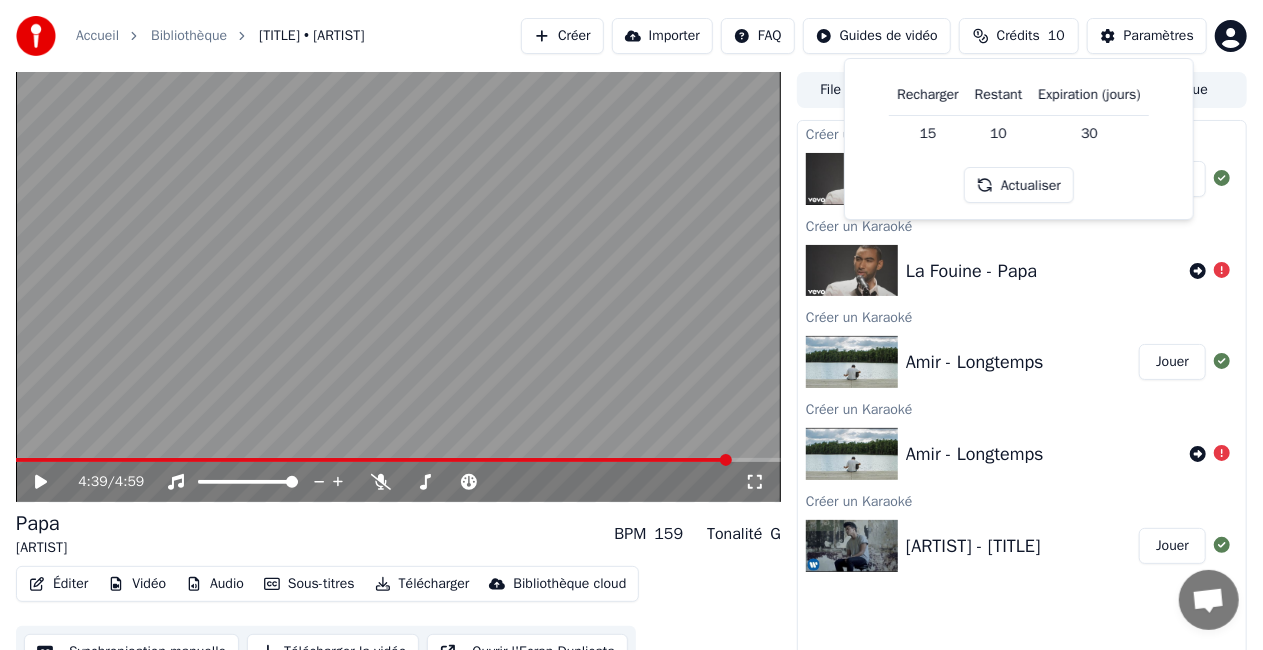 click on "30" at bounding box center [1089, 133] 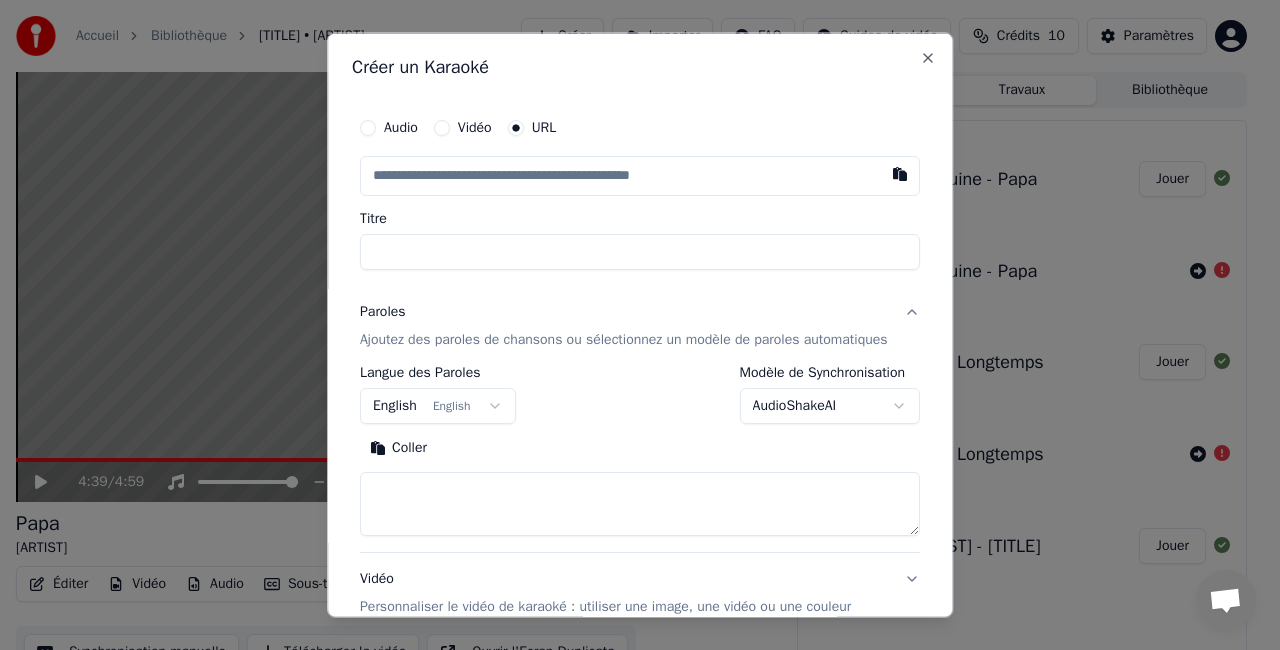 click at bounding box center (640, 176) 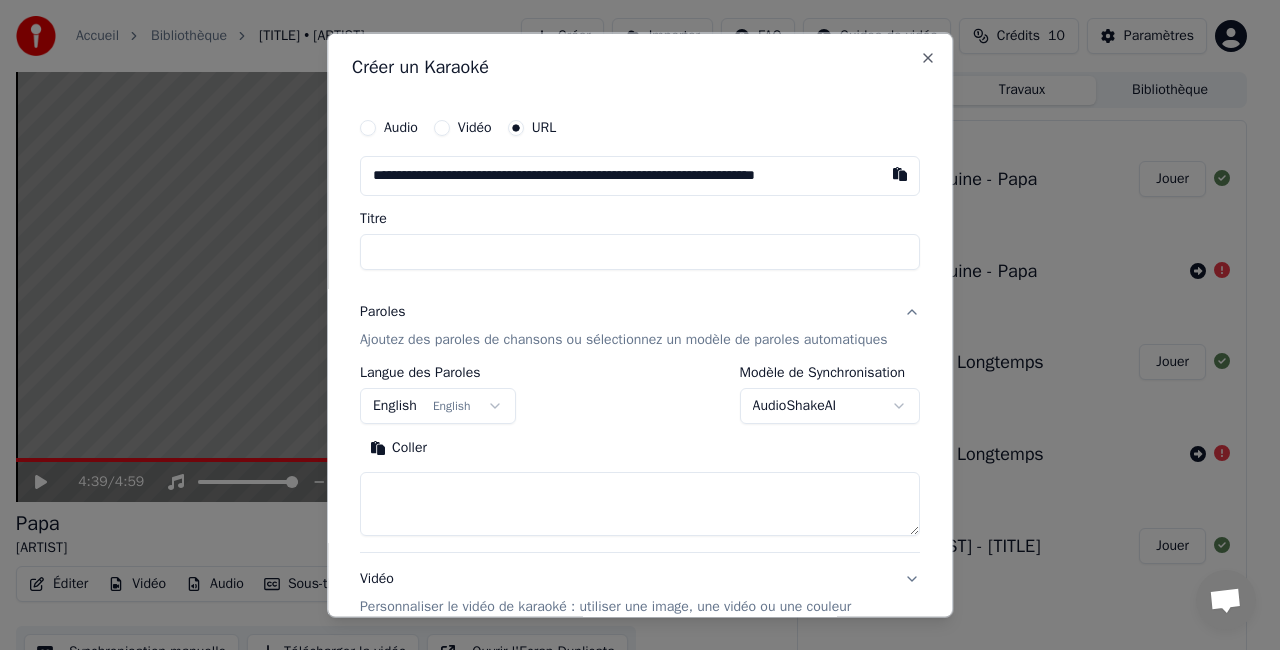 scroll, scrollTop: 0, scrollLeft: 14, axis: horizontal 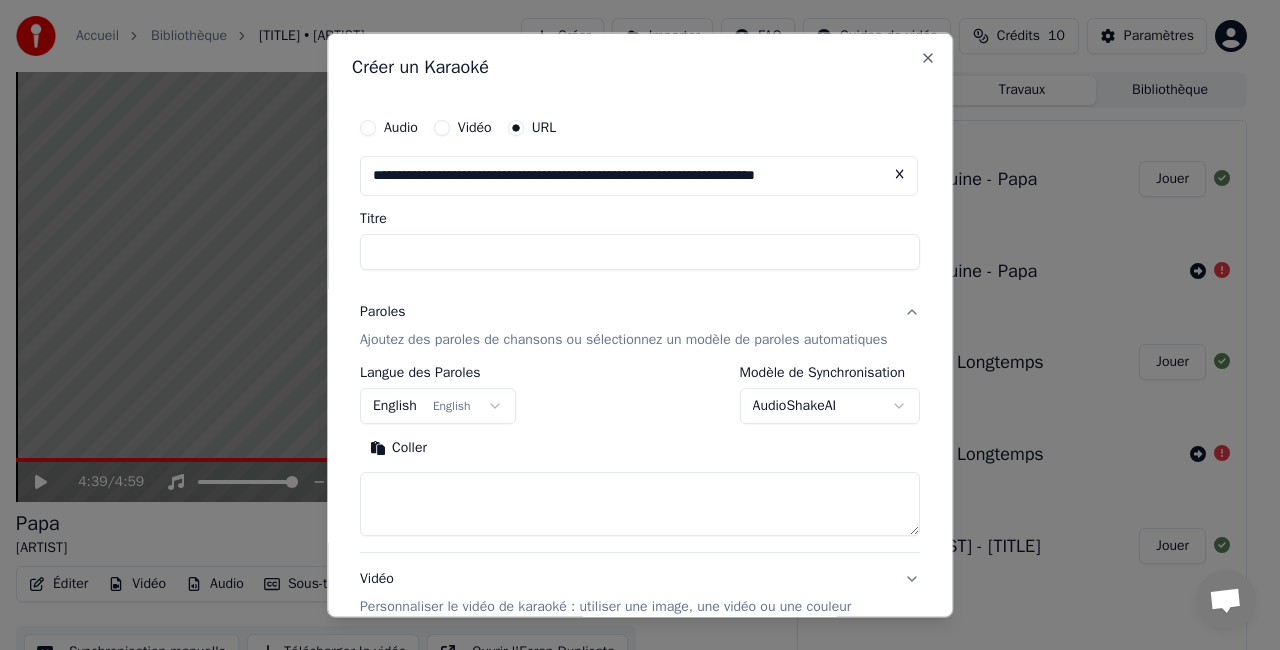 type on "**********" 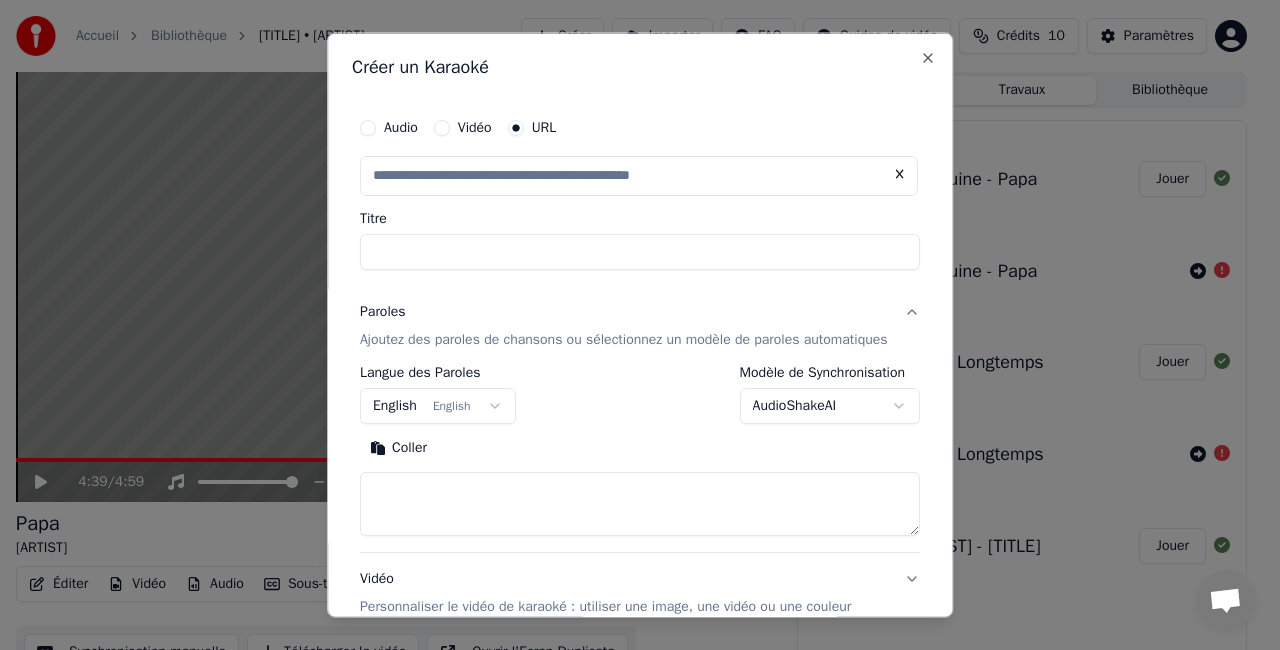 scroll, scrollTop: 0, scrollLeft: 0, axis: both 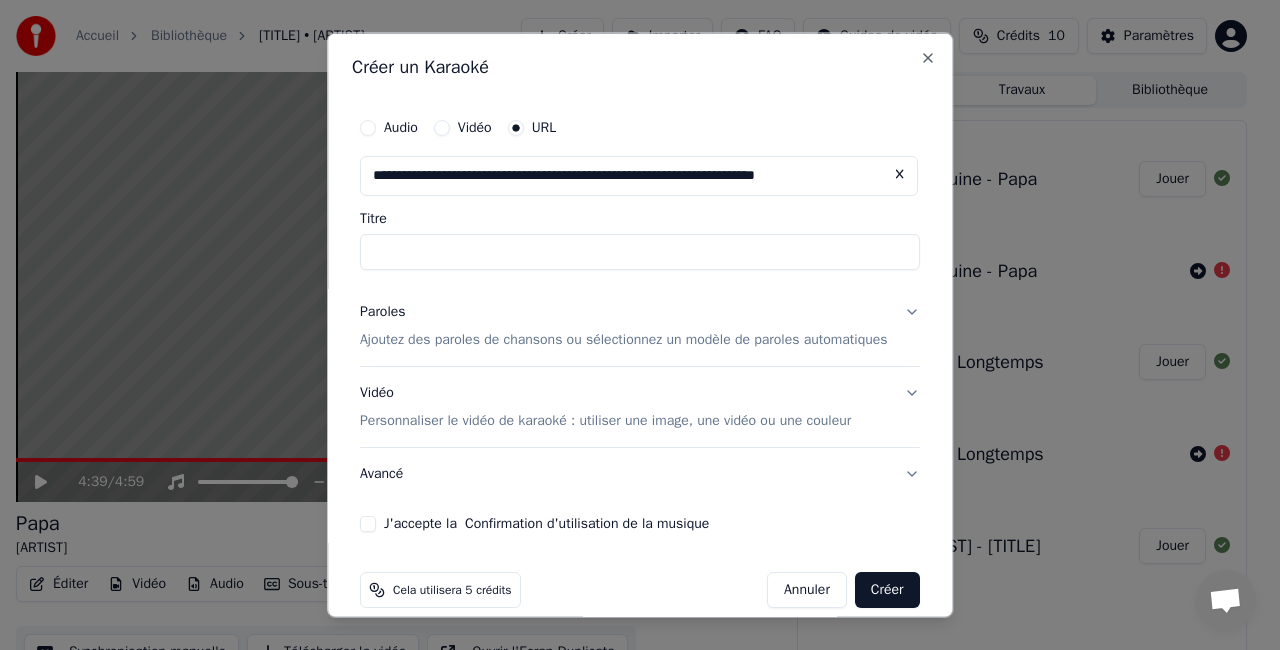 click on "Ajoutez des paroles de chansons ou sélectionnez un modèle de paroles automatiques" at bounding box center (624, 339) 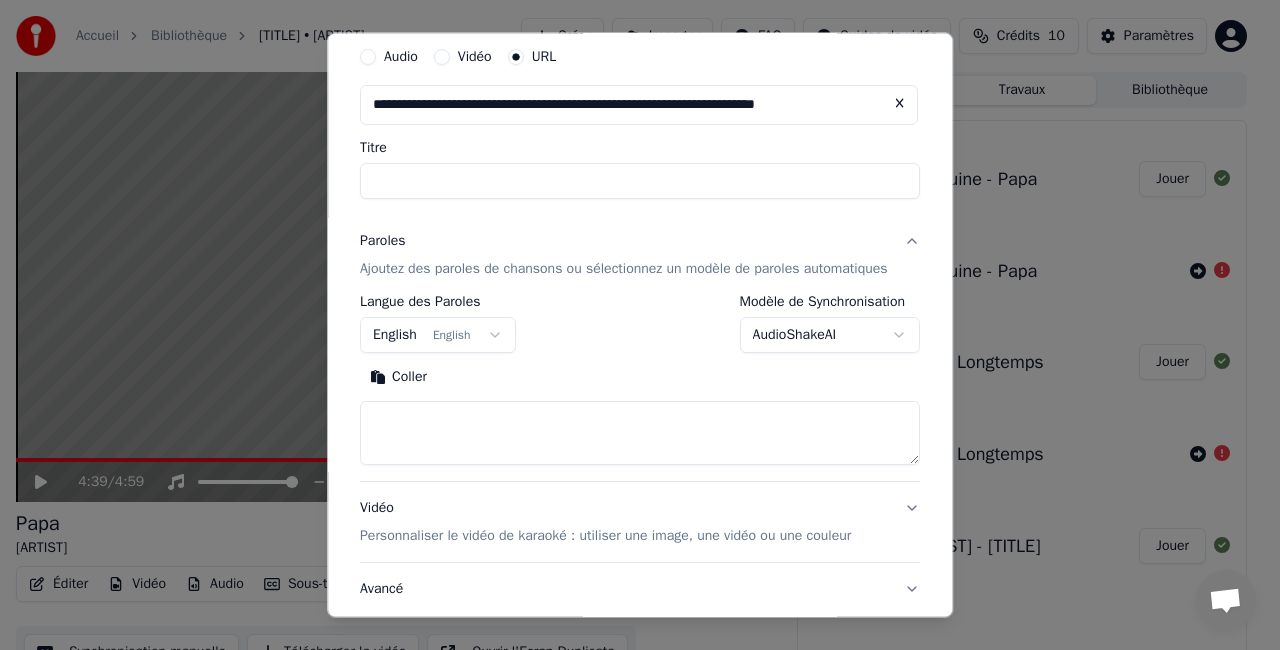 scroll, scrollTop: 71, scrollLeft: 0, axis: vertical 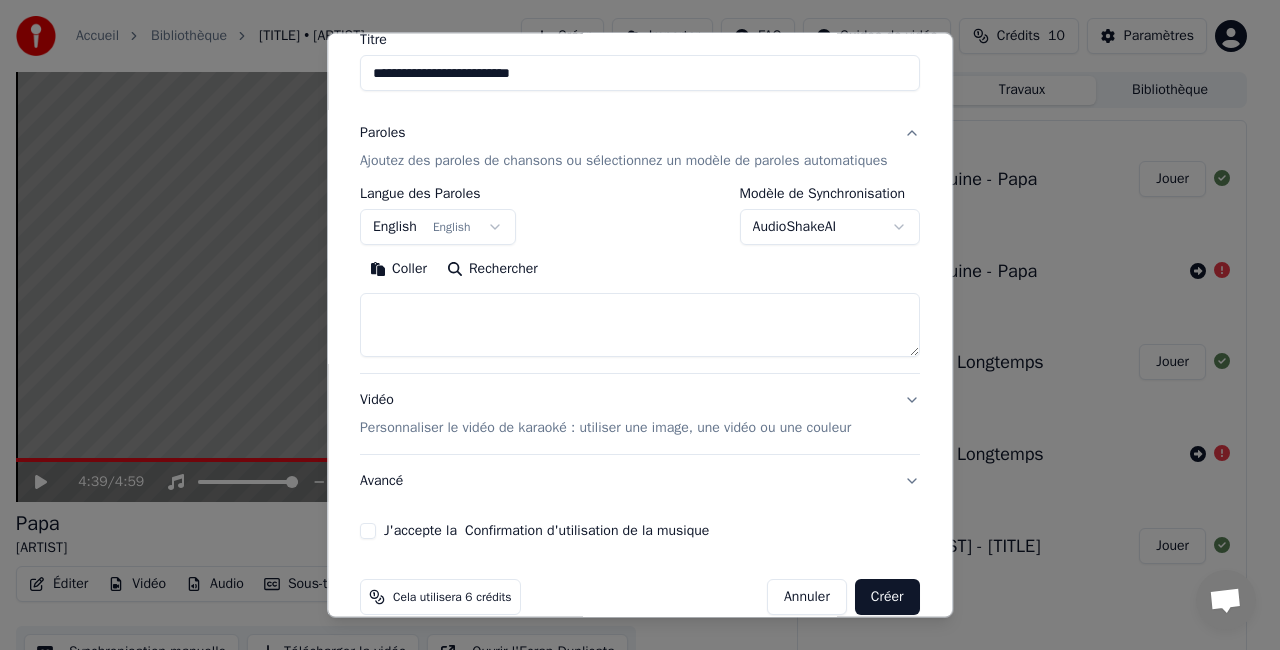 type on "**********" 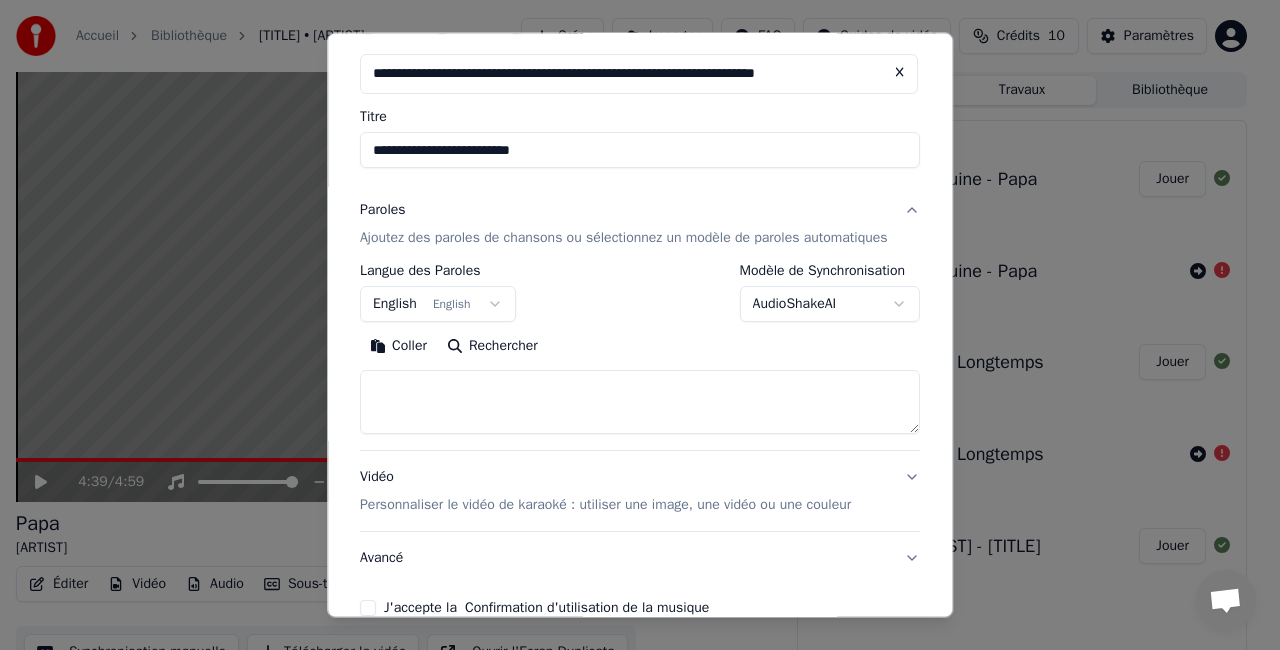 scroll, scrollTop: 99, scrollLeft: 0, axis: vertical 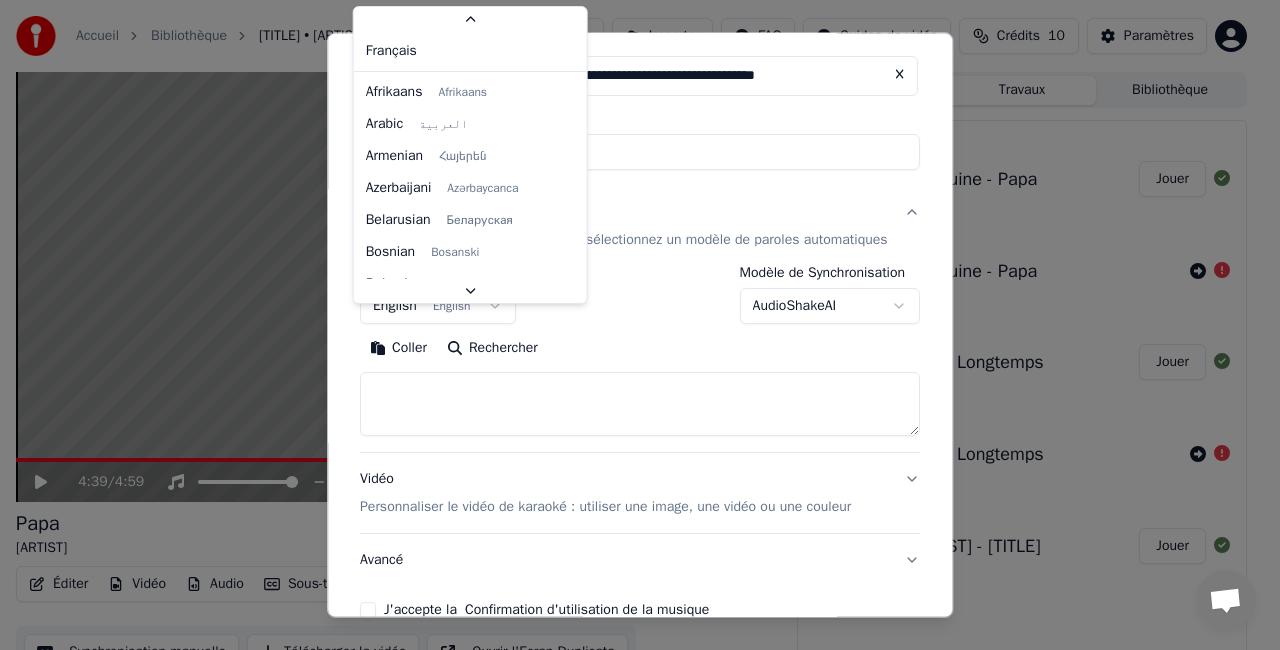 click on "**********" at bounding box center [631, 325] 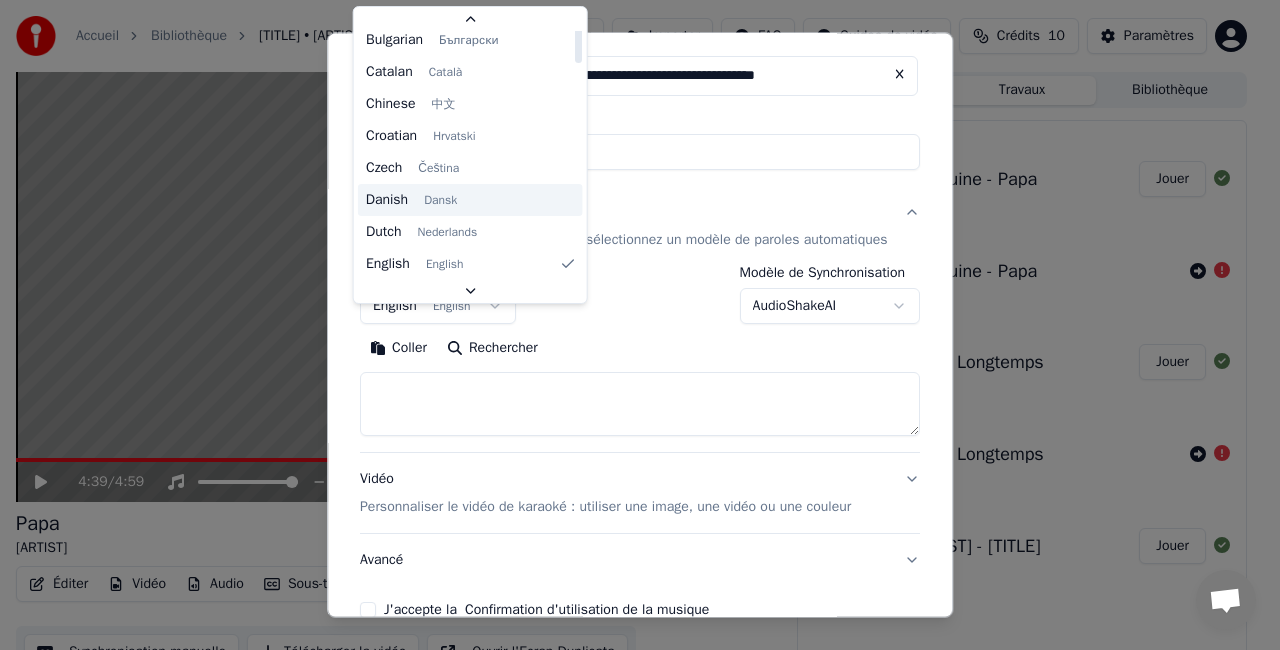 scroll, scrollTop: 0, scrollLeft: 0, axis: both 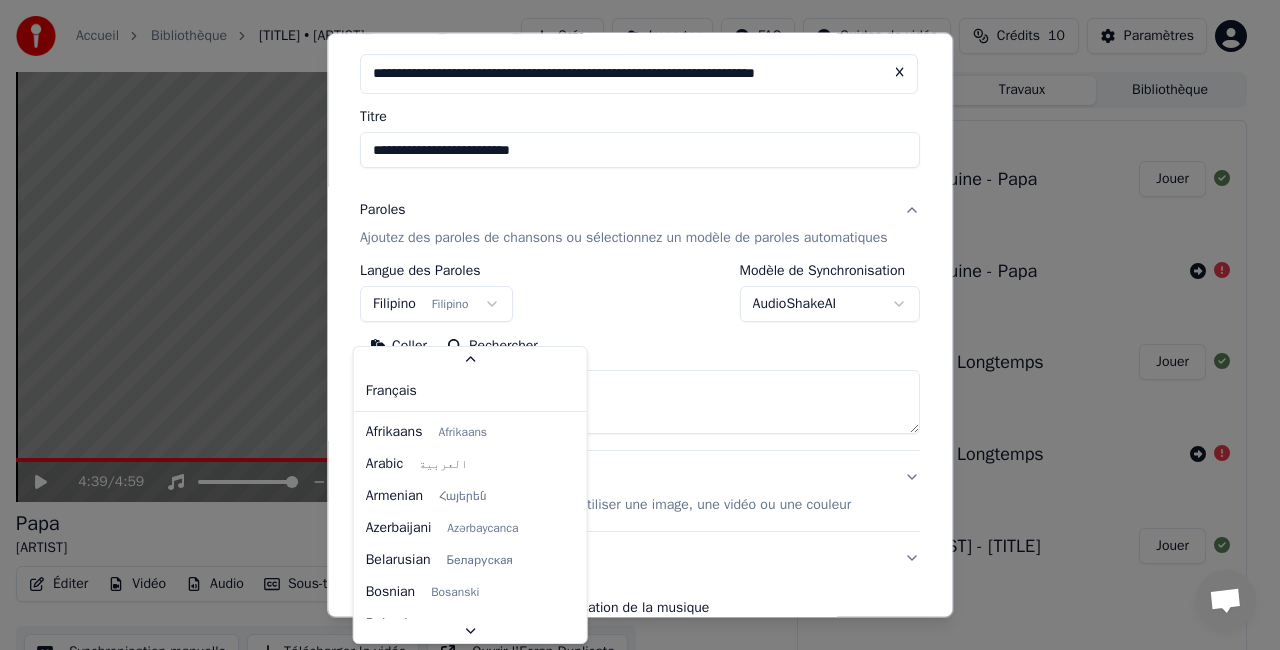 click on "**********" at bounding box center (631, 325) 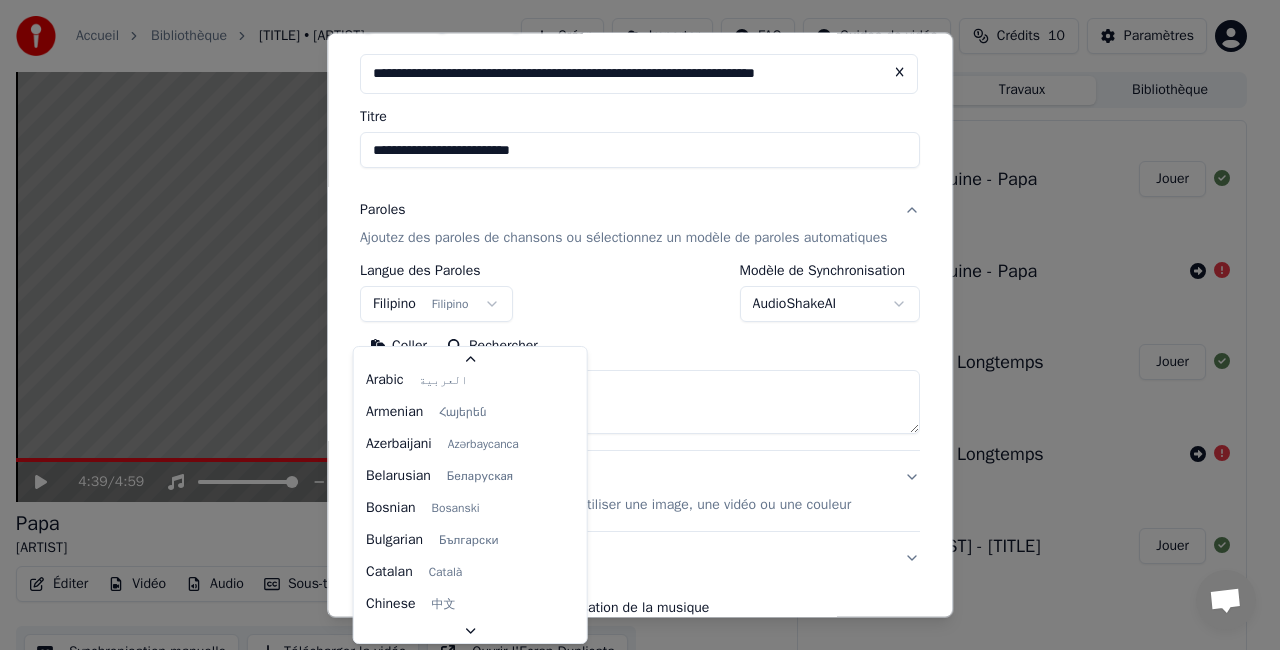scroll, scrollTop: 224, scrollLeft: 0, axis: vertical 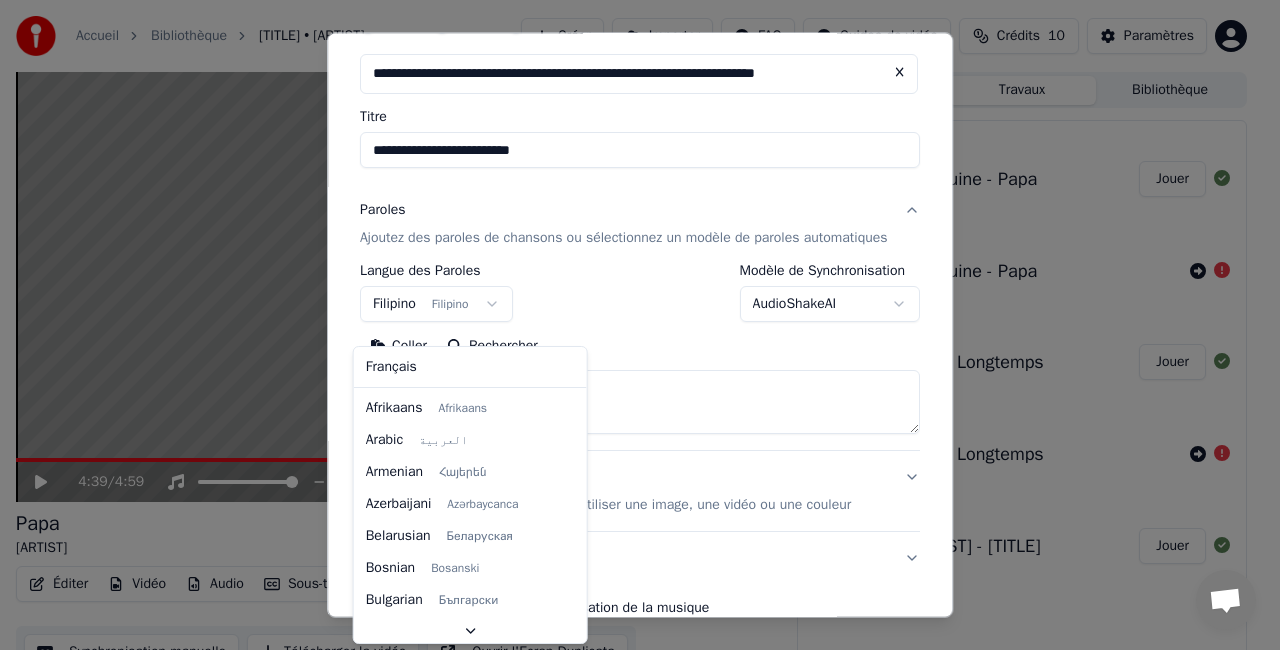 select on "**" 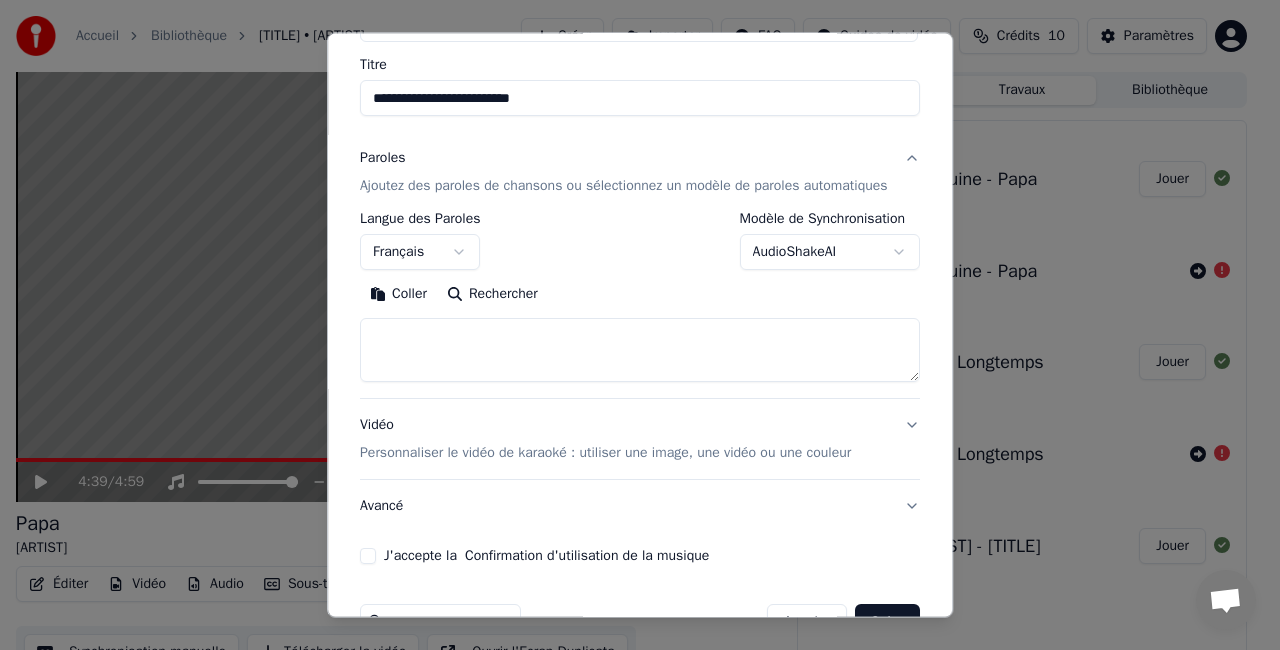 scroll, scrollTop: 150, scrollLeft: 0, axis: vertical 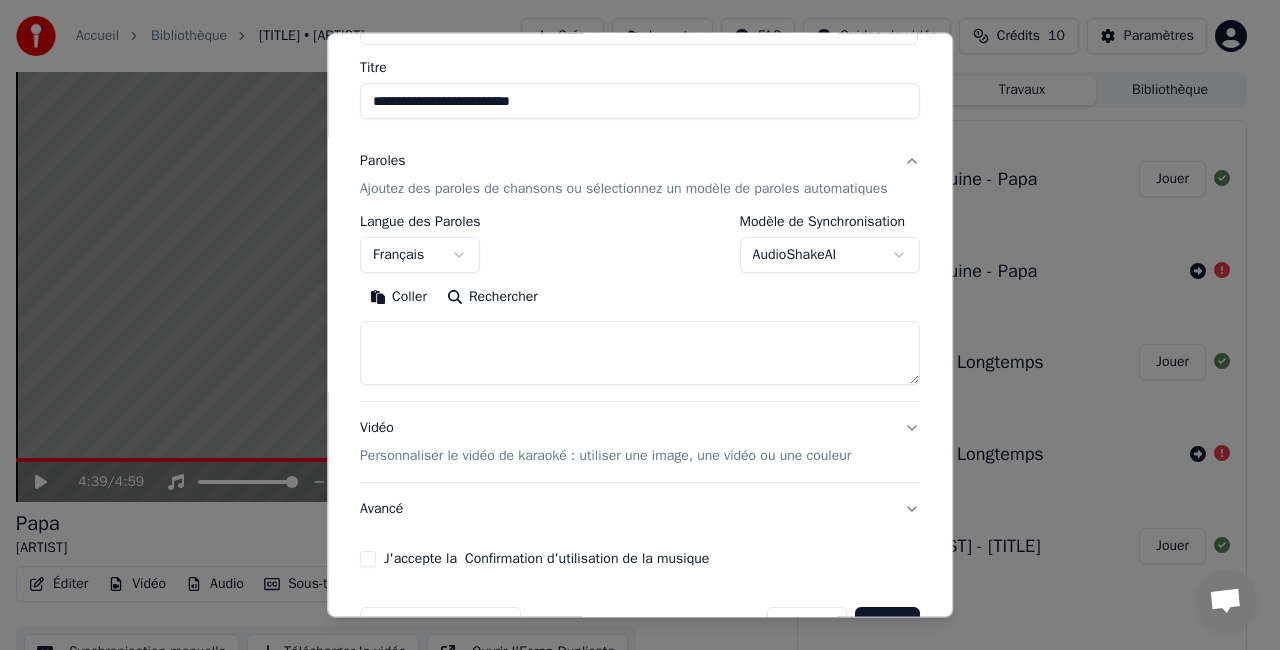 click on "Rechercher" at bounding box center [492, 297] 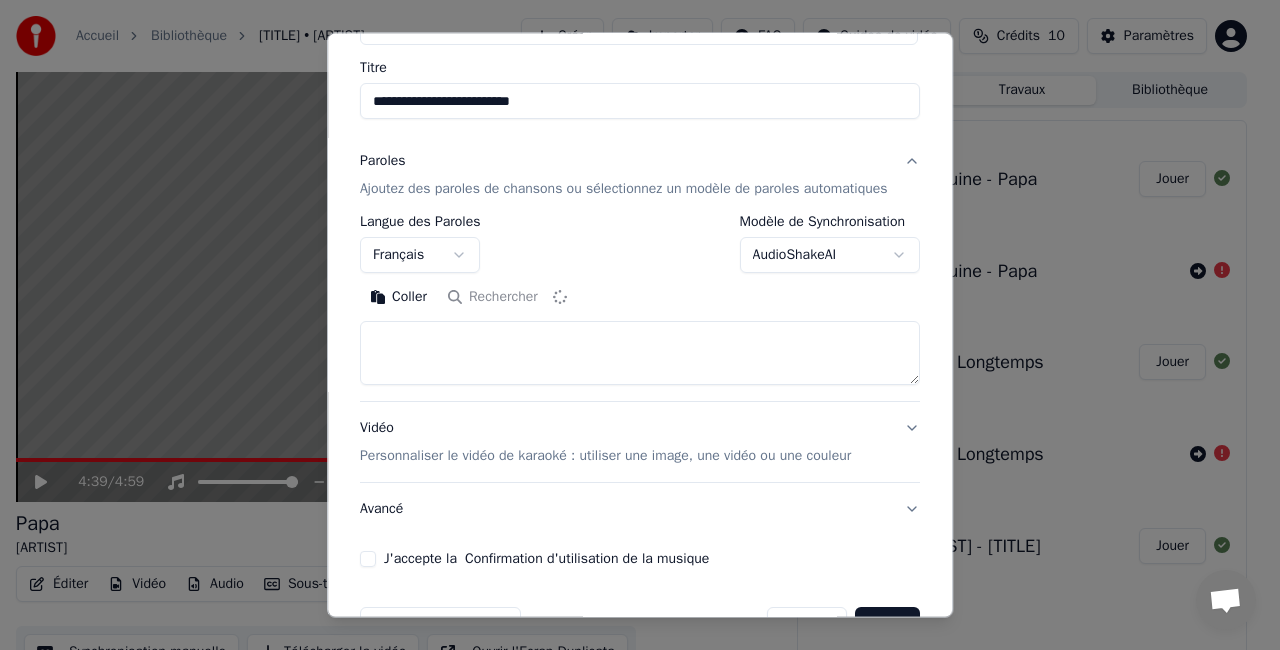 scroll, scrollTop: 227, scrollLeft: 0, axis: vertical 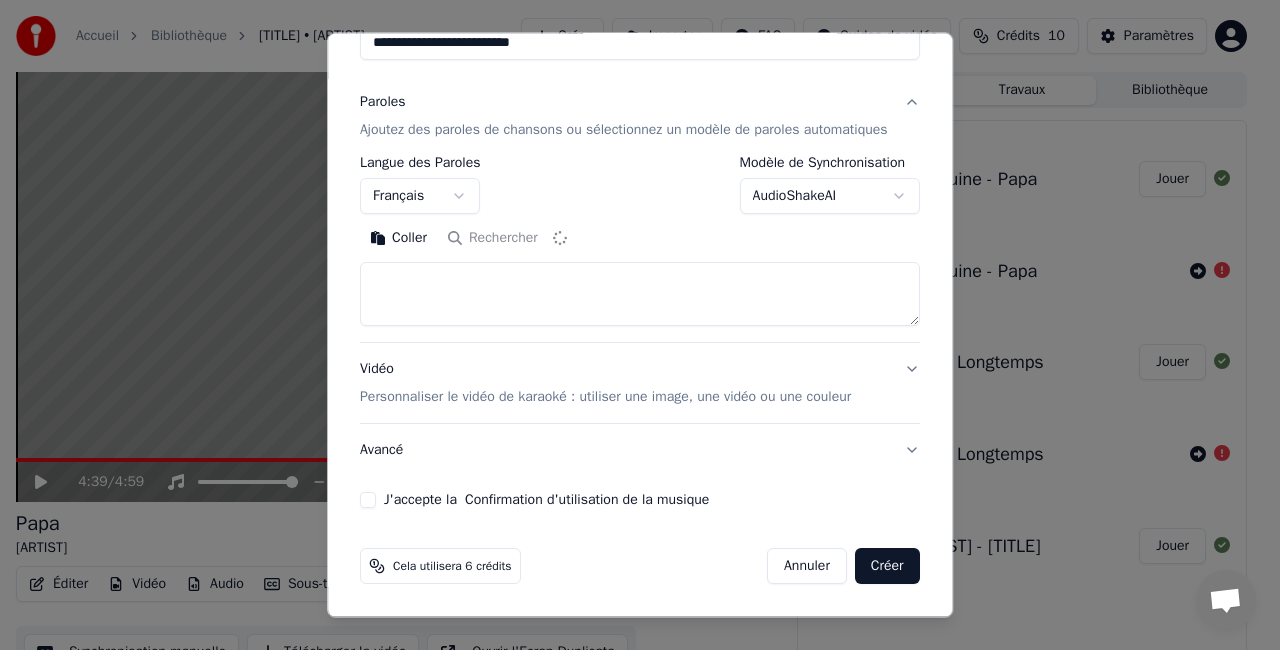 type on "**********" 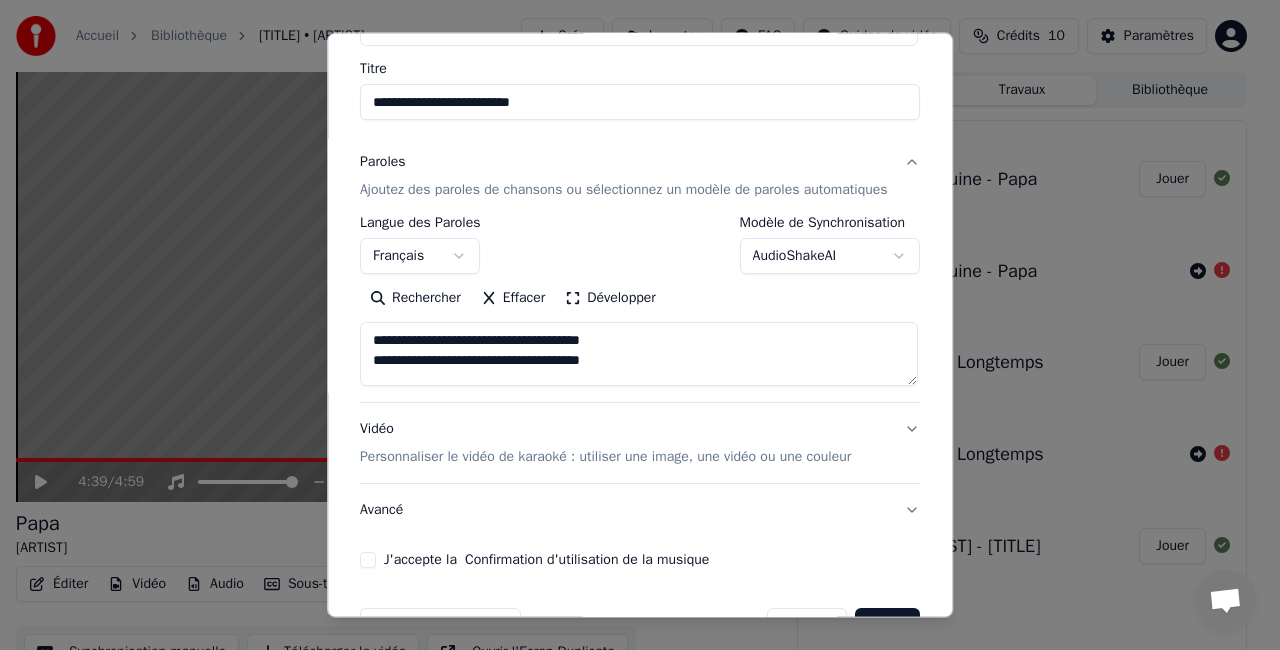 scroll, scrollTop: 134, scrollLeft: 0, axis: vertical 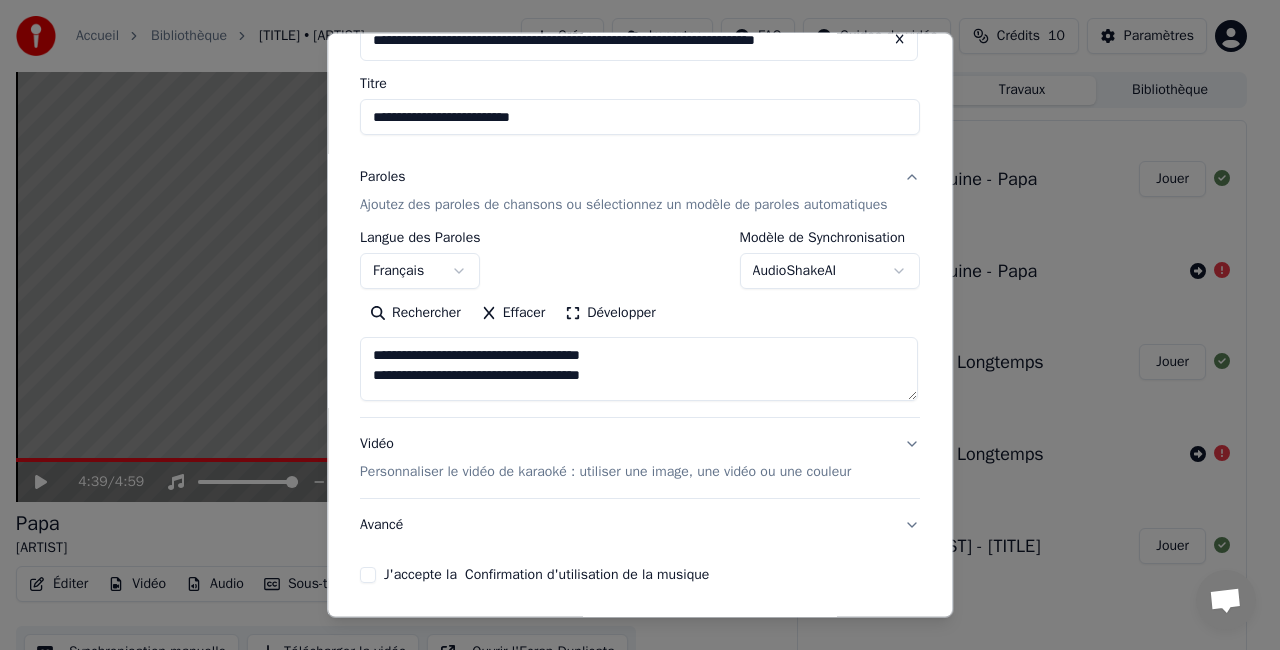 click on "Effacer" at bounding box center (513, 313) 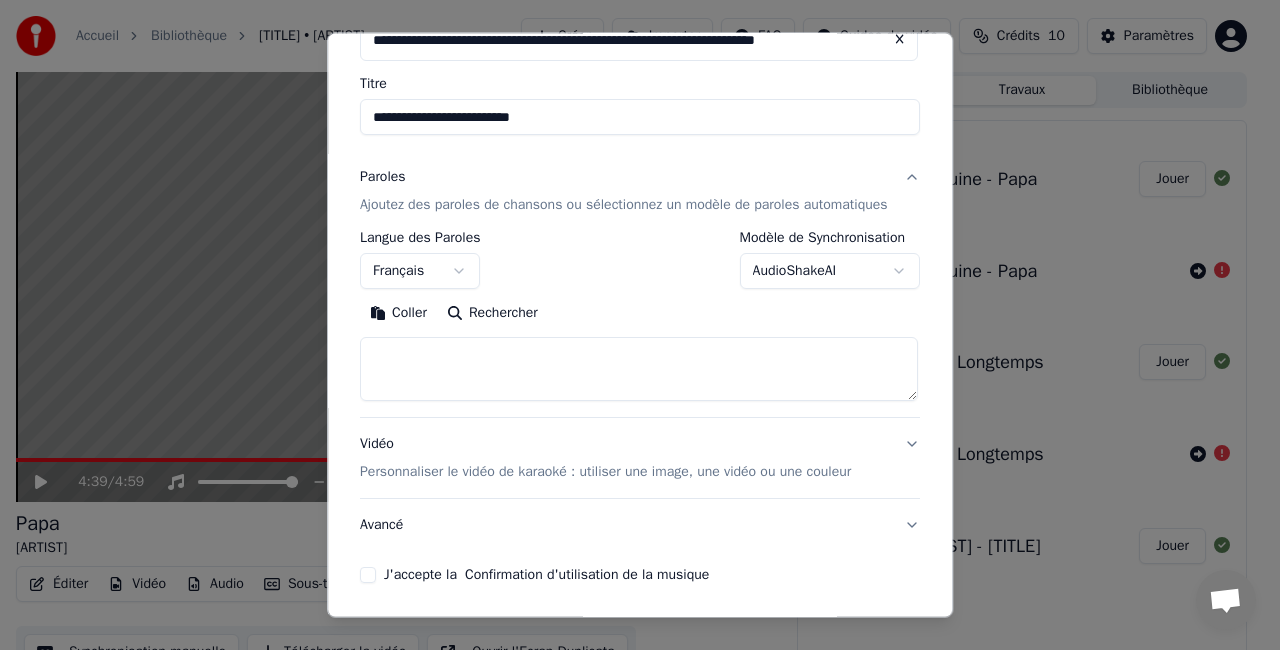 click on "Rechercher" at bounding box center [492, 313] 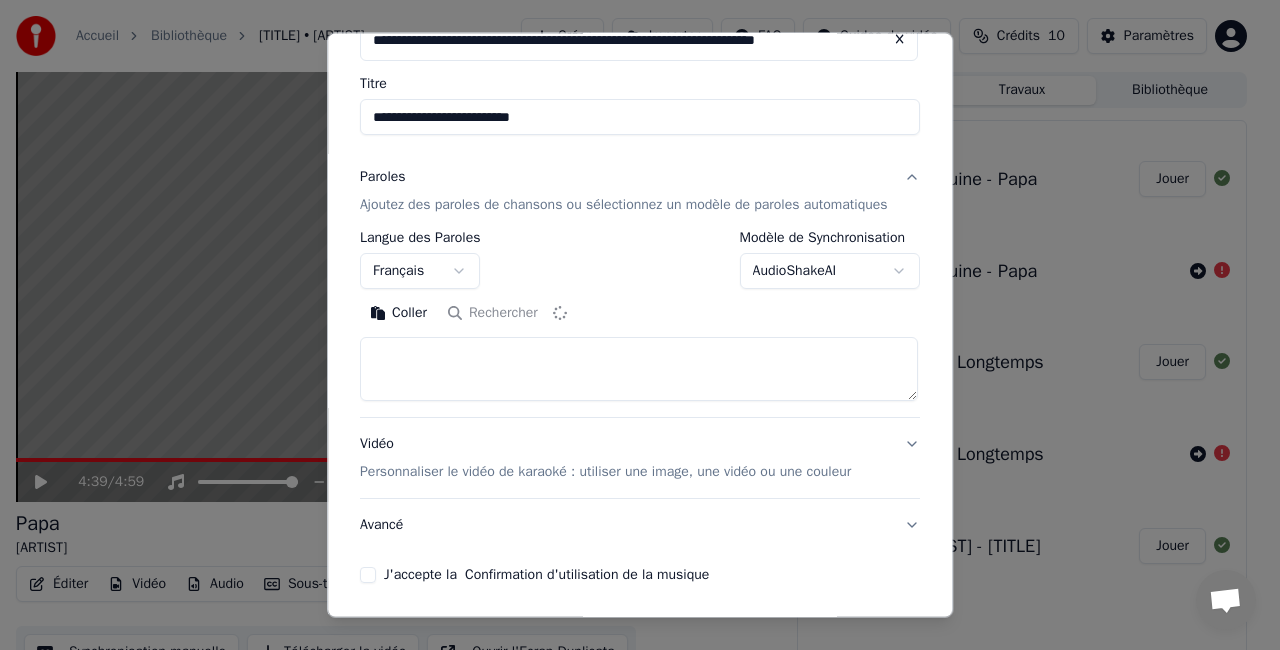 type on "**********" 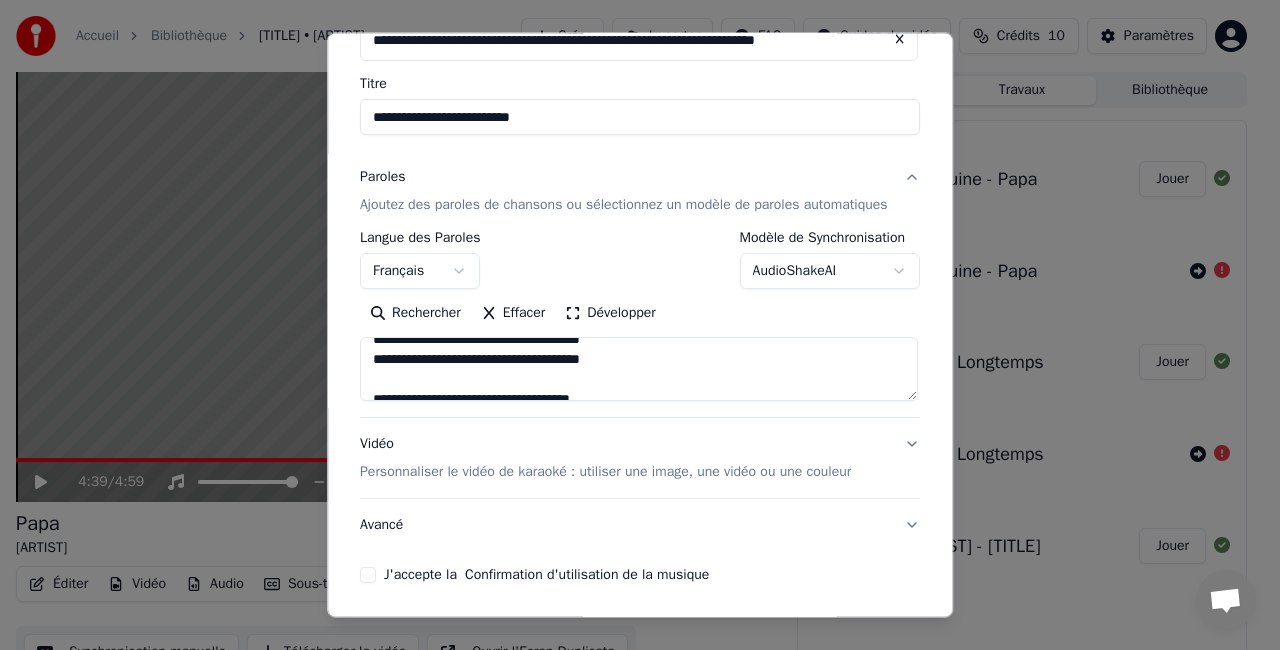 scroll, scrollTop: 0, scrollLeft: 0, axis: both 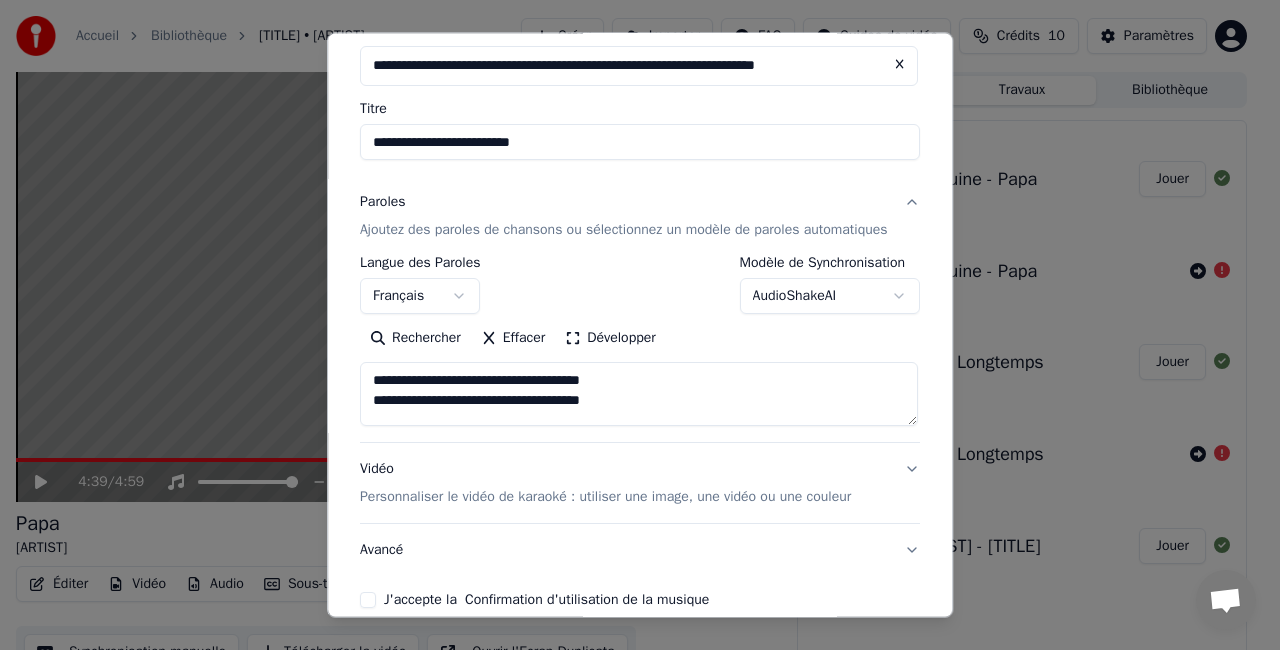 click at bounding box center [639, 394] 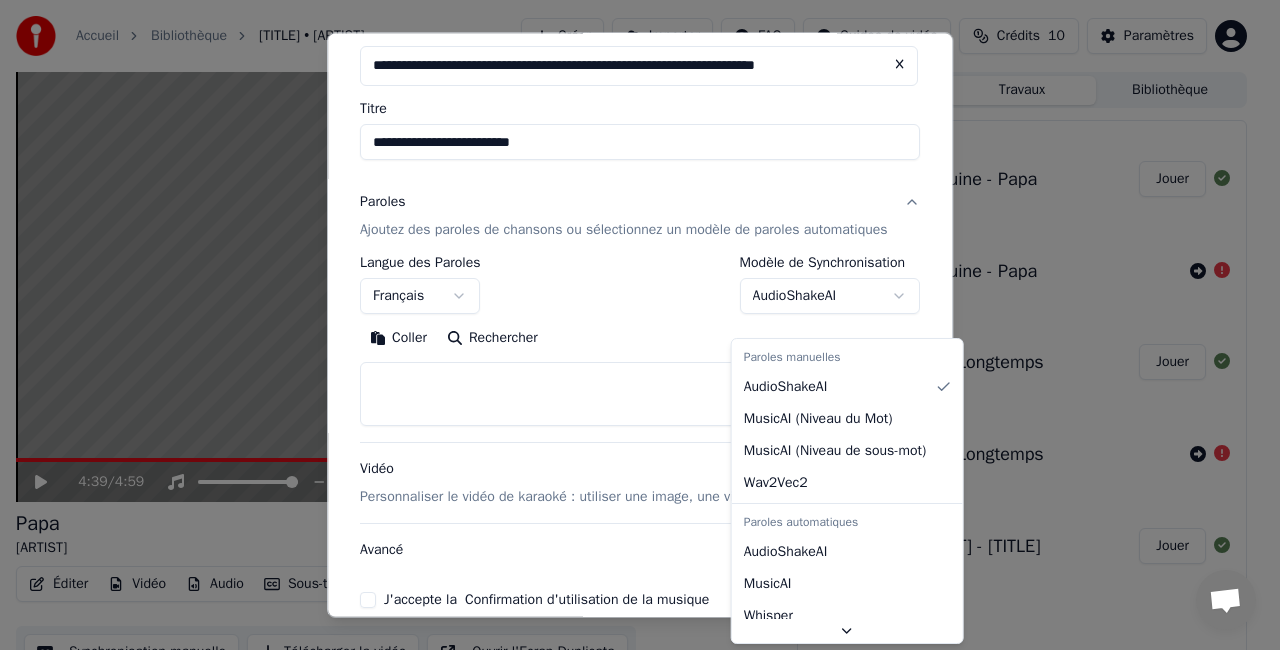 click on "**********" at bounding box center [631, 325] 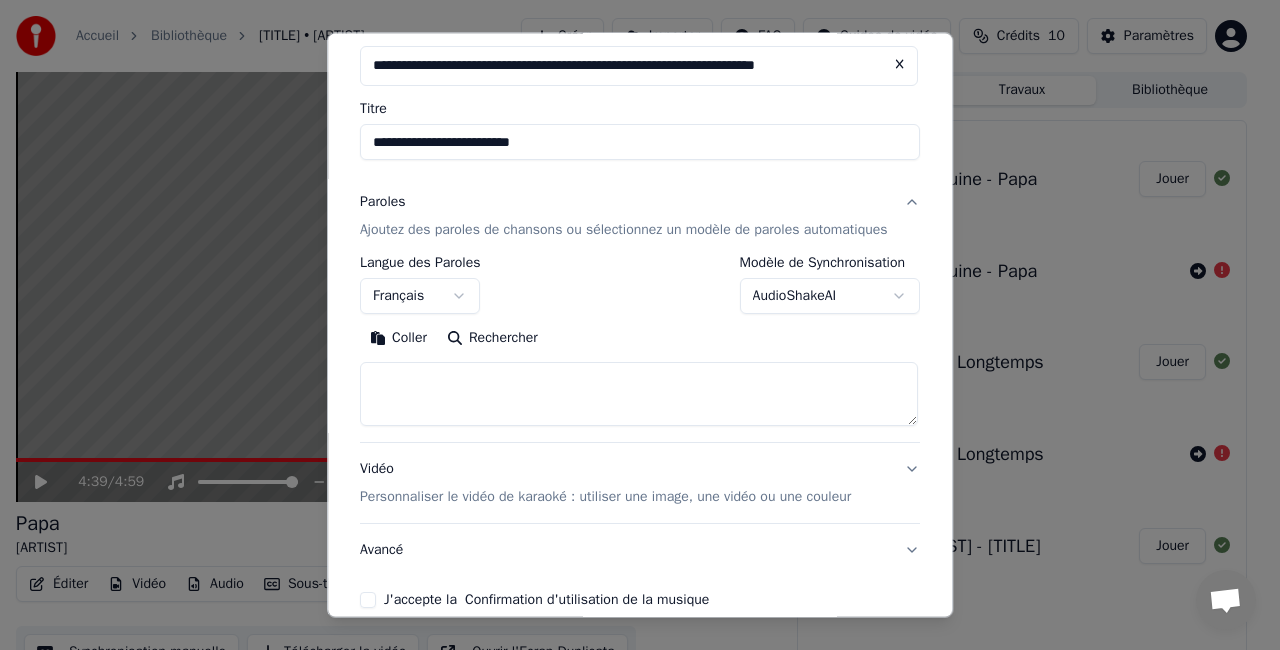 click on "**********" at bounding box center [631, 325] 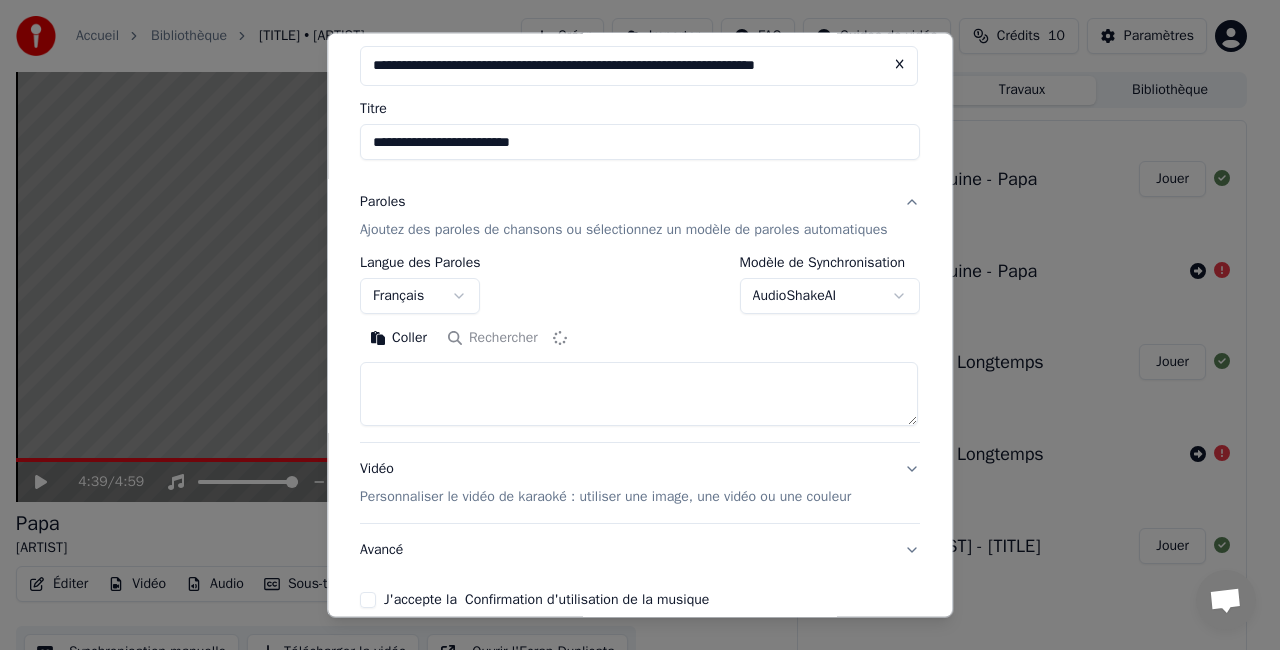 type on "**********" 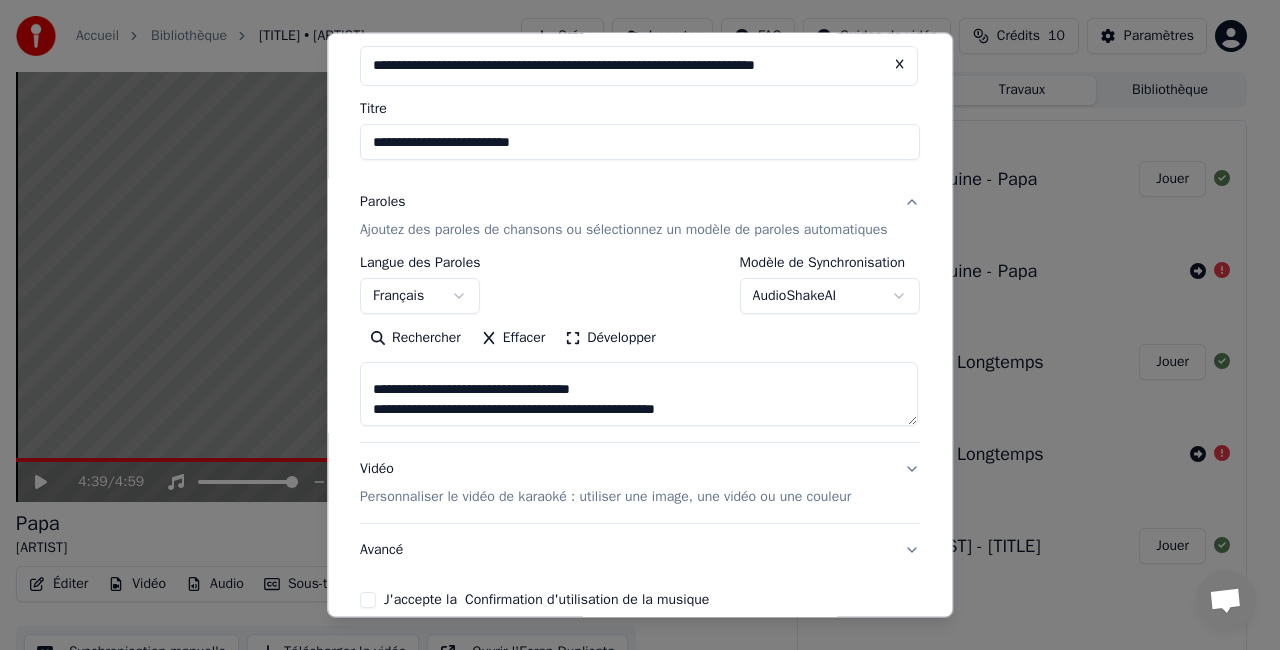 scroll, scrollTop: 0, scrollLeft: 0, axis: both 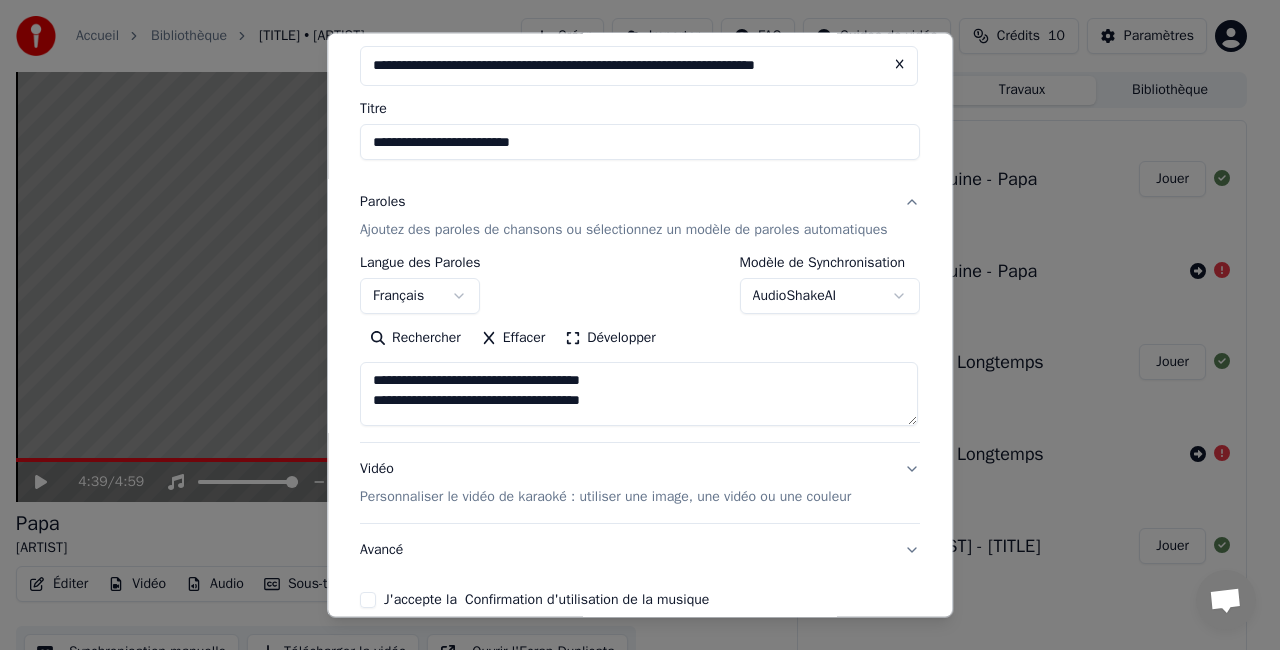 click on "Développer" at bounding box center (611, 338) 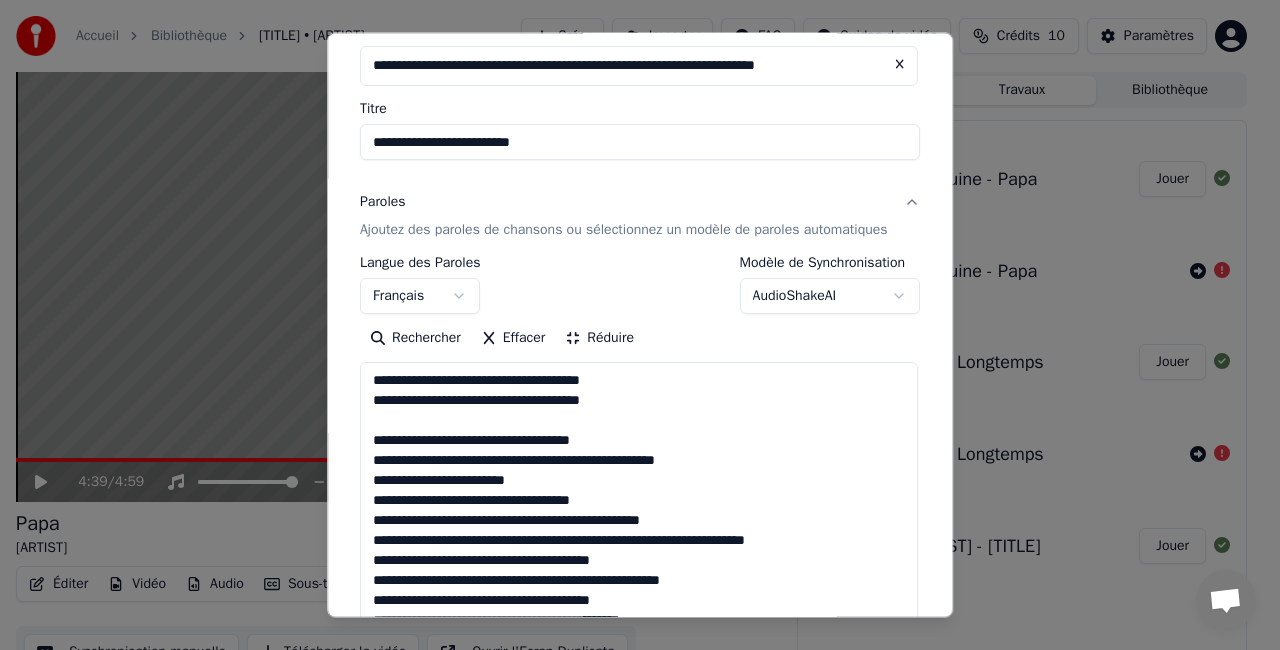 scroll, scrollTop: 1, scrollLeft: 0, axis: vertical 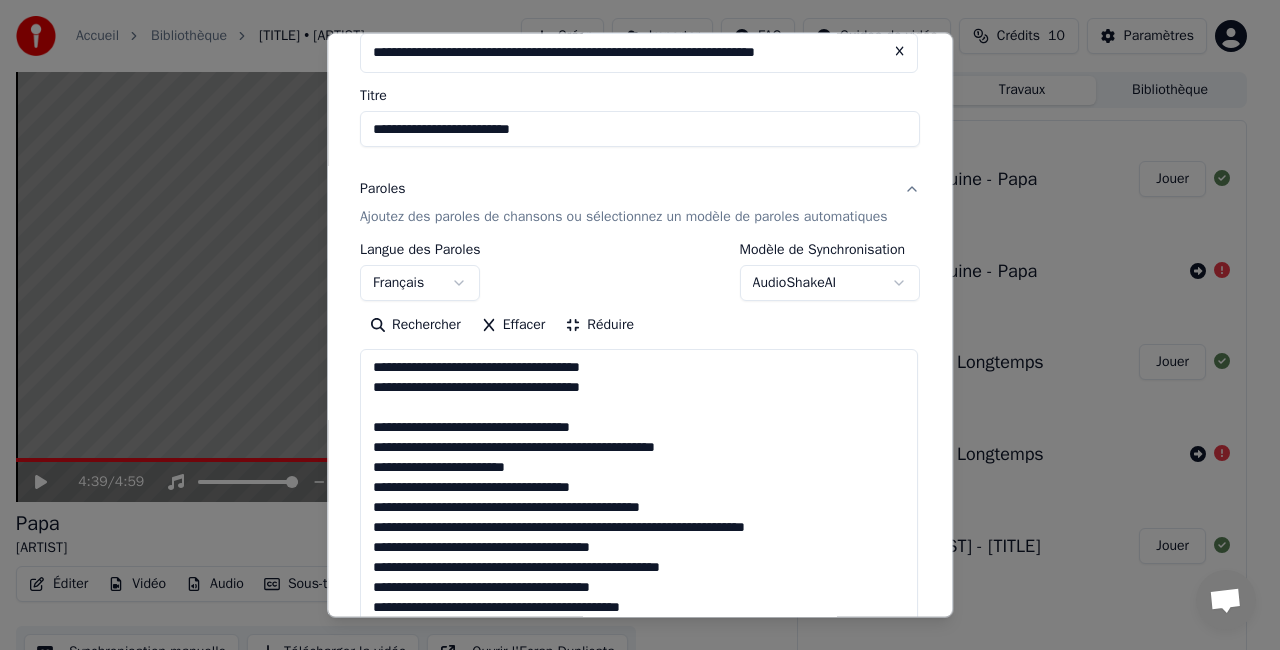 click on "Effacer" at bounding box center (513, 325) 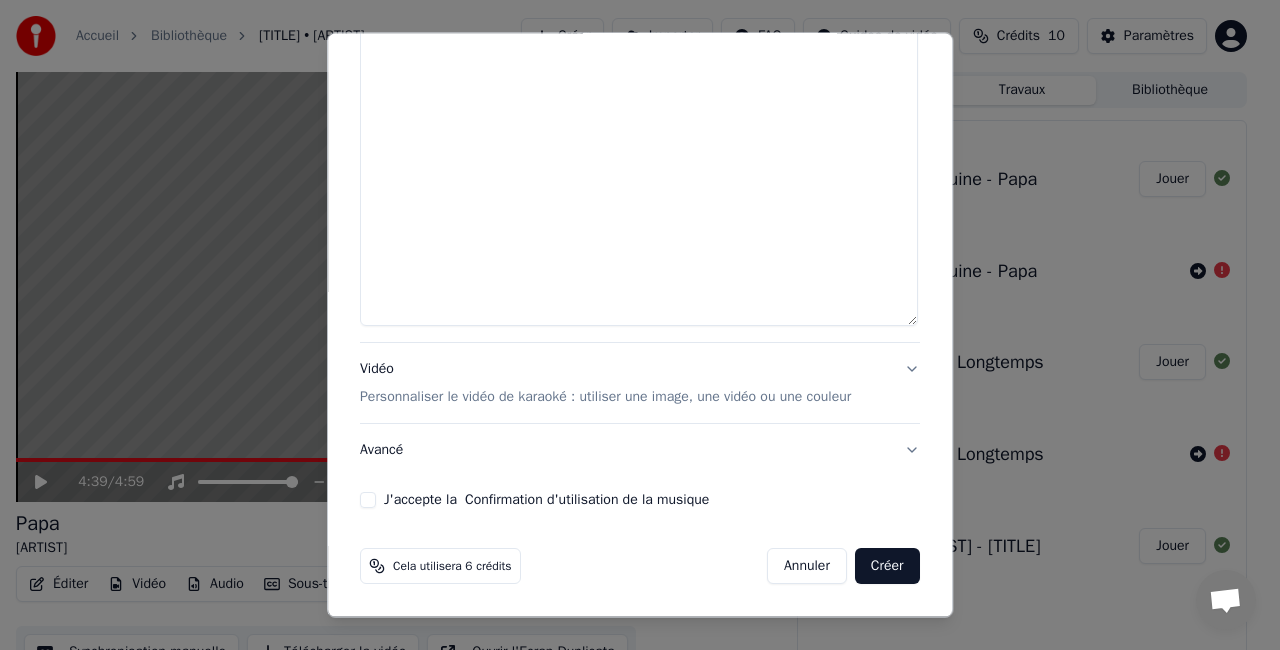 scroll, scrollTop: 1538, scrollLeft: 0, axis: vertical 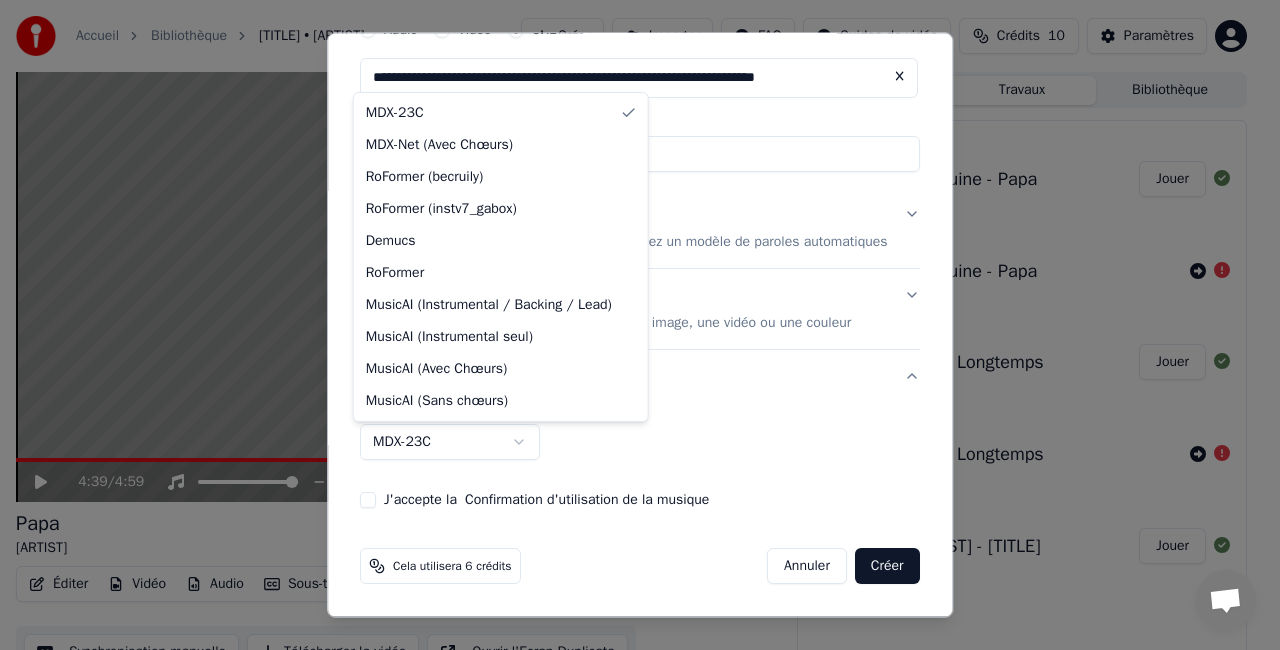 click on "**********" at bounding box center [631, 325] 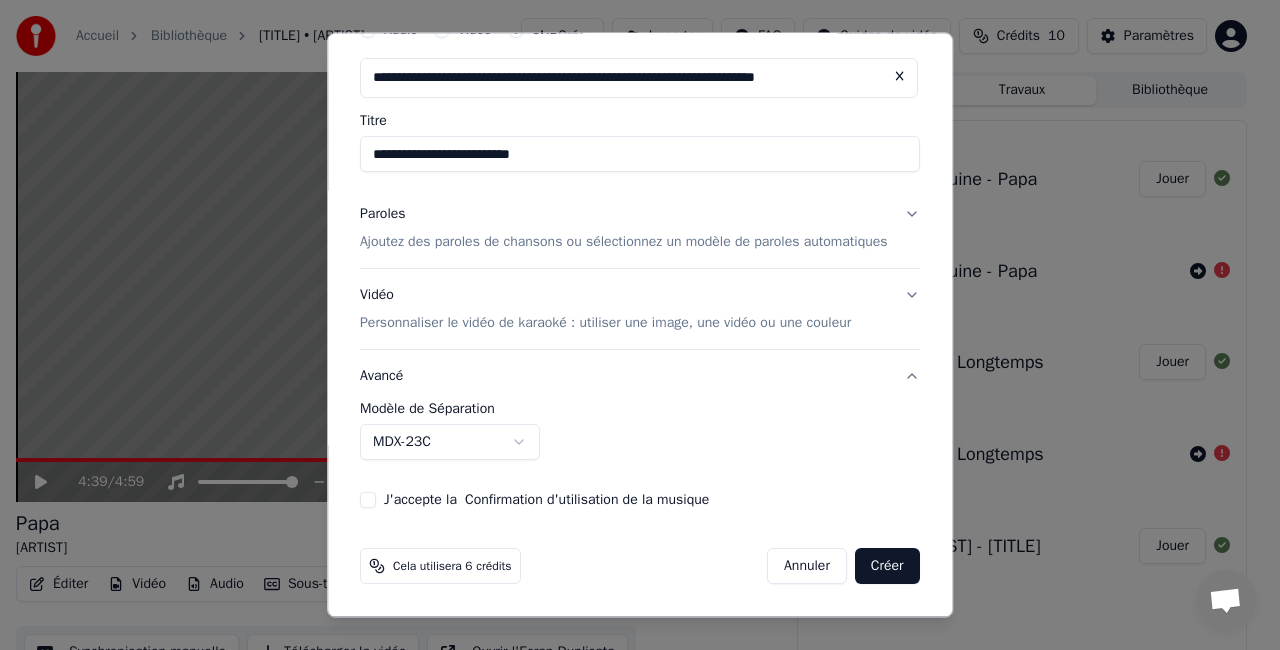 click on "**********" at bounding box center (631, 325) 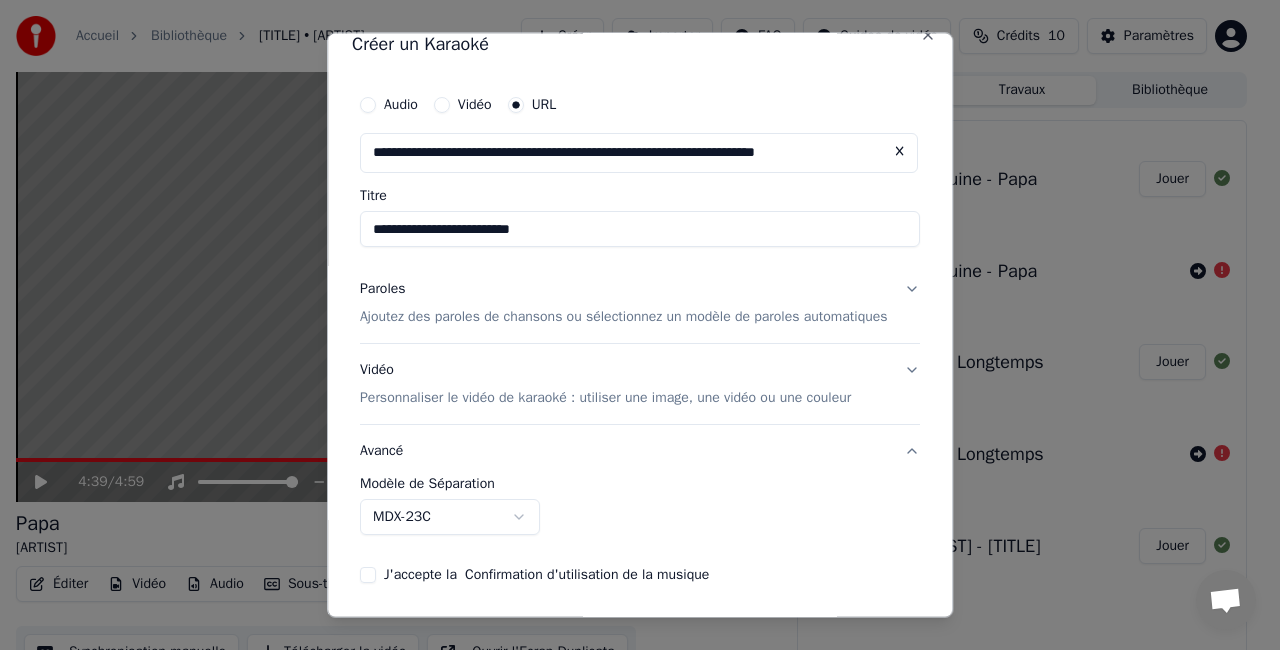 scroll, scrollTop: 22, scrollLeft: 0, axis: vertical 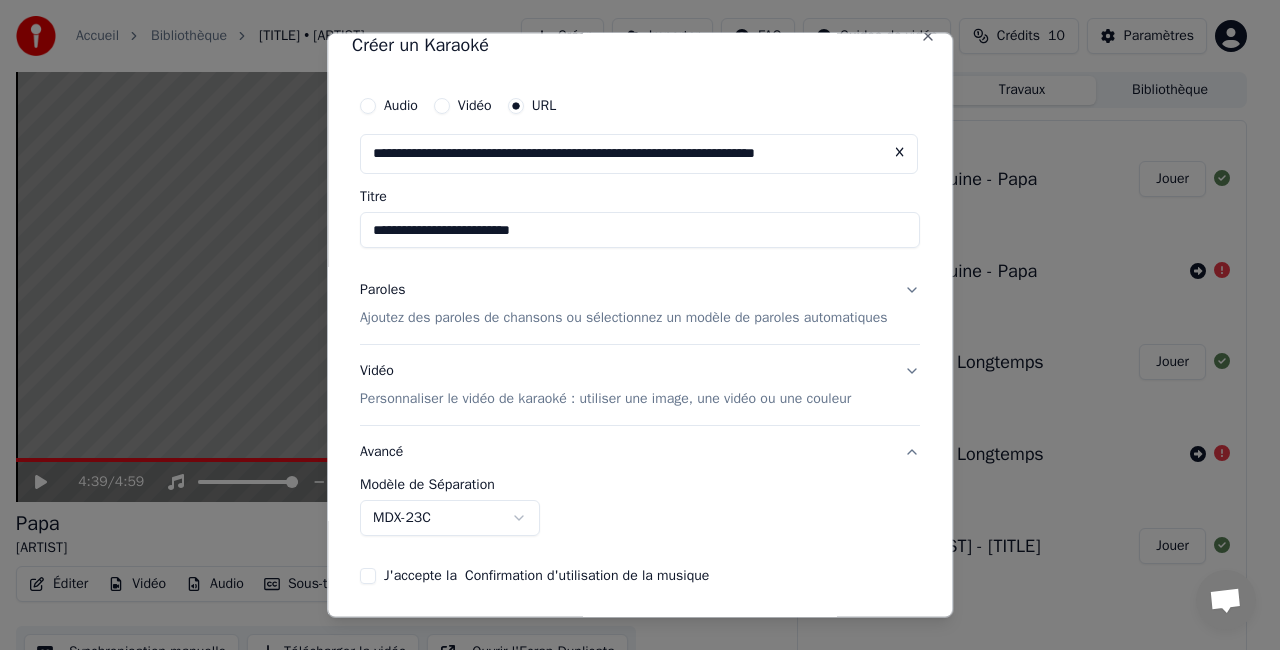 click on "Ajoutez des paroles de chansons ou sélectionnez un modèle de paroles automatiques" at bounding box center [624, 317] 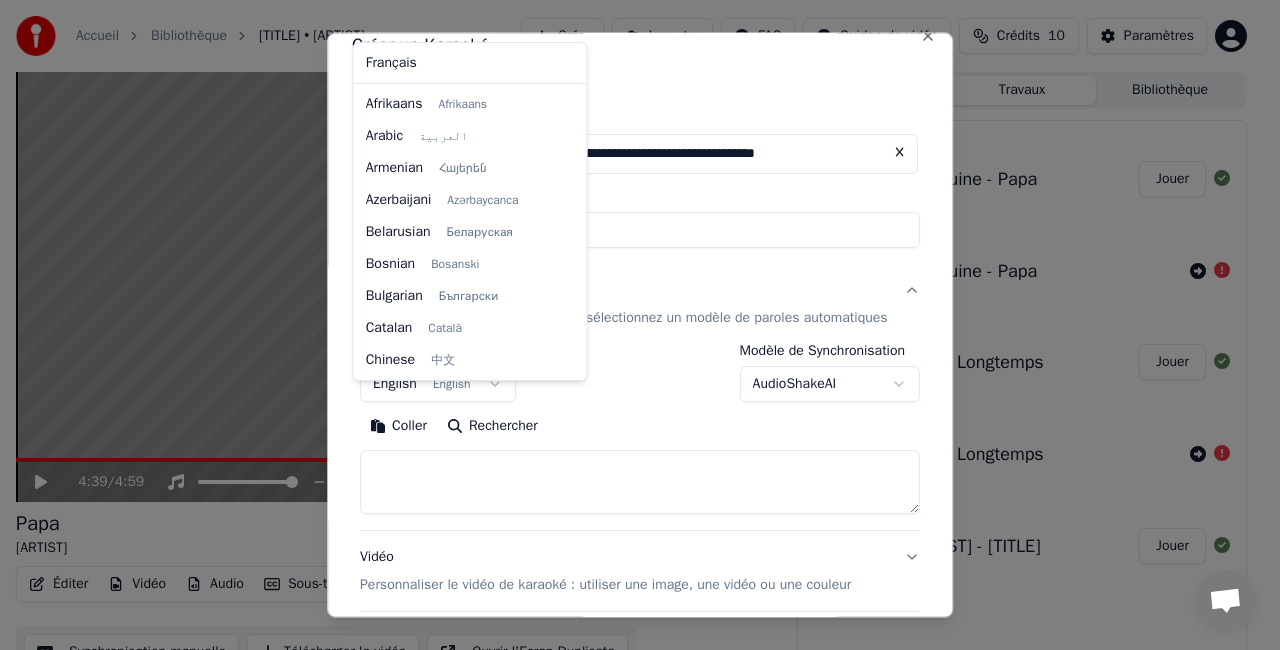 scroll, scrollTop: 160, scrollLeft: 0, axis: vertical 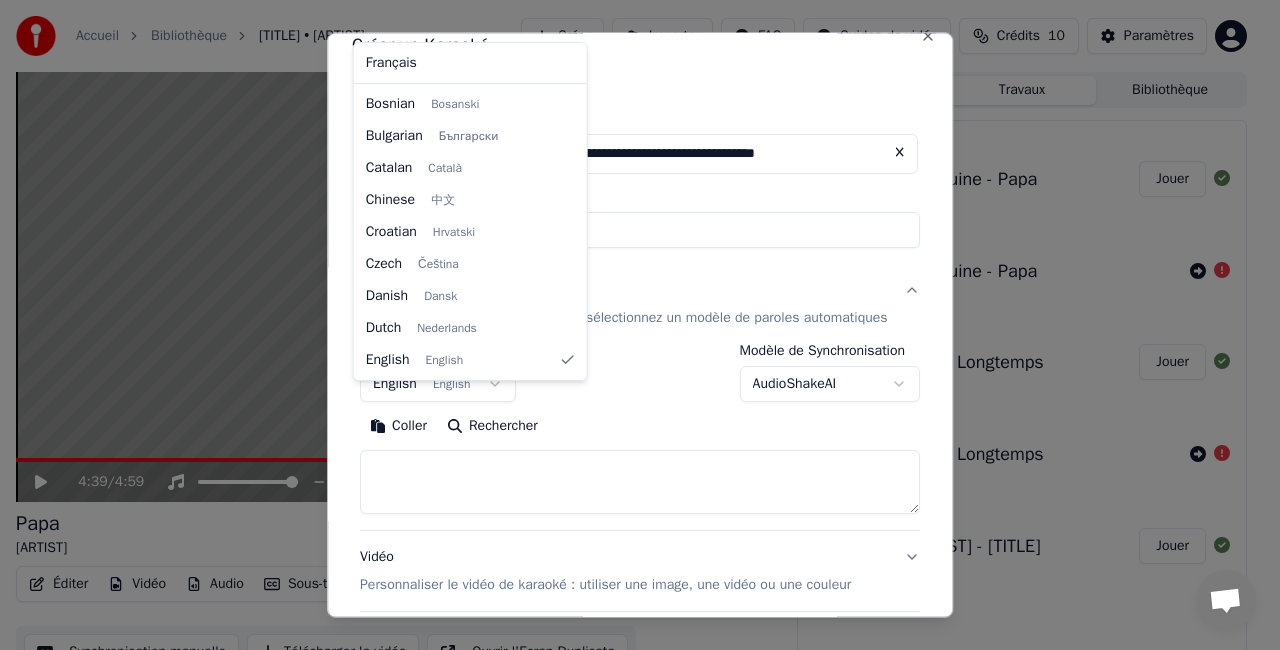 click on "**********" at bounding box center [631, 325] 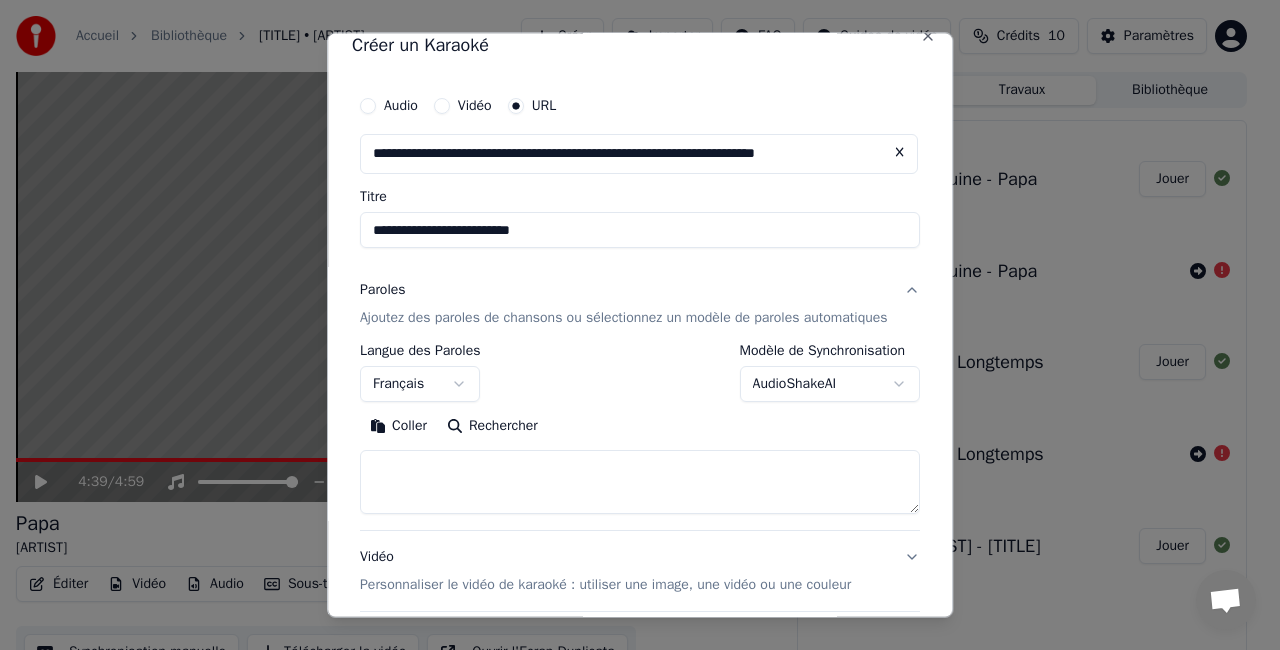 click on "Rechercher" at bounding box center (492, 425) 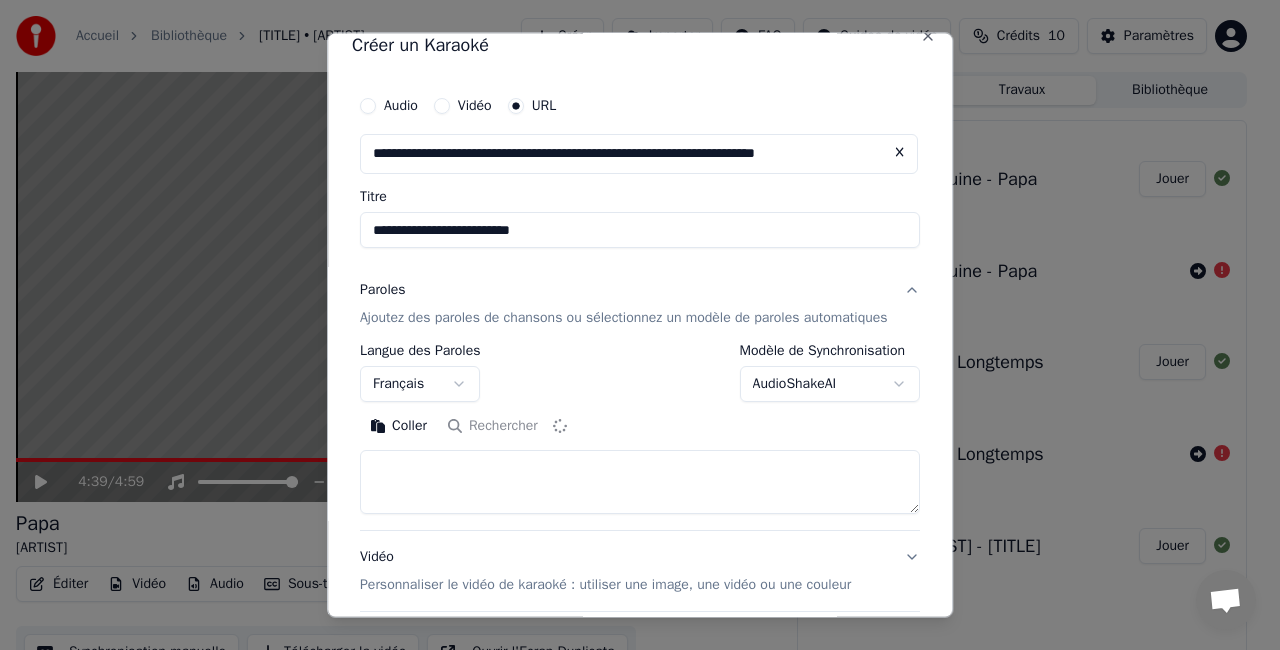type on "**********" 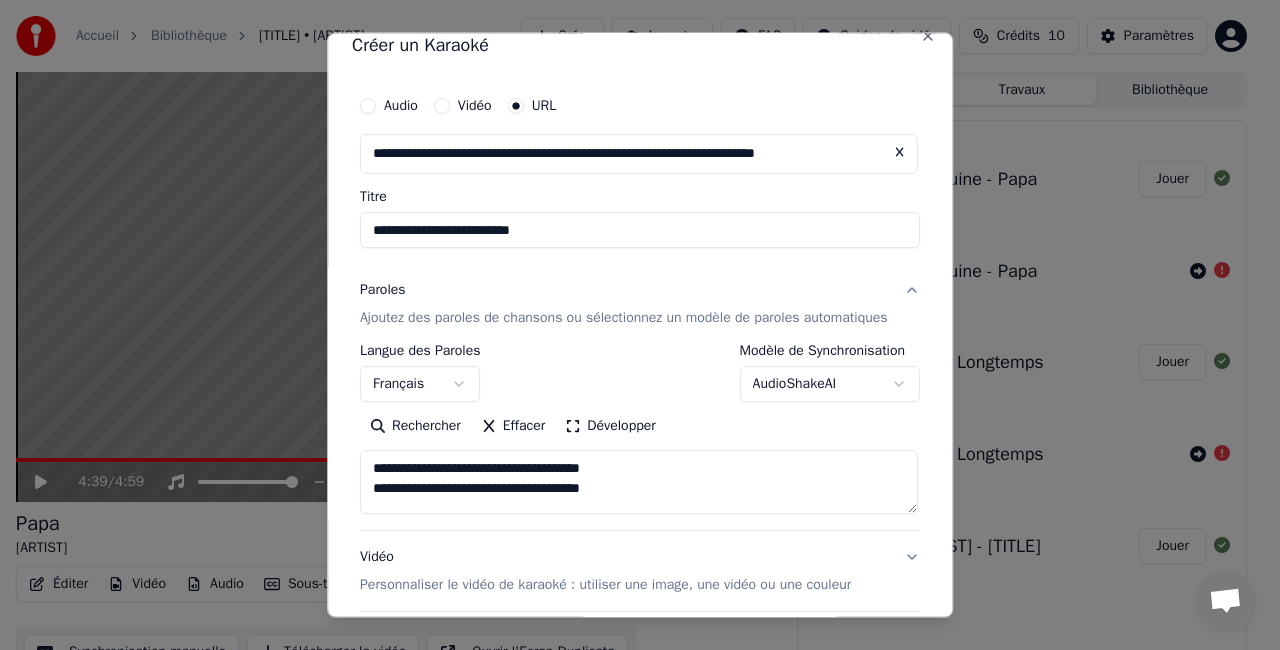 type 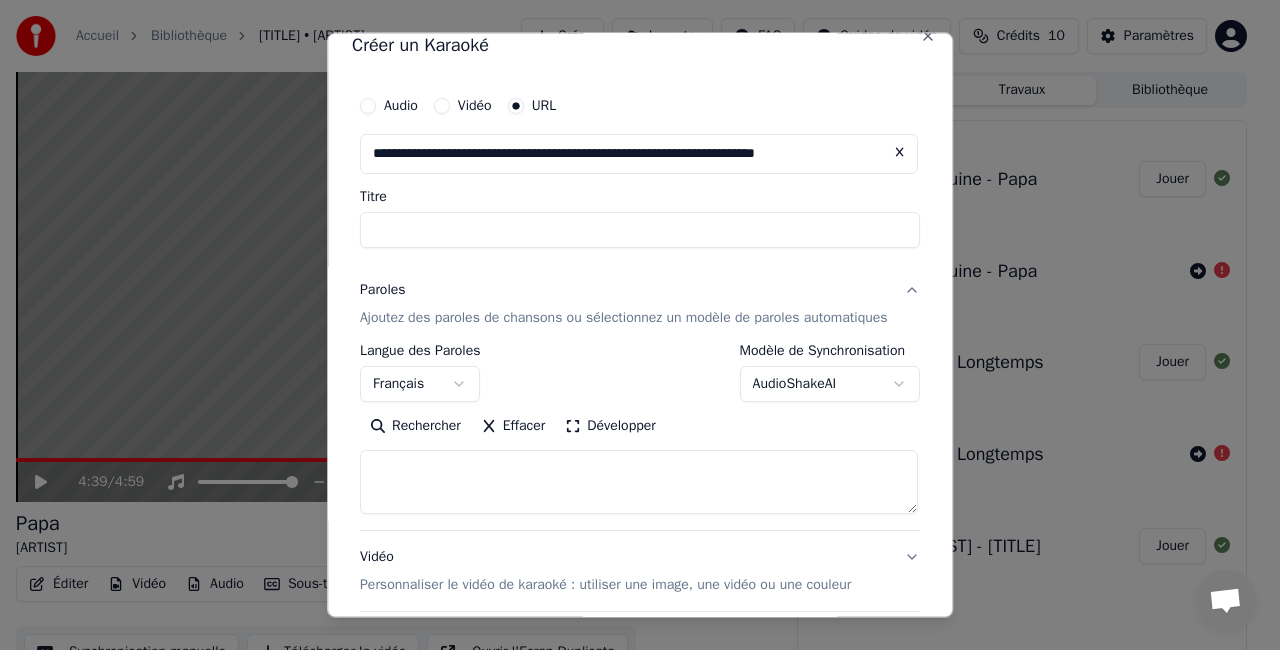 select 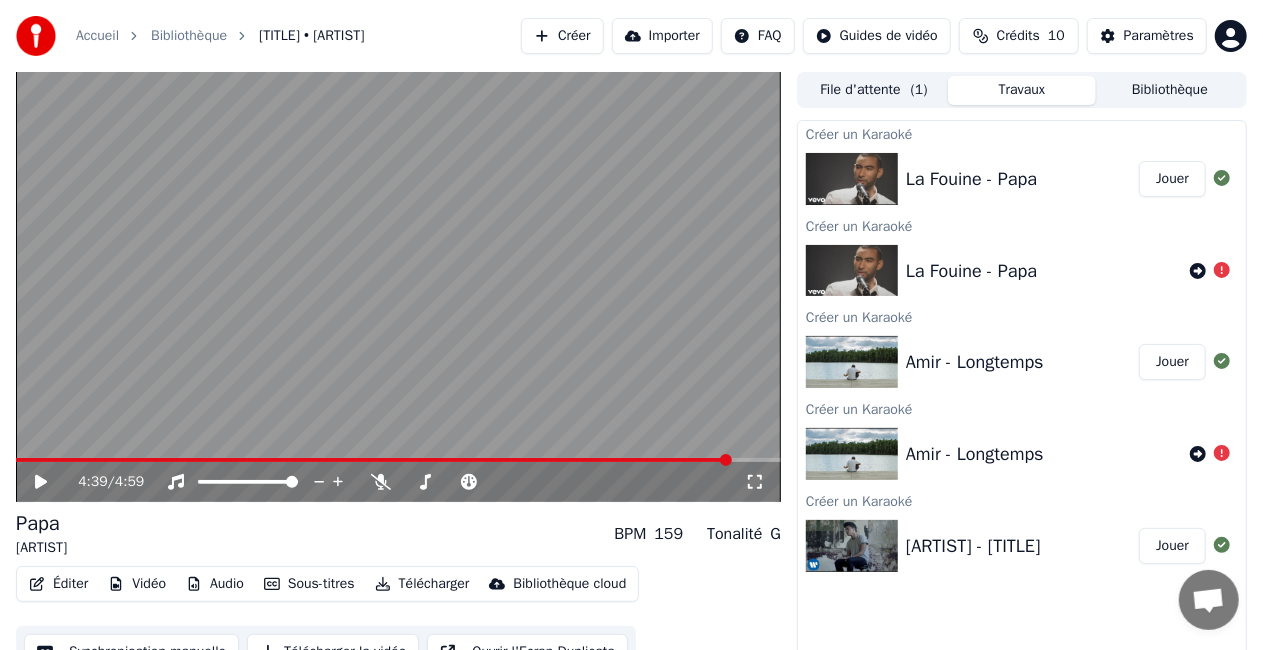 click on "Créer" at bounding box center [562, 36] 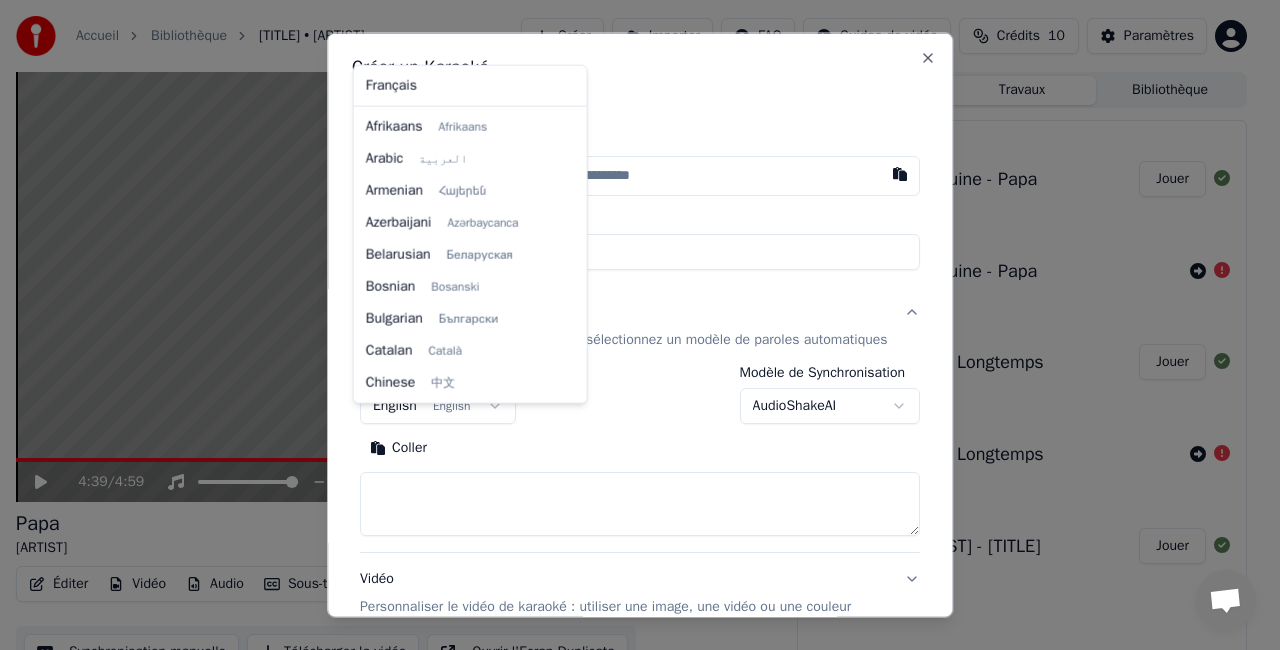 click on "**********" at bounding box center (631, 325) 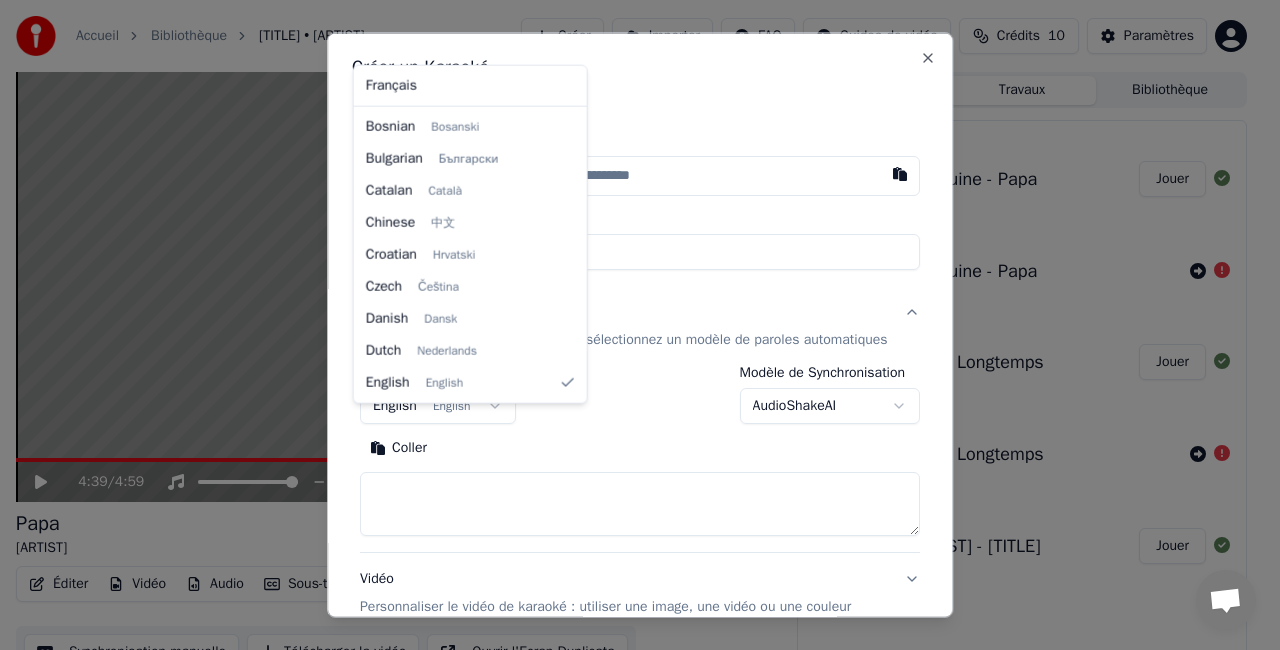 select on "**" 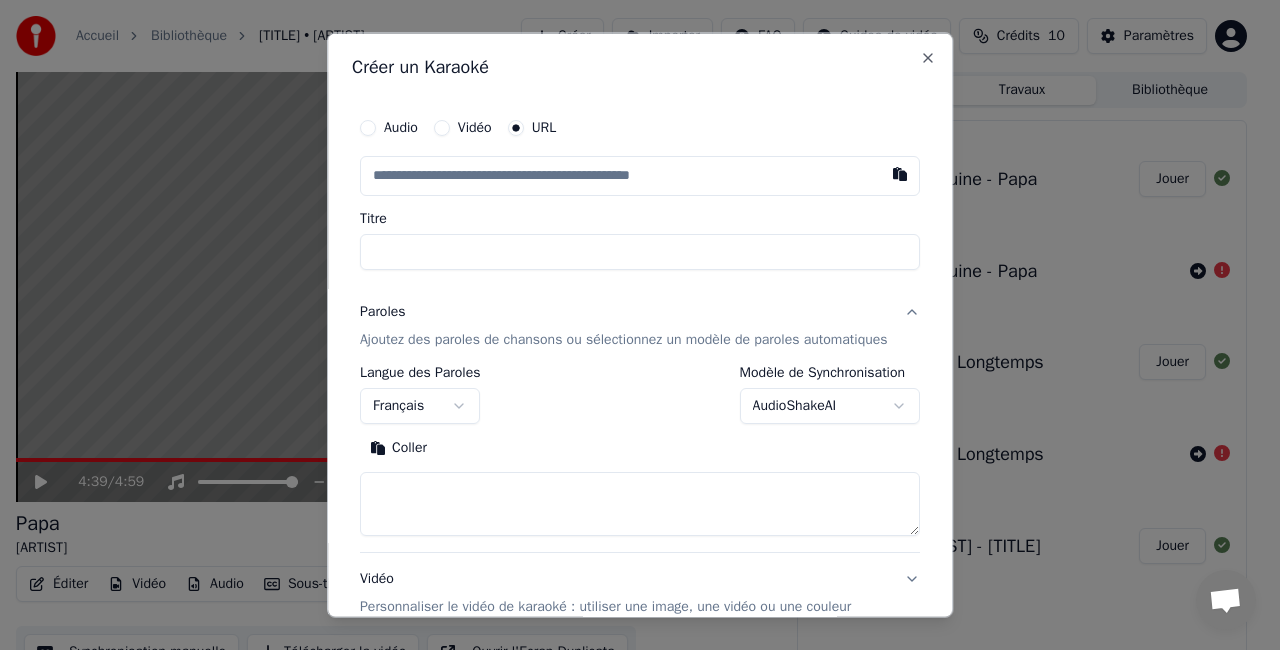 click at bounding box center (640, 503) 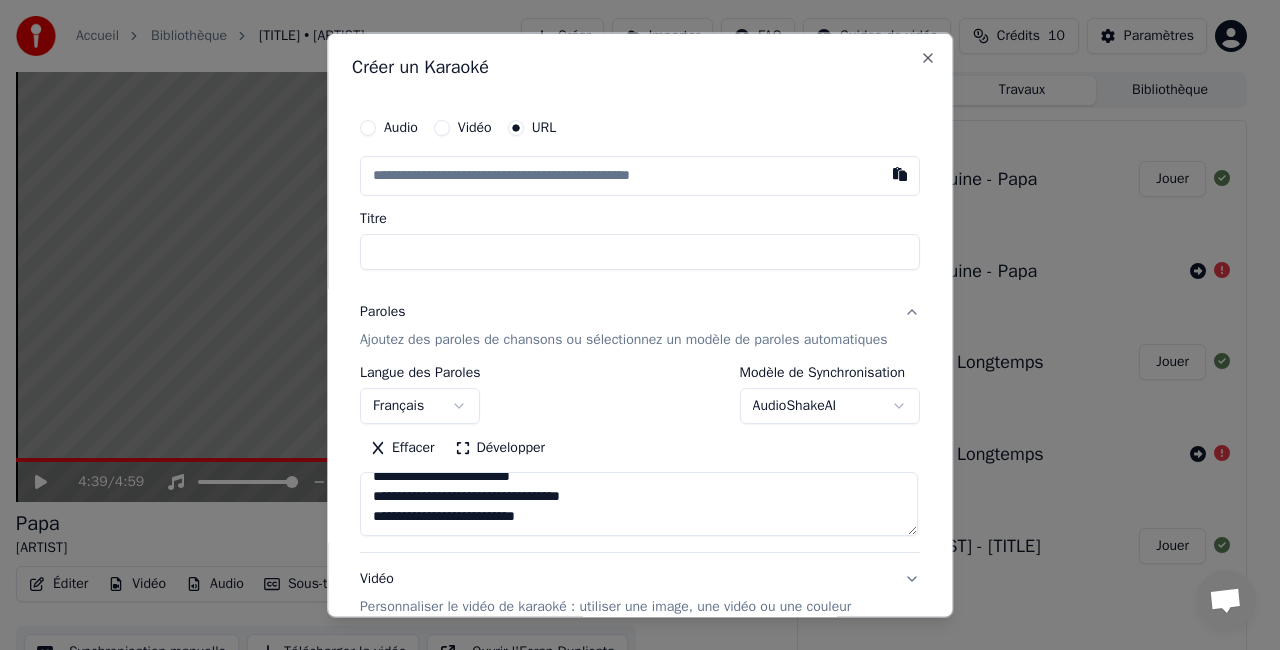 scroll, scrollTop: 133, scrollLeft: 0, axis: vertical 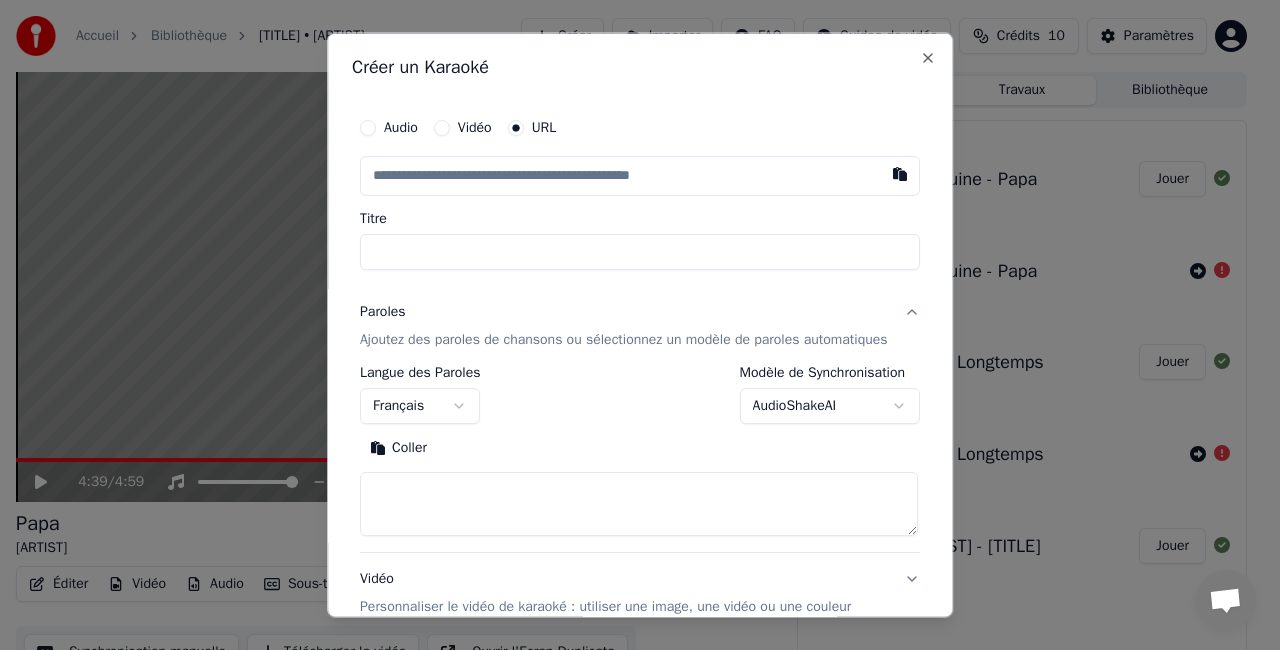 paste on "**********" 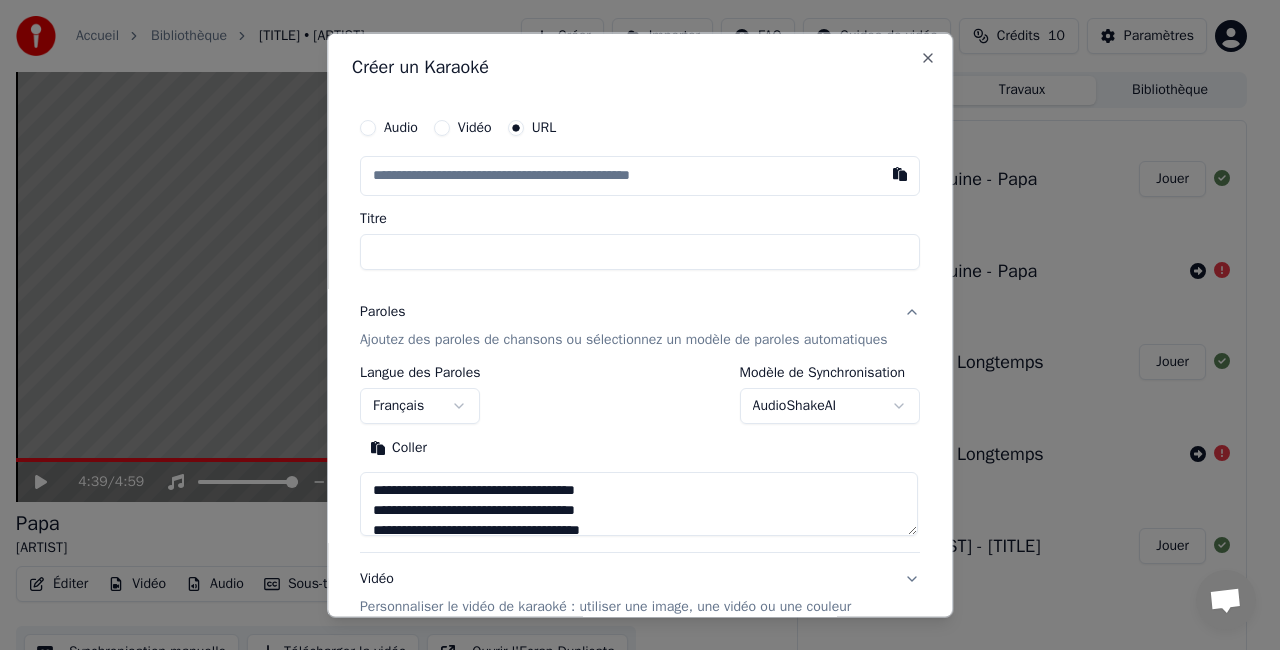 scroll, scrollTop: 1243, scrollLeft: 0, axis: vertical 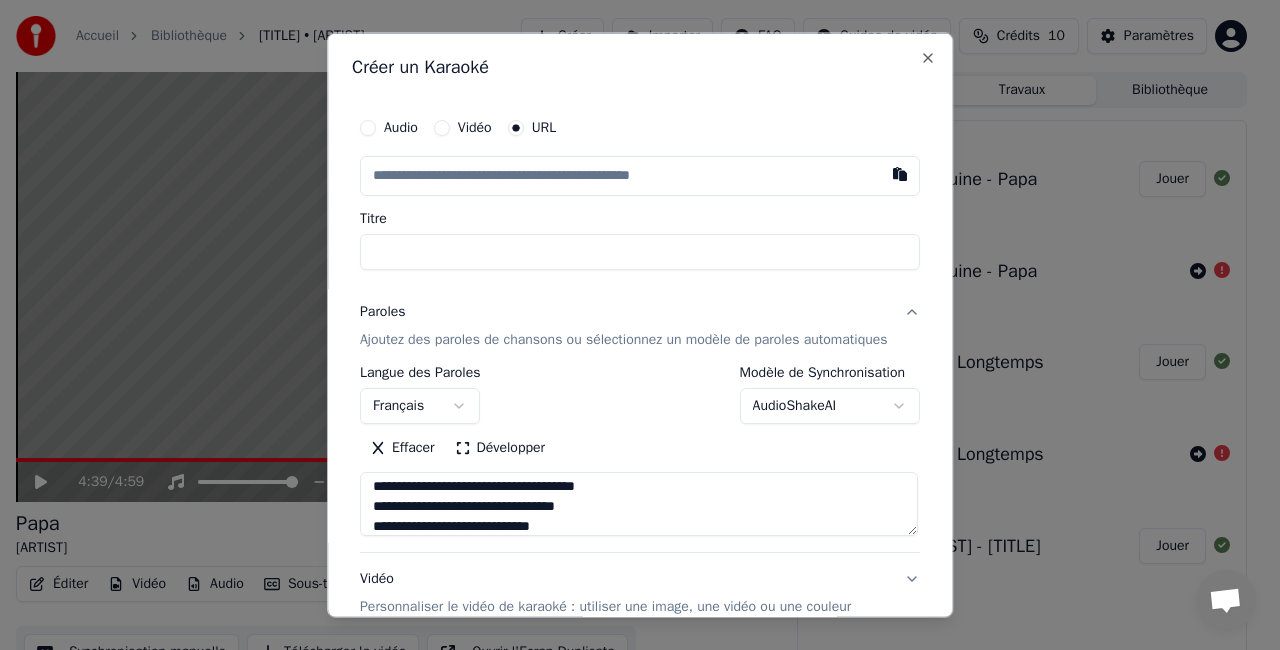 type on "**********" 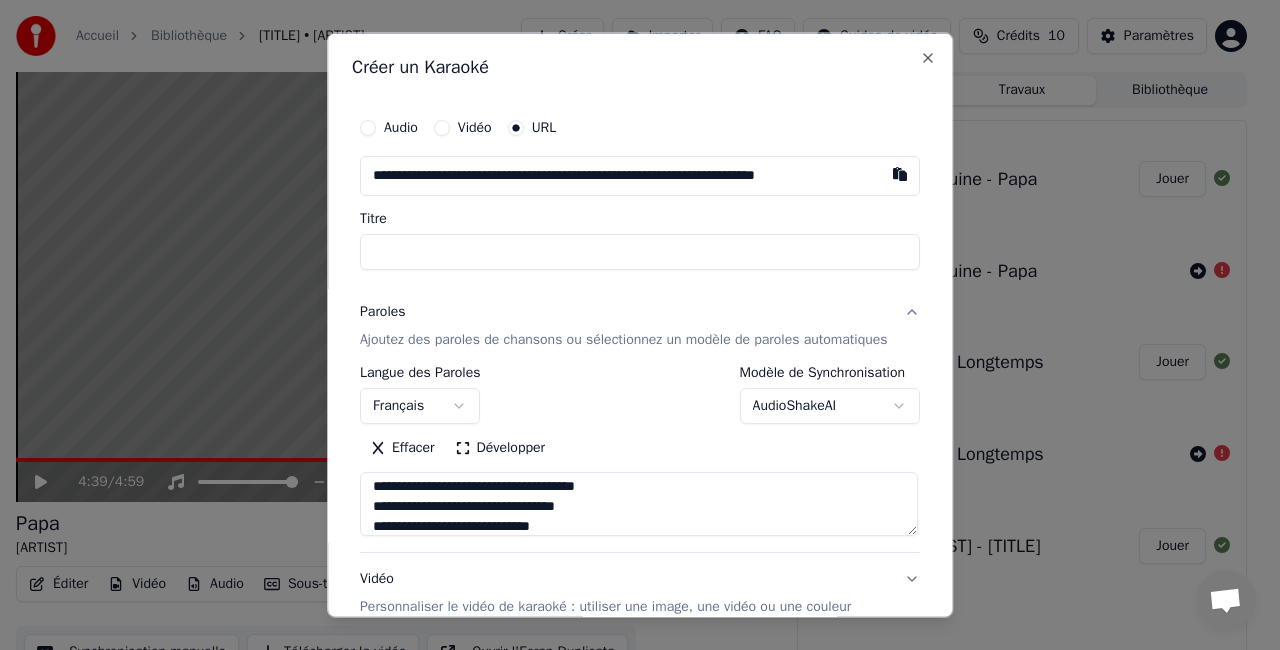 scroll, scrollTop: 0, scrollLeft: 14, axis: horizontal 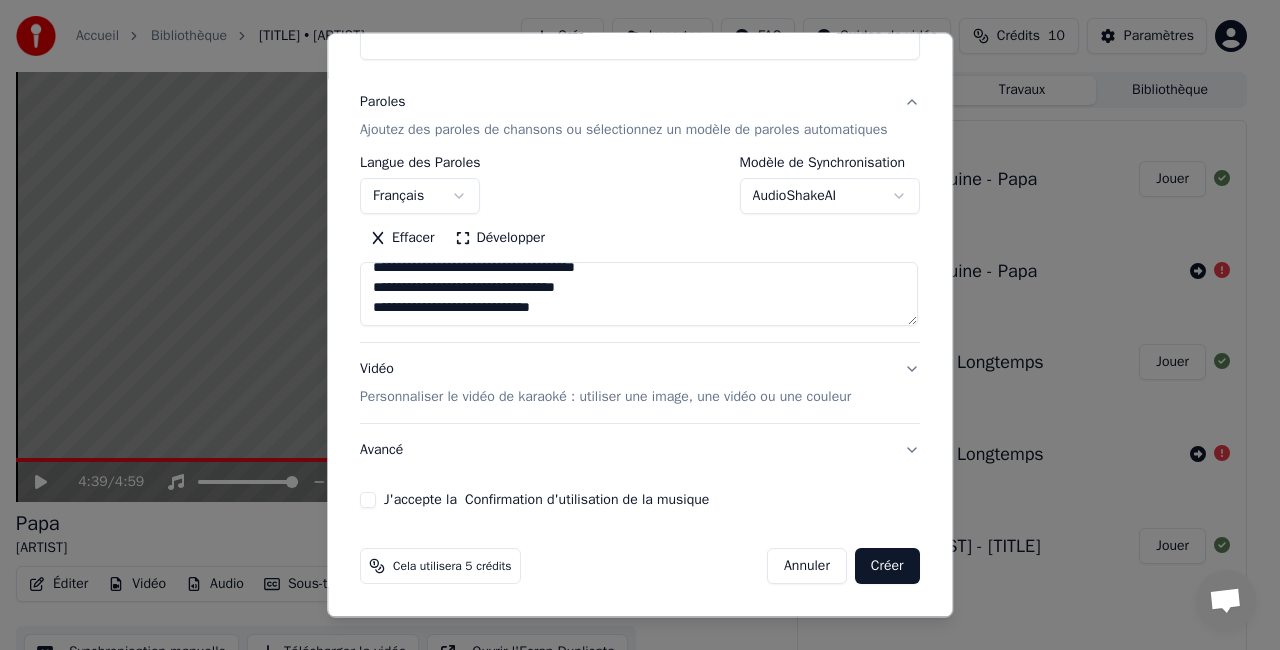 type on "**********" 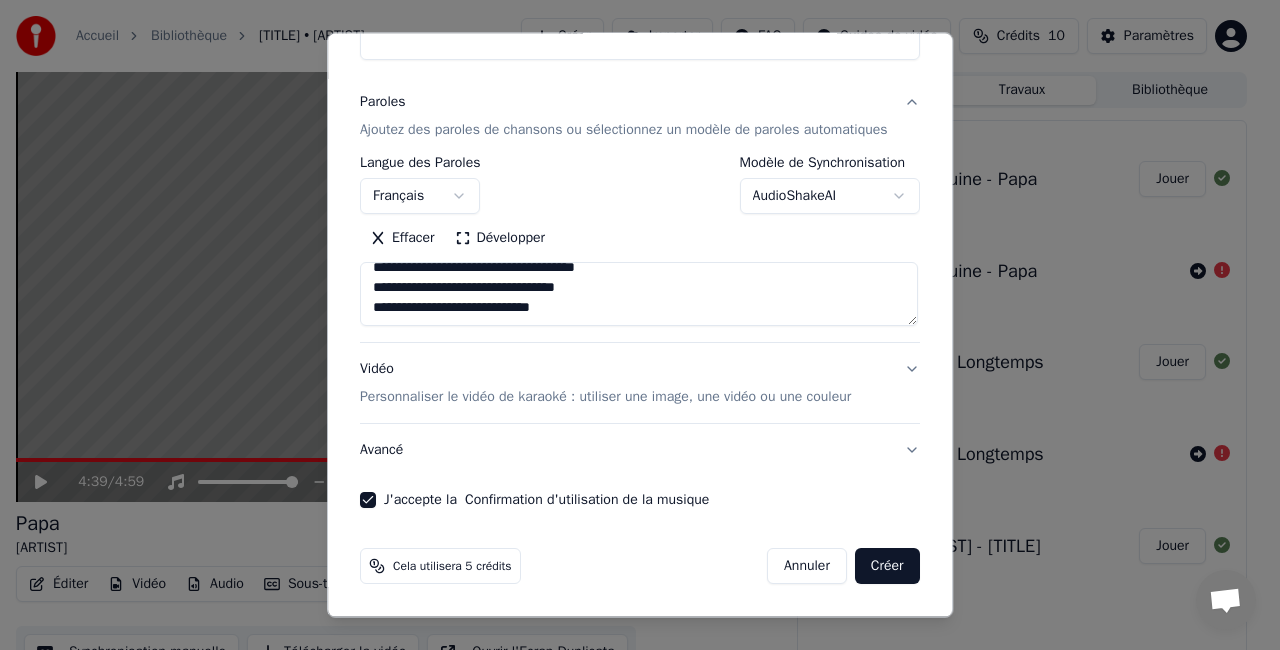 scroll, scrollTop: 0, scrollLeft: 0, axis: both 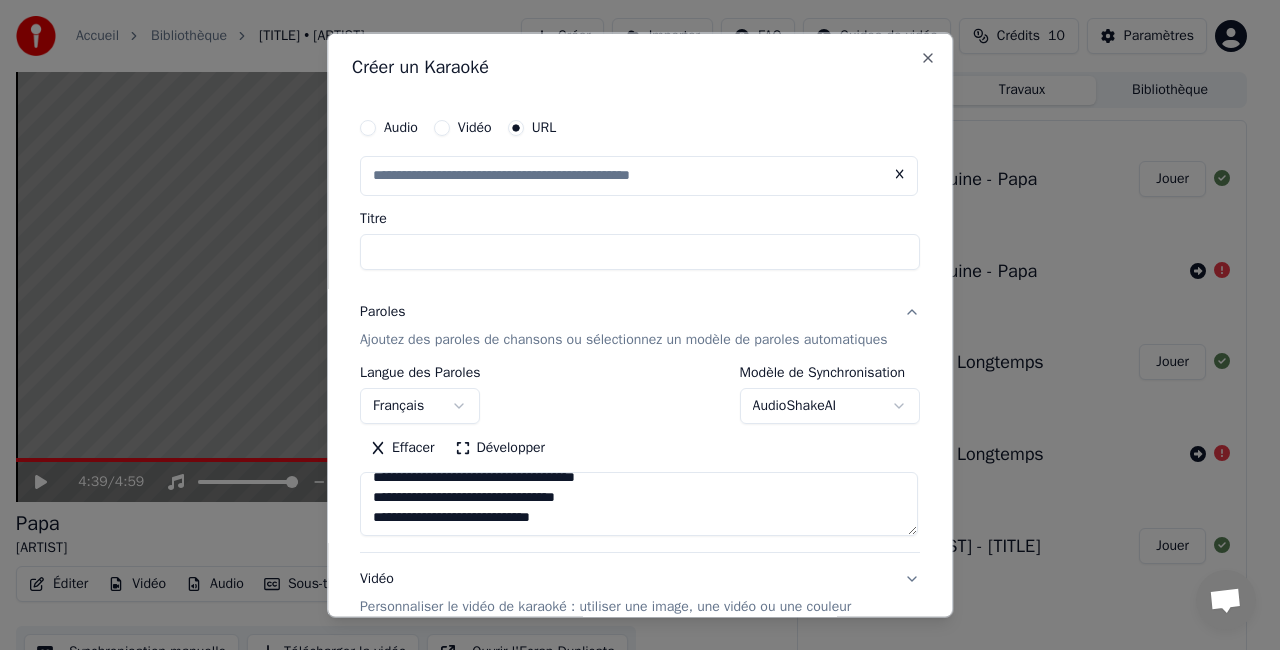 click at bounding box center [639, 176] 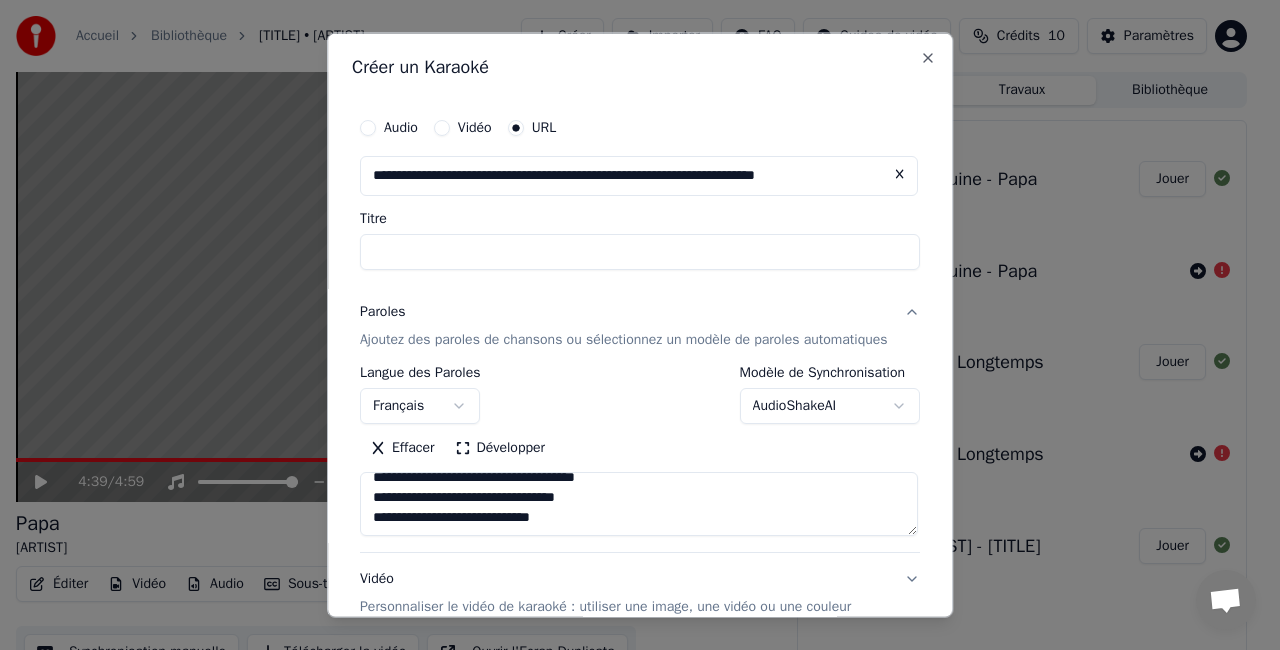 scroll, scrollTop: 0, scrollLeft: 14, axis: horizontal 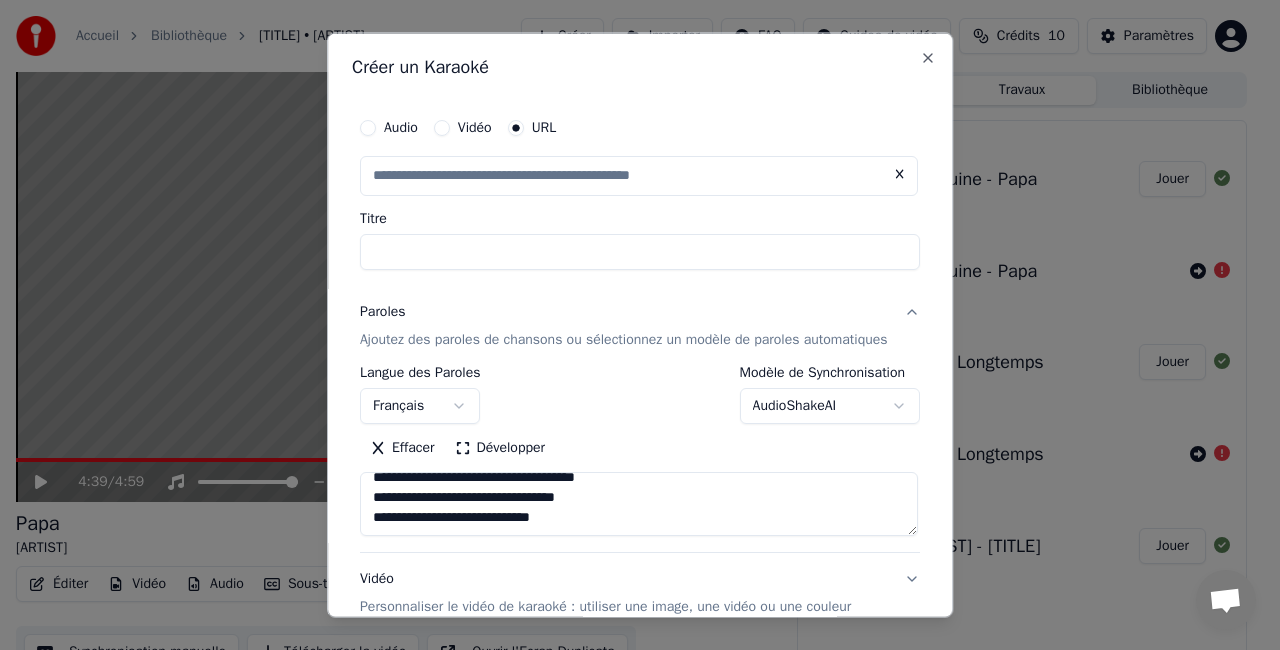 click on "Titre" at bounding box center [640, 252] 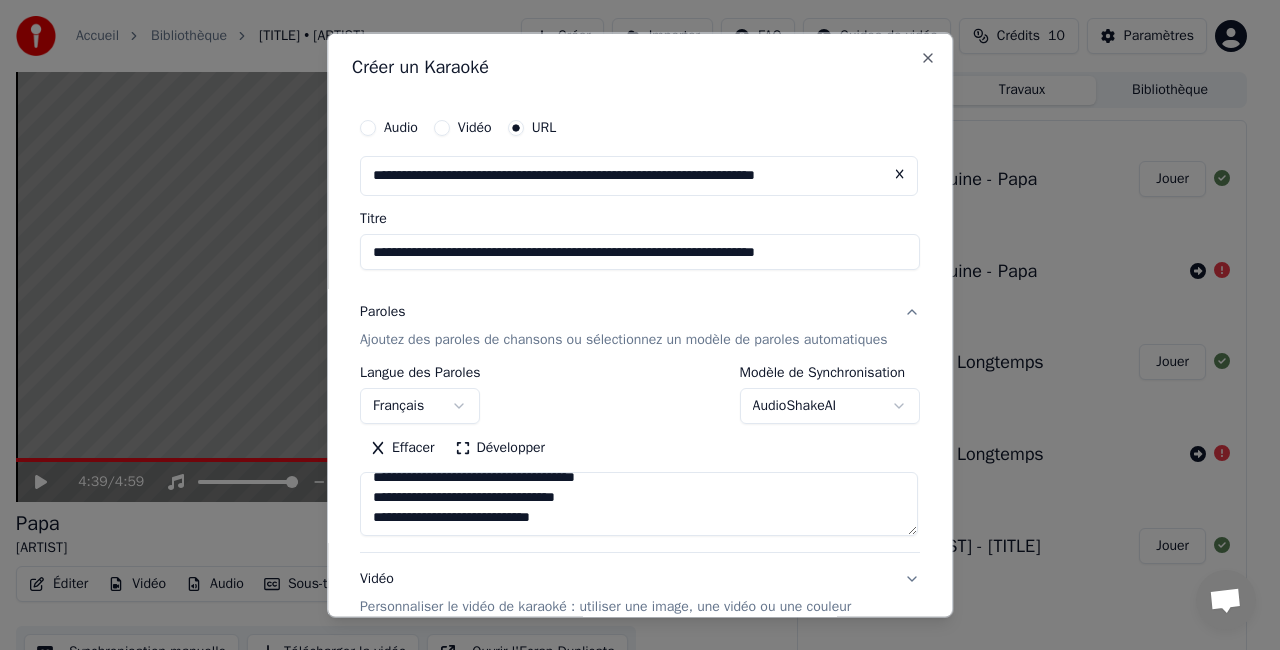 scroll, scrollTop: 0, scrollLeft: 14, axis: horizontal 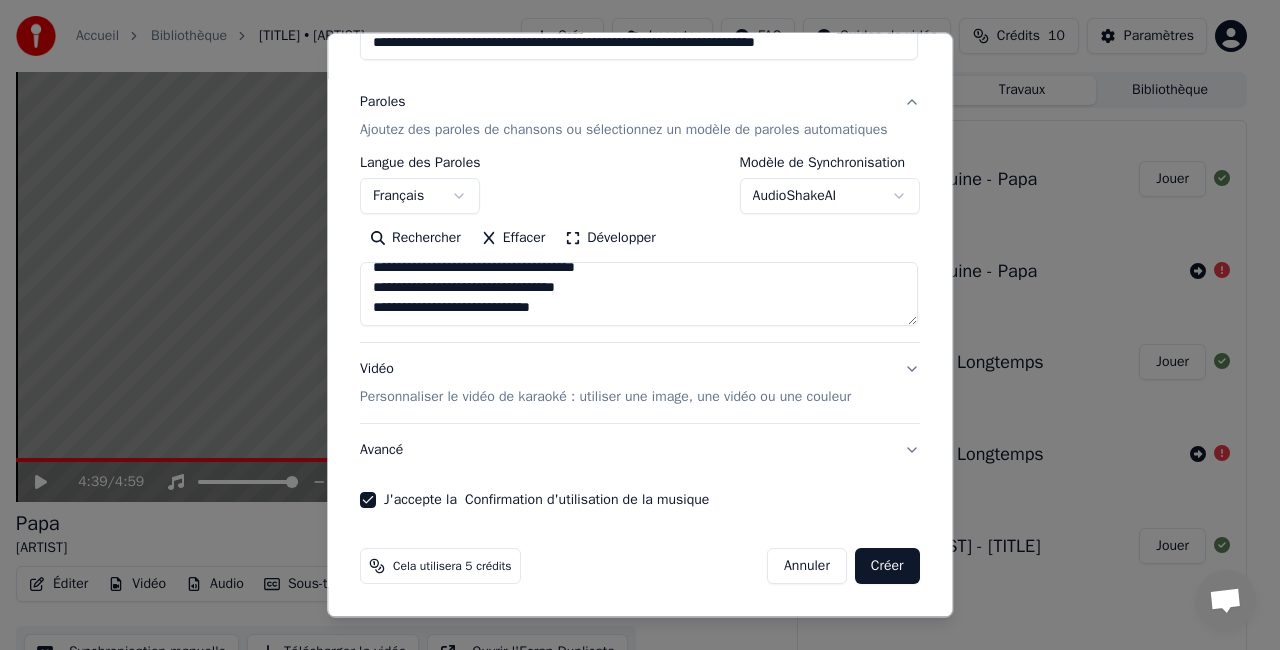 type on "**********" 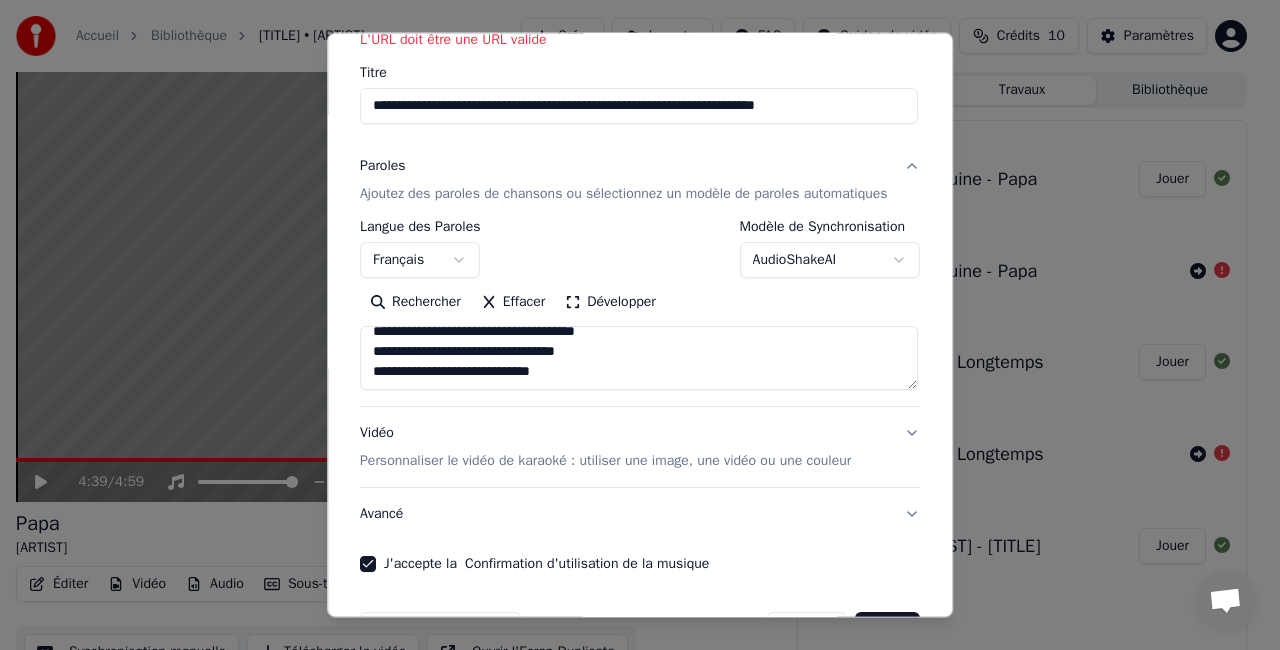 scroll, scrollTop: 255, scrollLeft: 0, axis: vertical 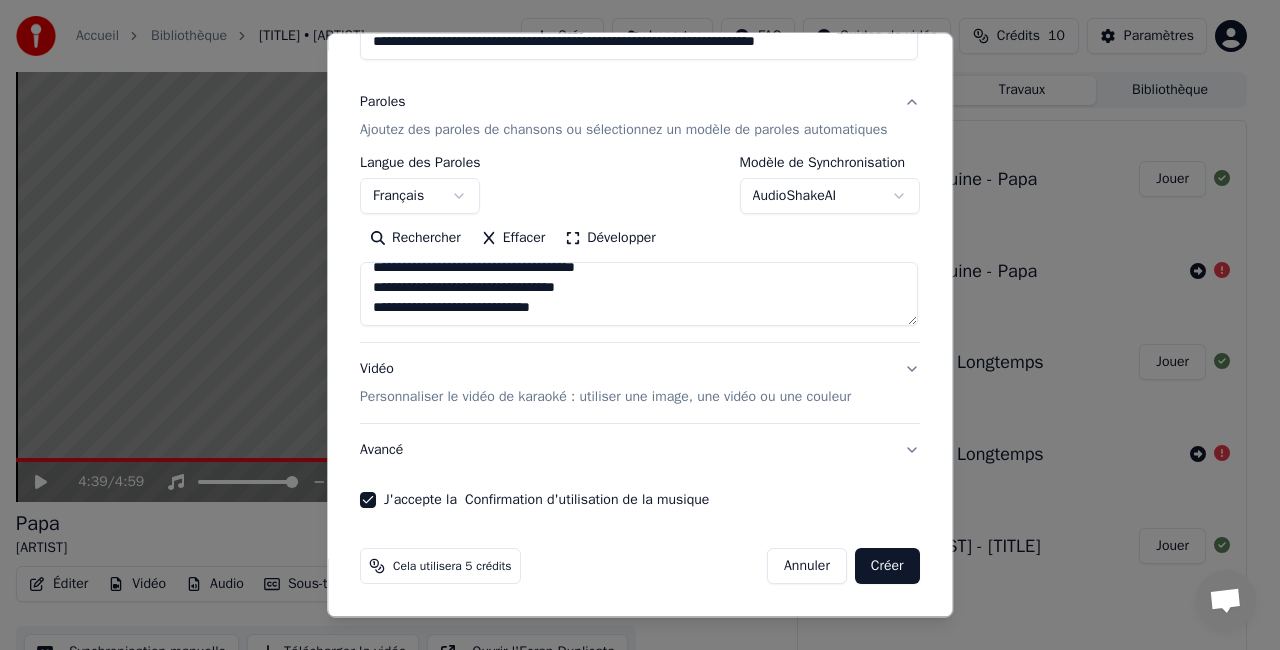 click on "Créer" at bounding box center [887, 566] 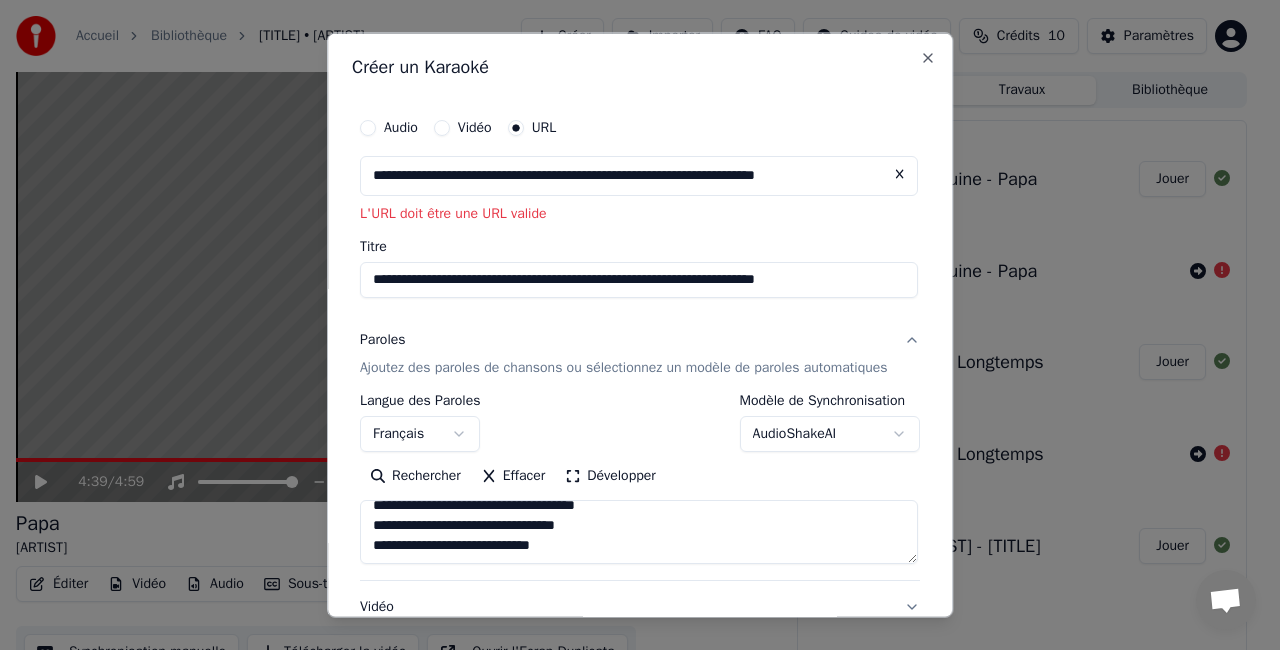 click on "**********" at bounding box center [639, 176] 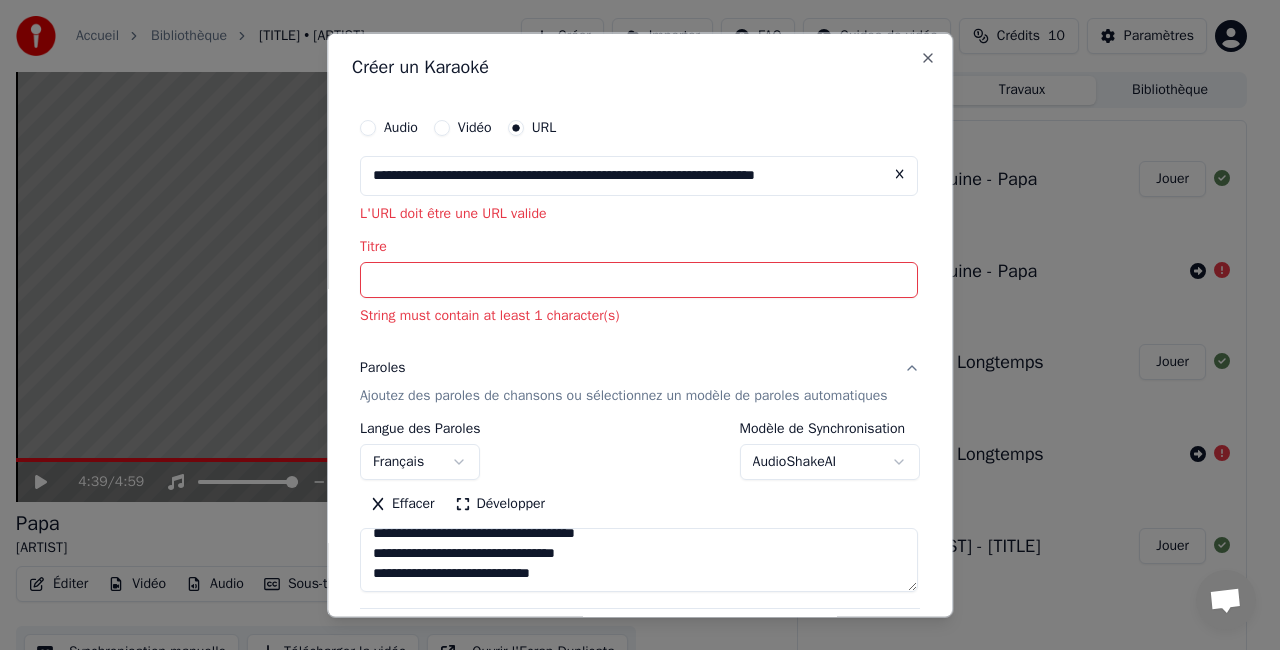 click on "**********" at bounding box center [639, 176] 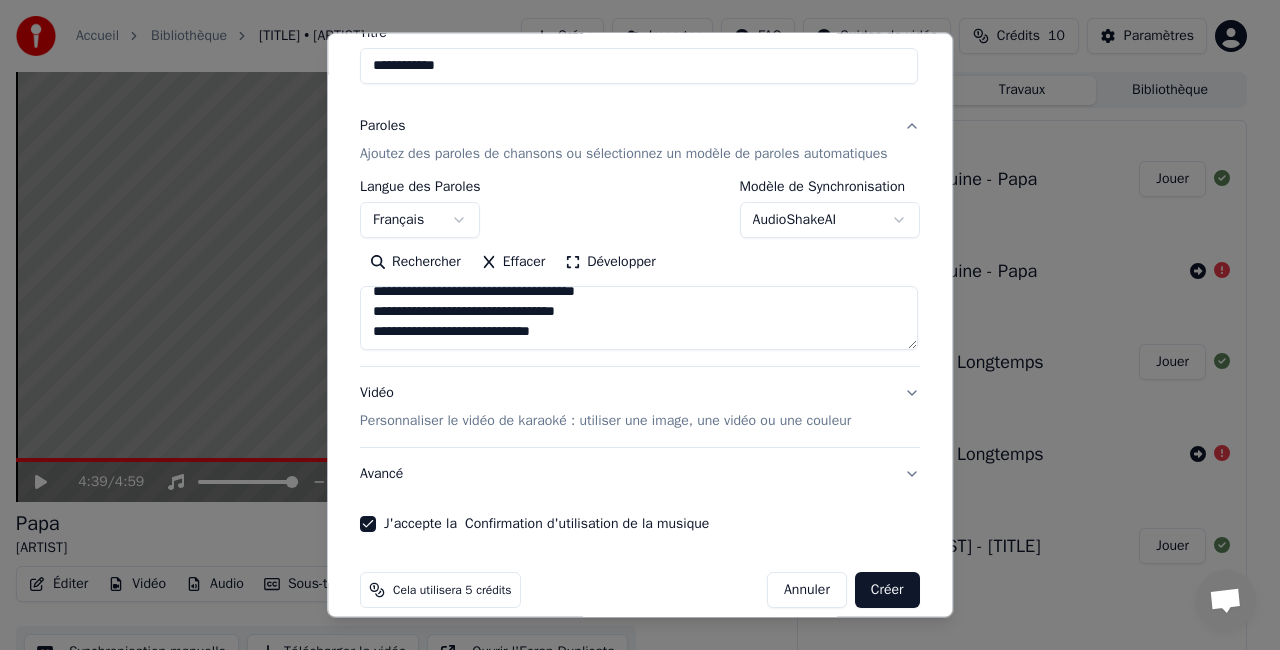 scroll, scrollTop: 255, scrollLeft: 0, axis: vertical 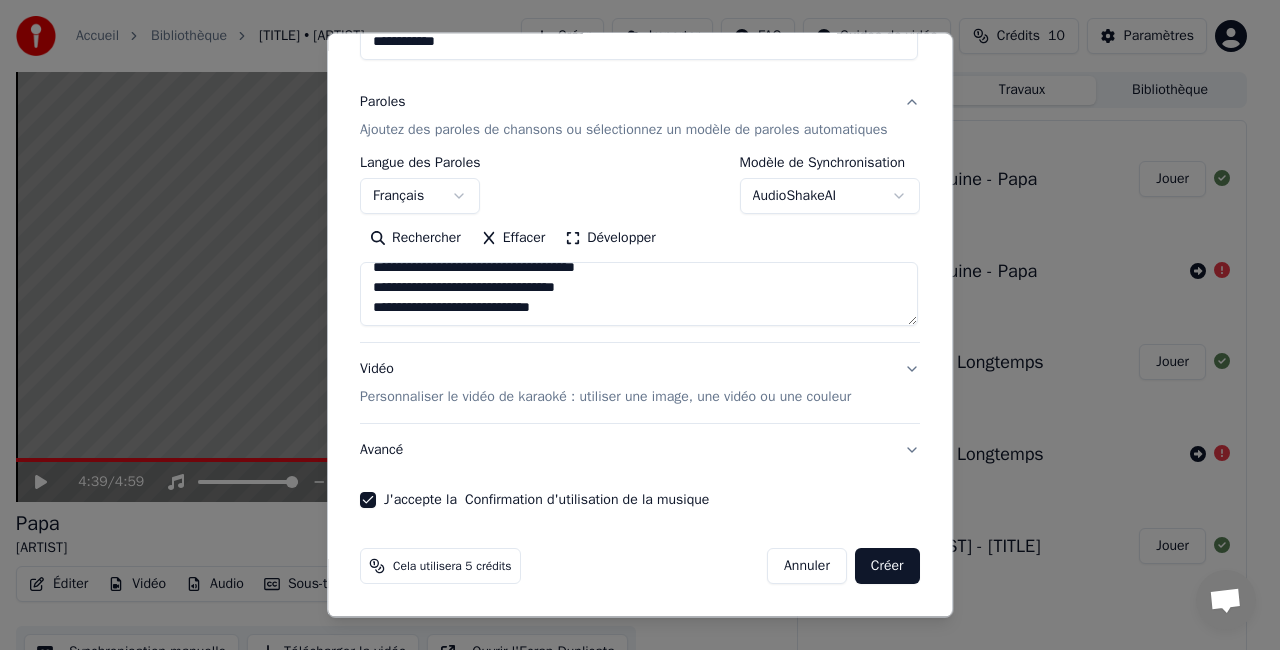 click on "Créer" at bounding box center (887, 566) 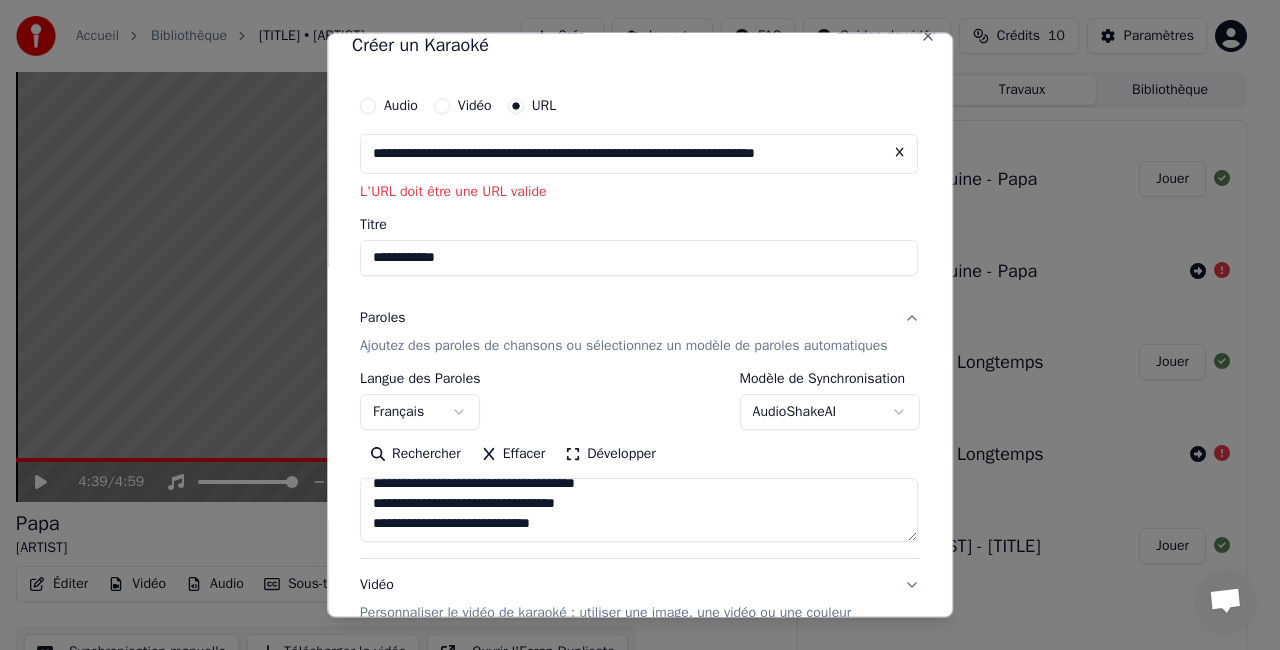 scroll, scrollTop: 0, scrollLeft: 0, axis: both 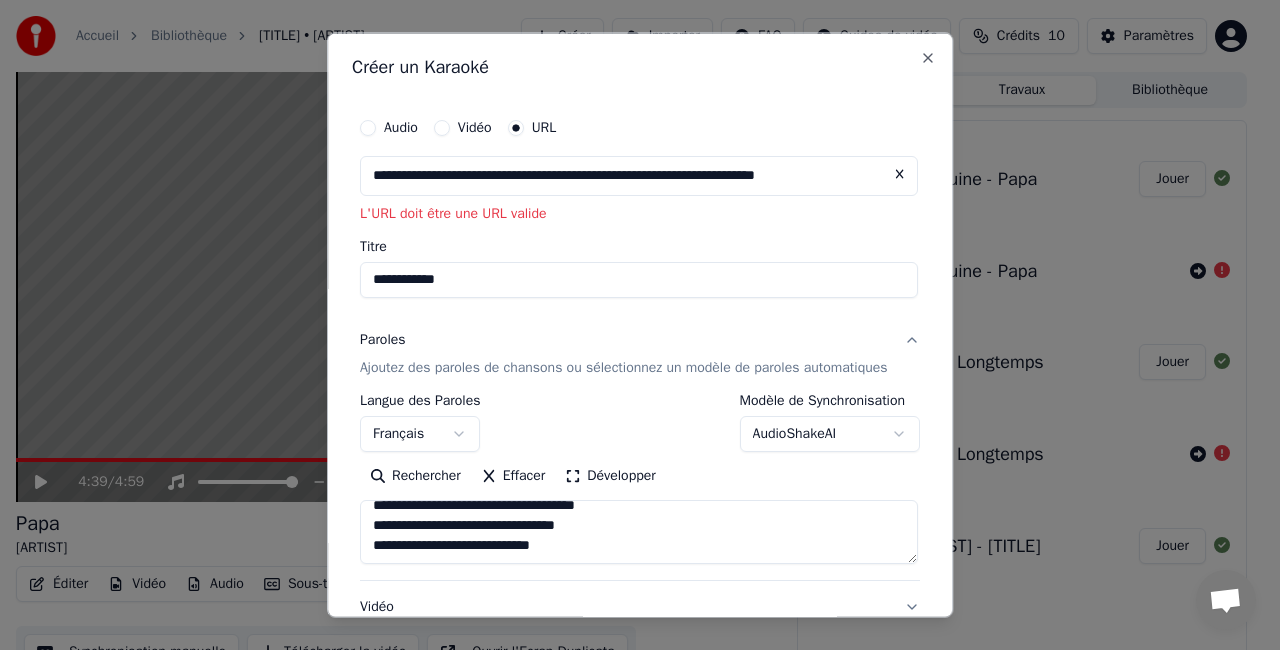 click on "**********" at bounding box center (639, 176) 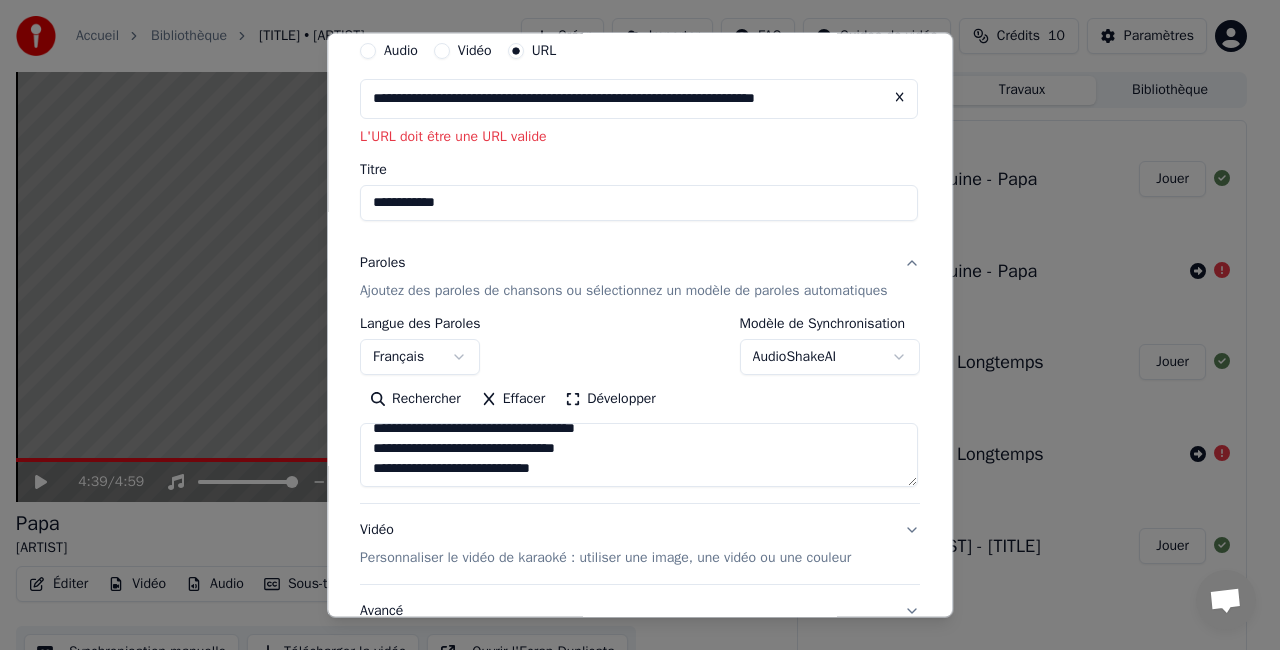 scroll, scrollTop: 77, scrollLeft: 0, axis: vertical 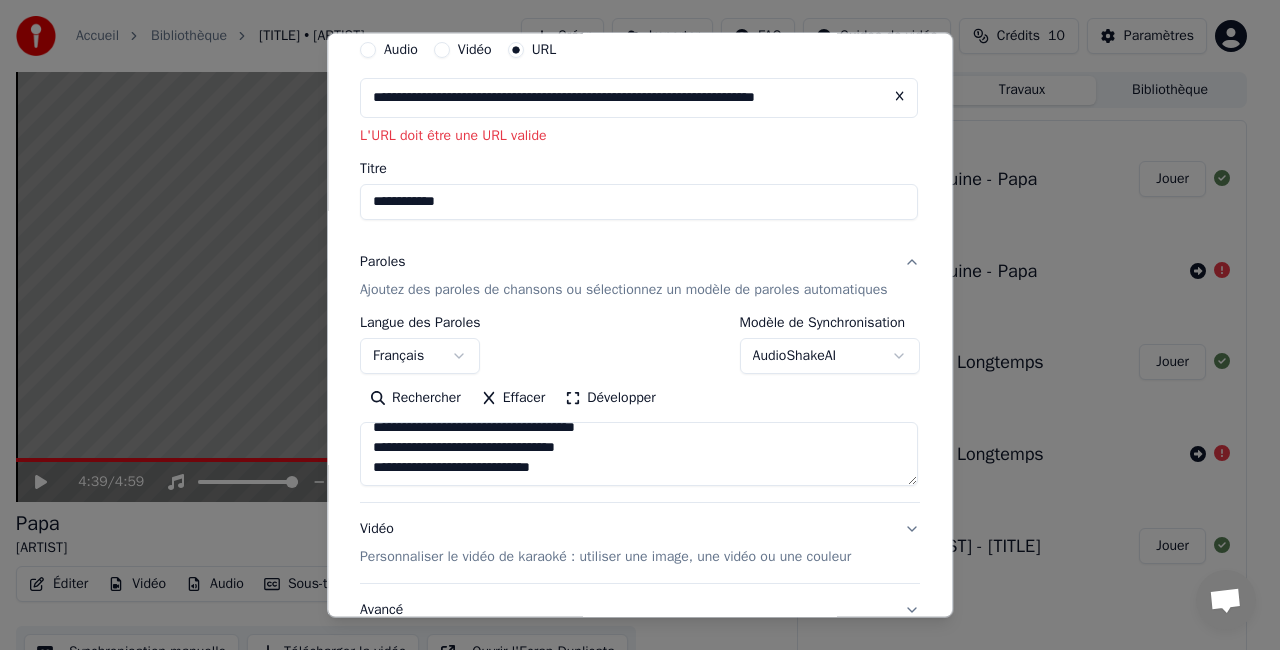 click on "**********" at bounding box center [639, 202] 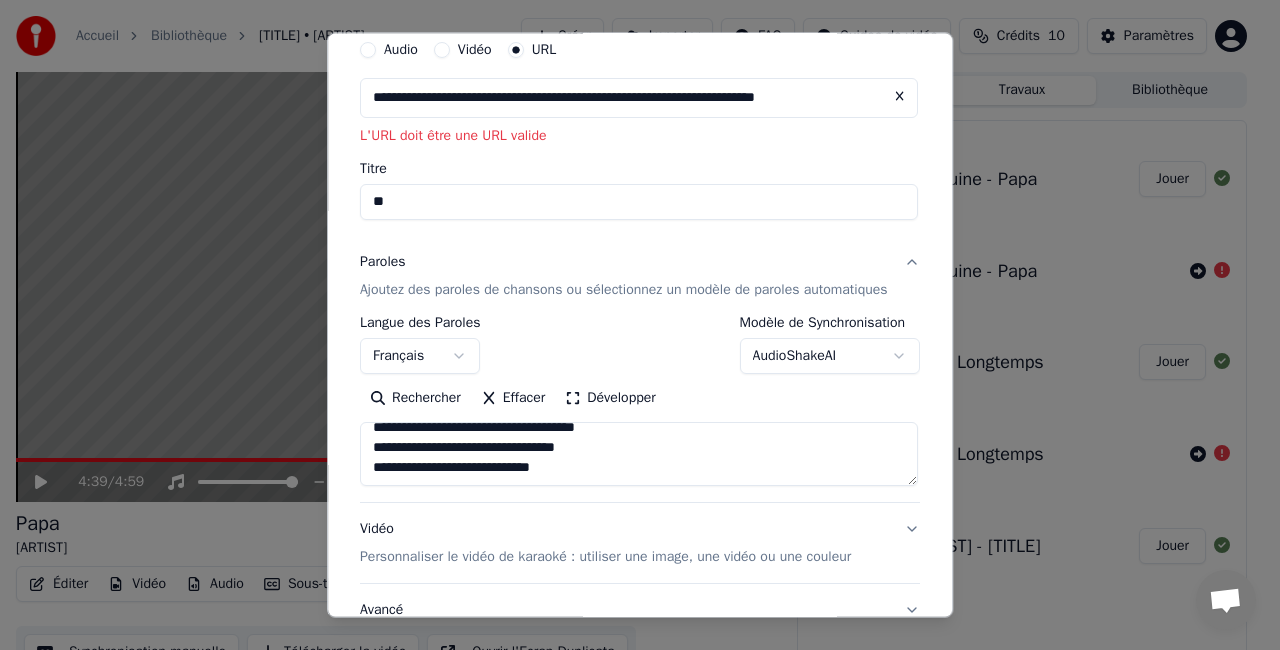 type on "*" 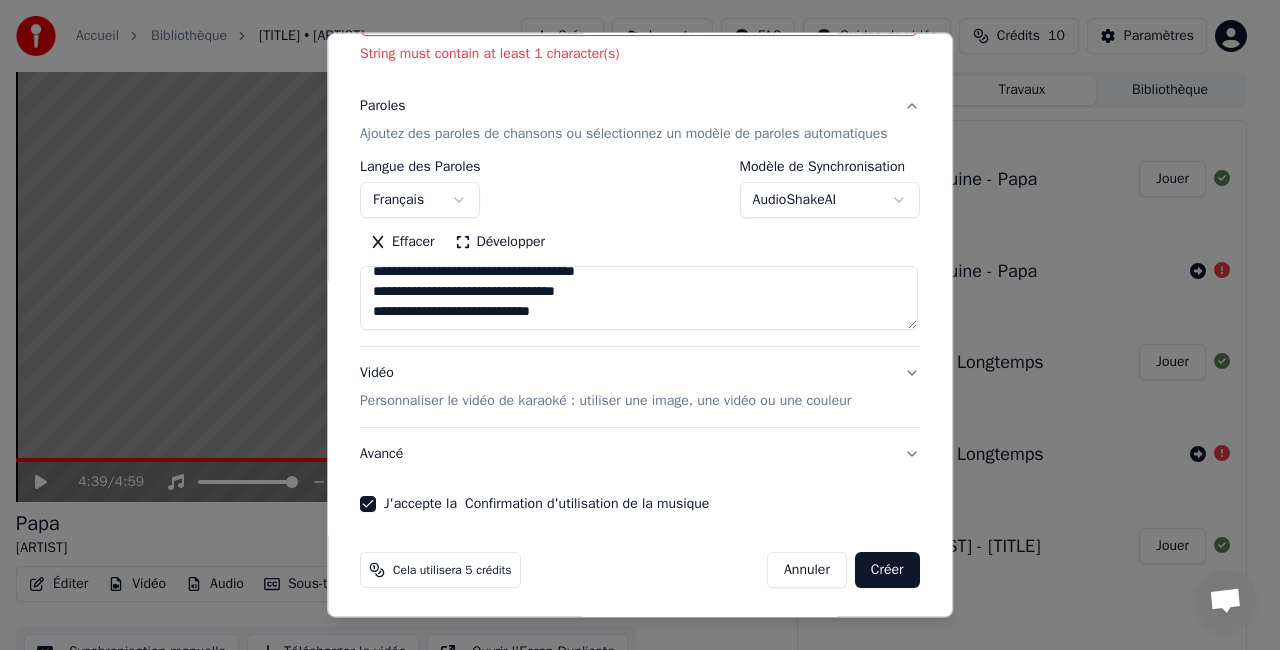 scroll, scrollTop: 264, scrollLeft: 0, axis: vertical 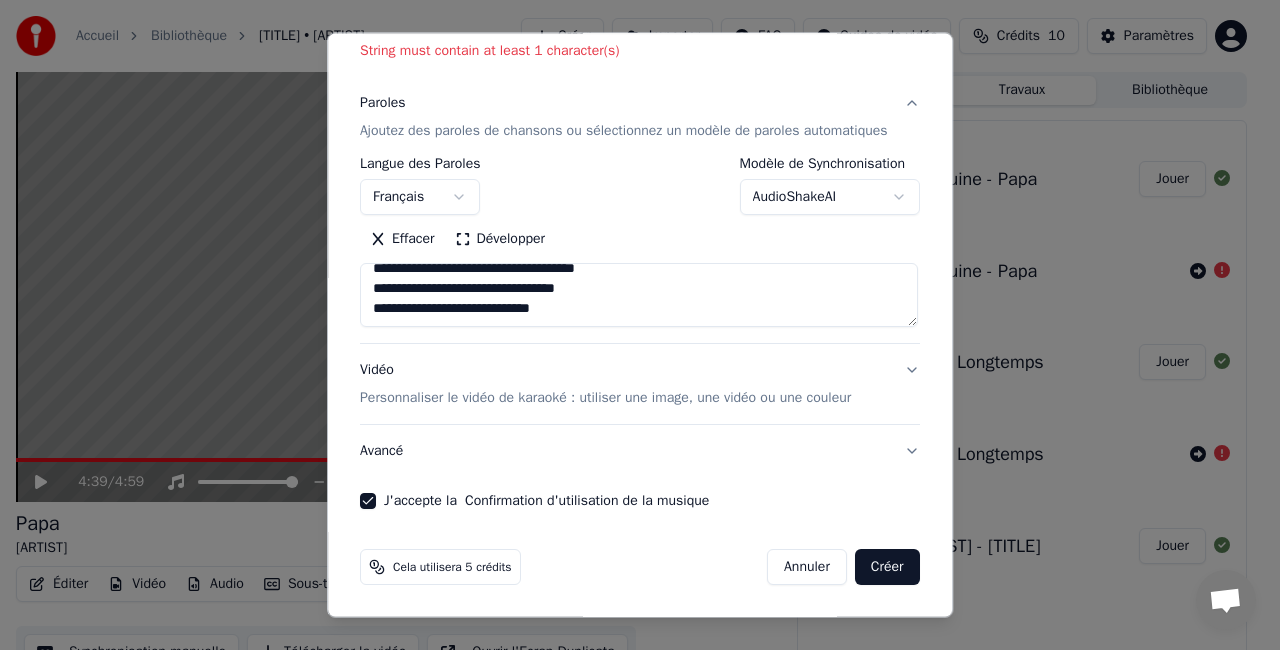 type 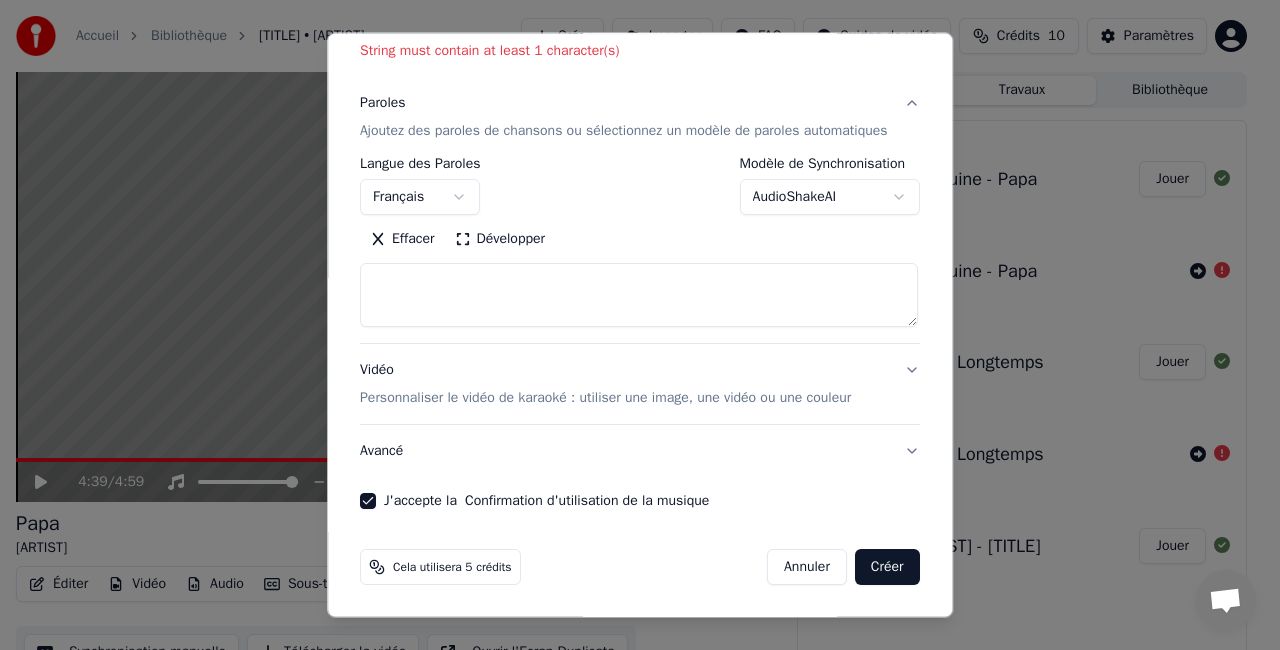 scroll, scrollTop: 0, scrollLeft: 0, axis: both 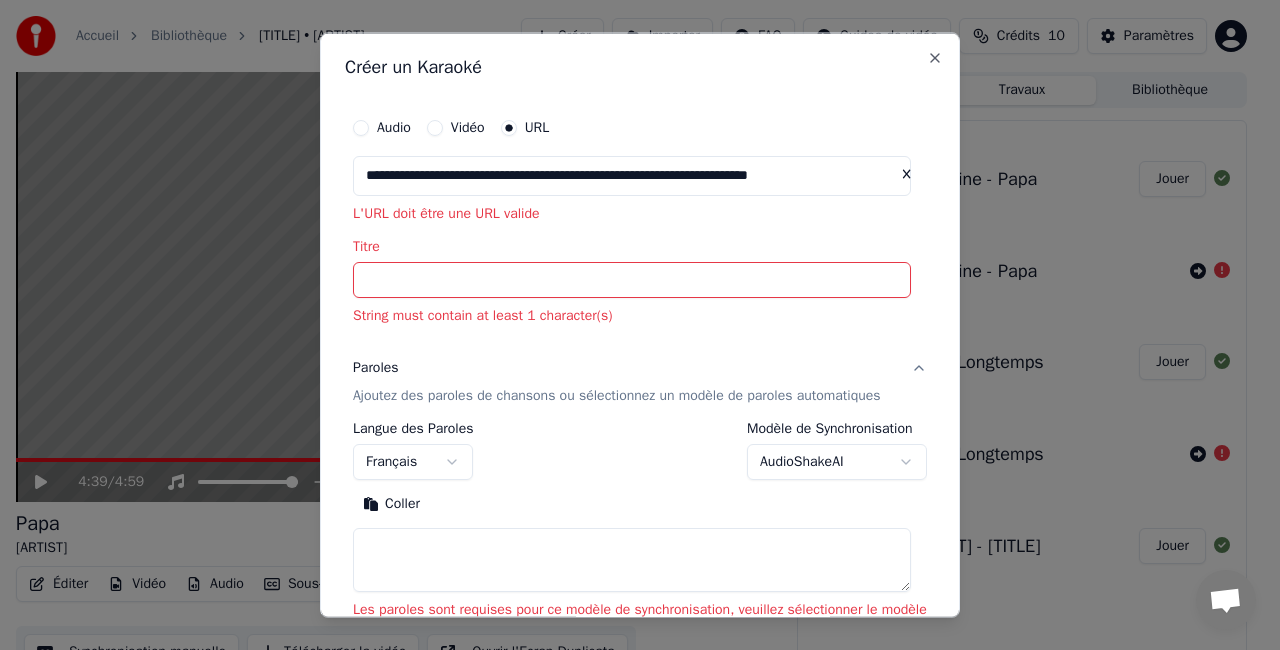 type 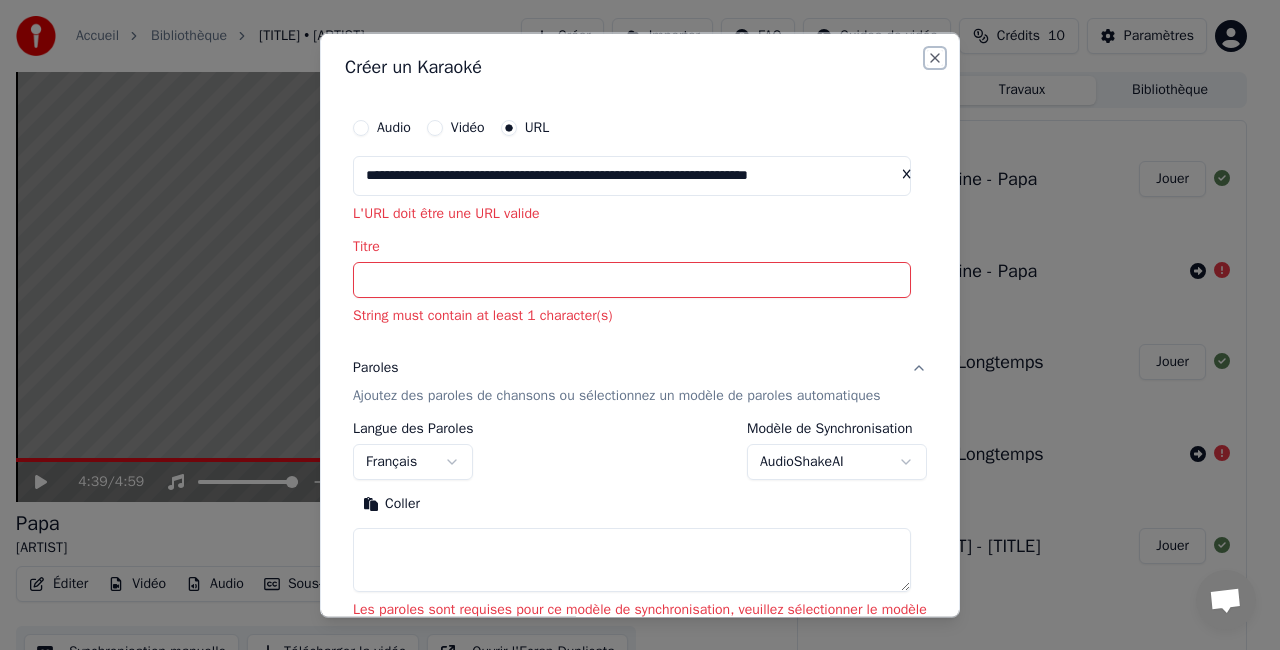 click on "Close" at bounding box center (935, 58) 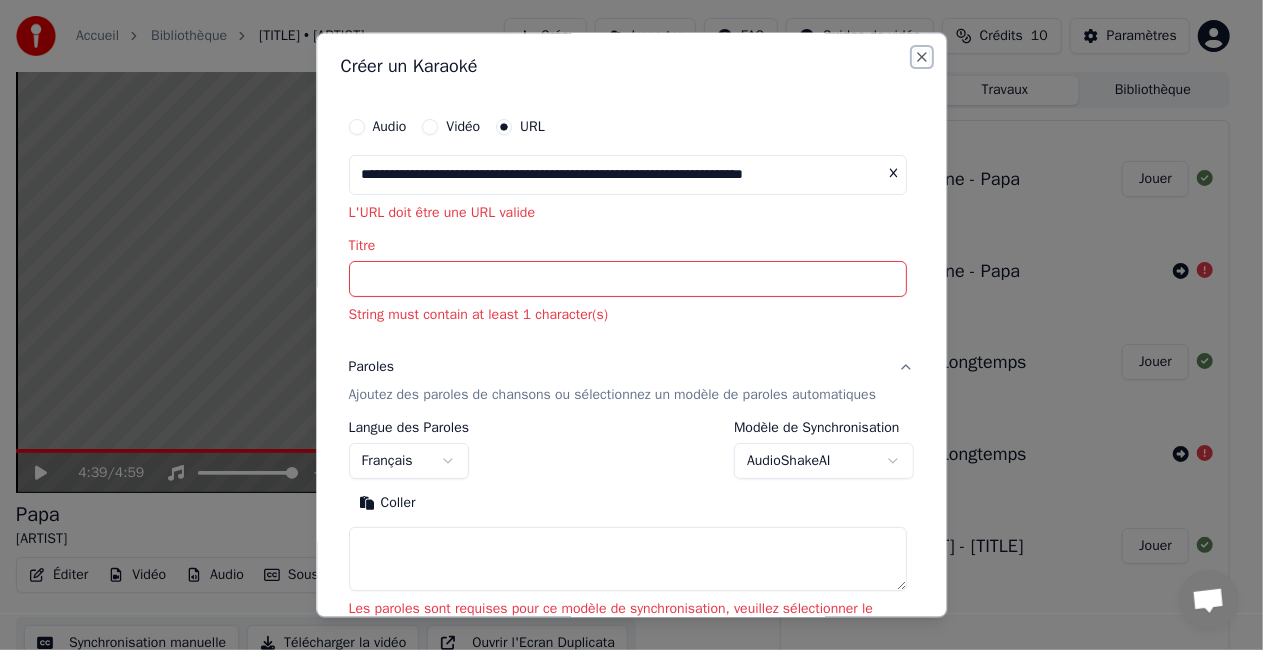 select 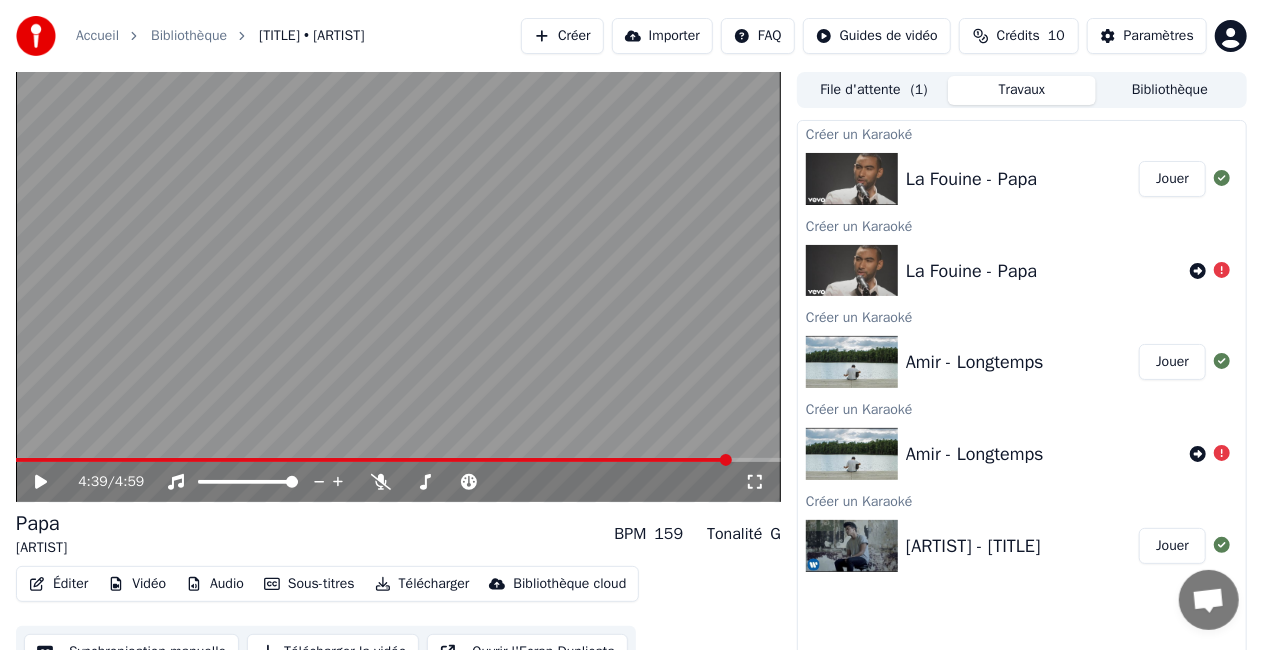 click on "Créer" at bounding box center [562, 36] 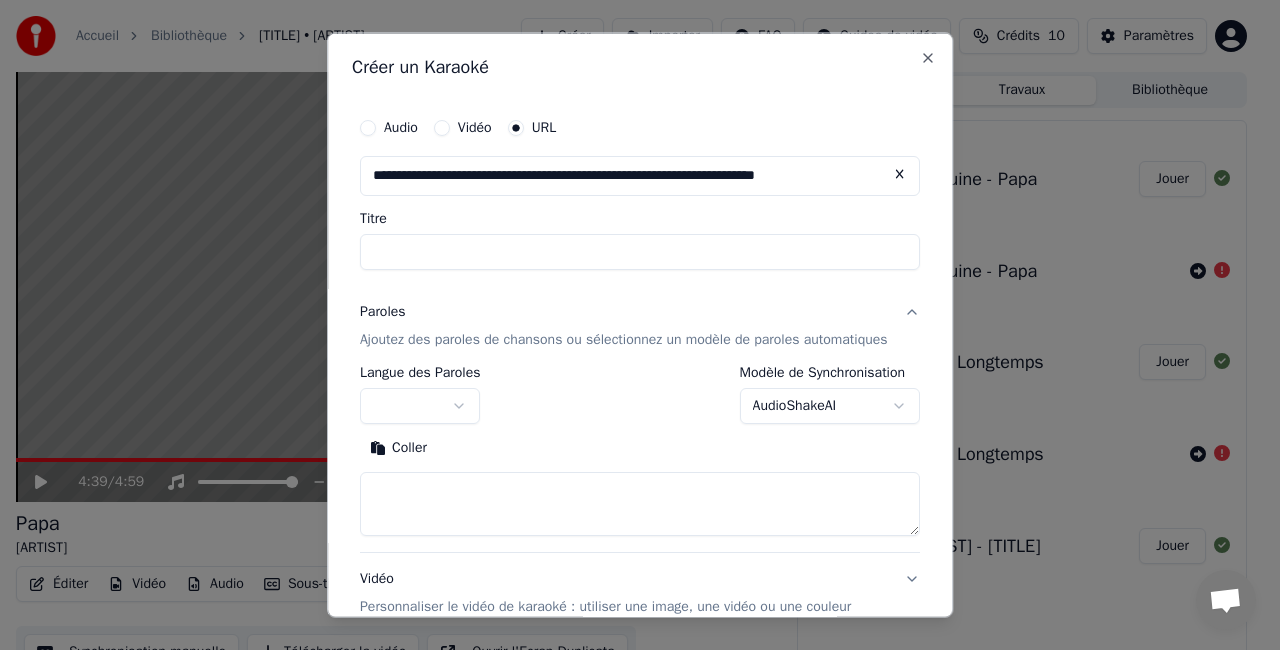 scroll, scrollTop: 0, scrollLeft: 14, axis: horizontal 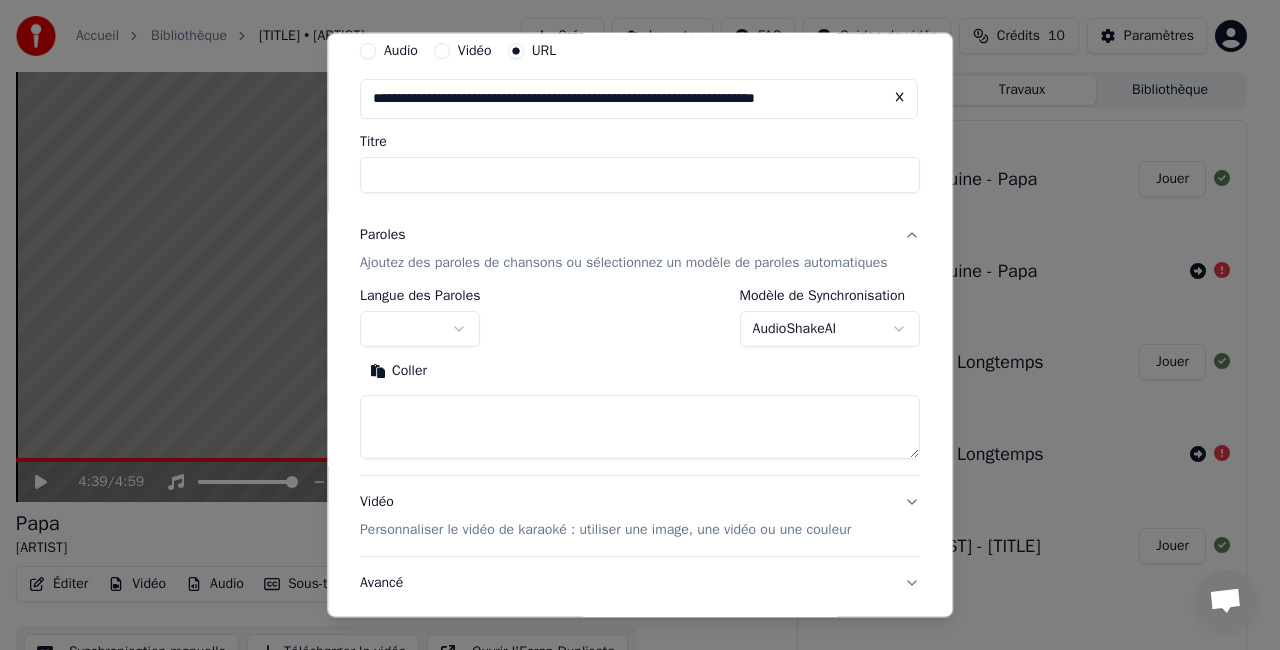 type on "**********" 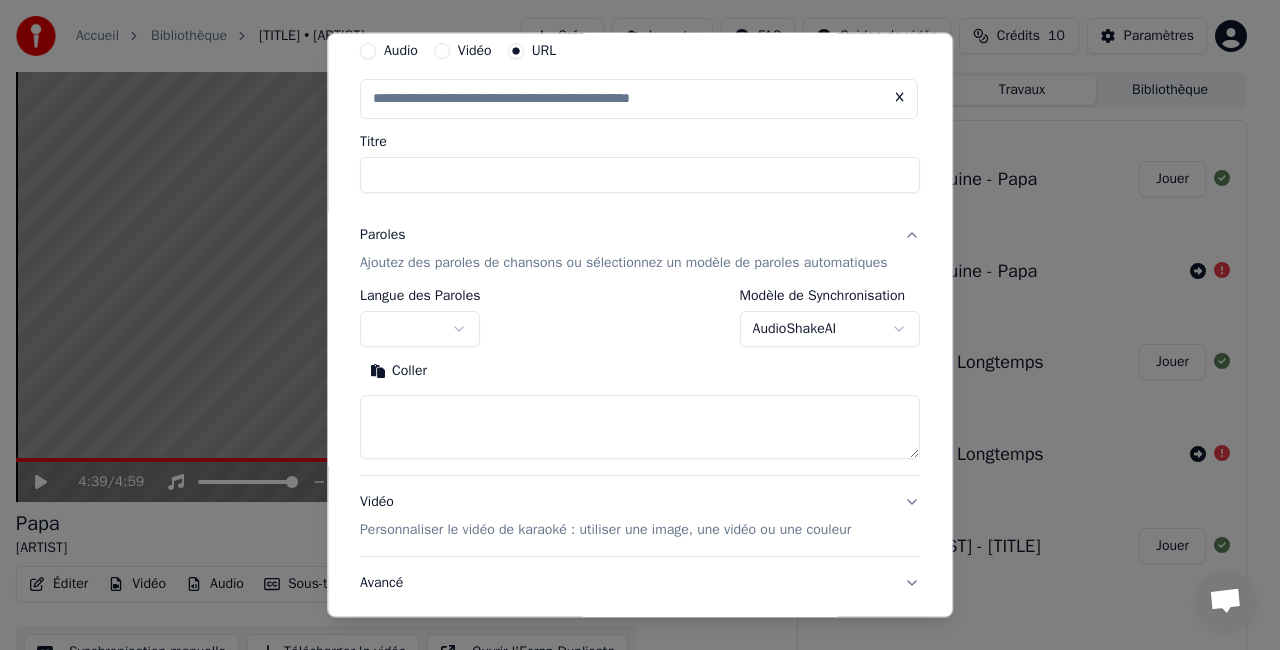 scroll, scrollTop: 0, scrollLeft: 0, axis: both 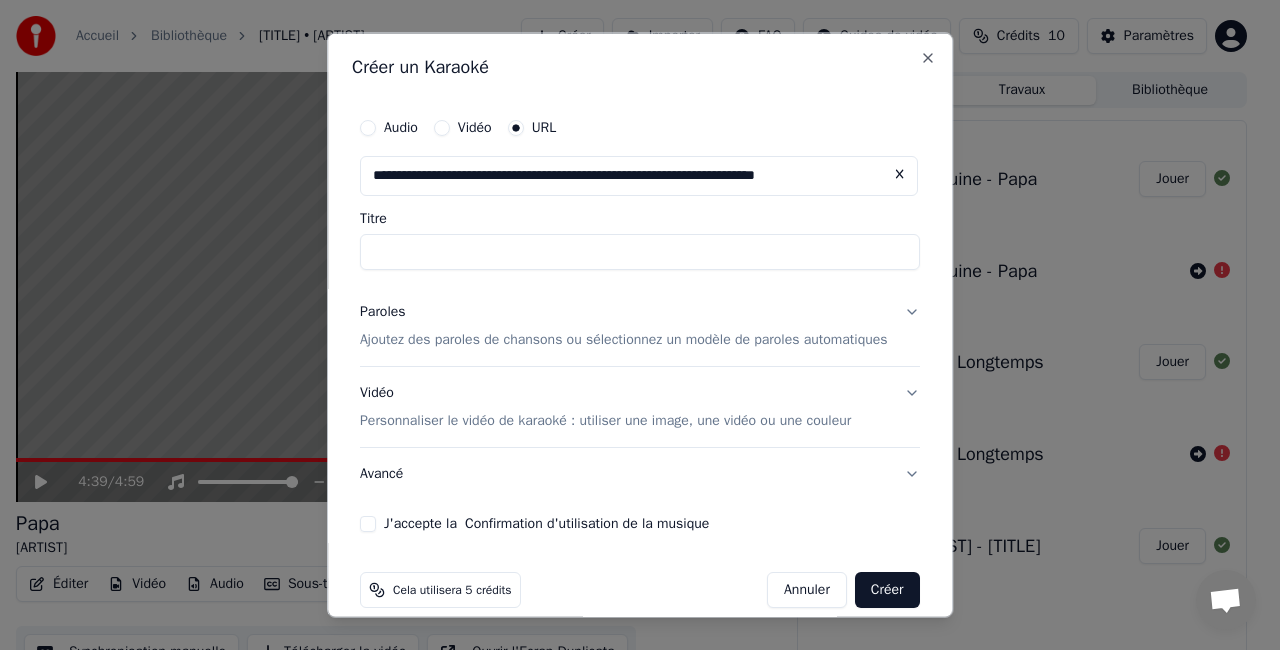 click on "Ajoutez des paroles de chansons ou sélectionnez un modèle de paroles automatiques" at bounding box center [624, 339] 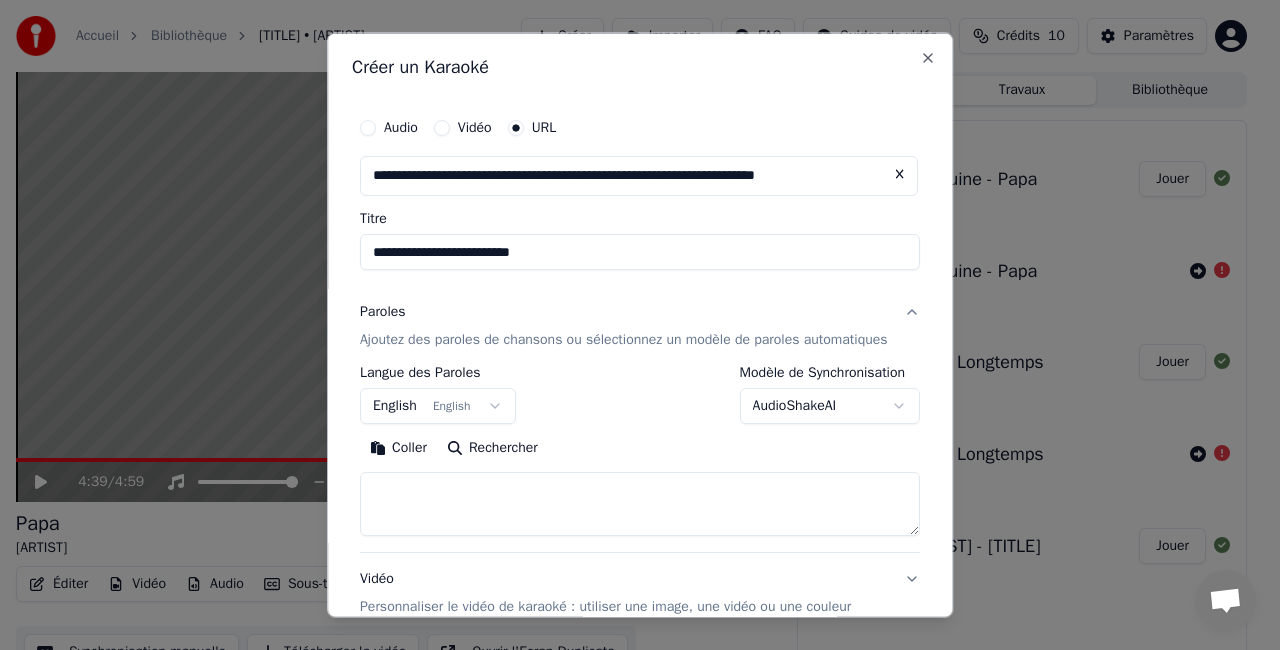 type on "**********" 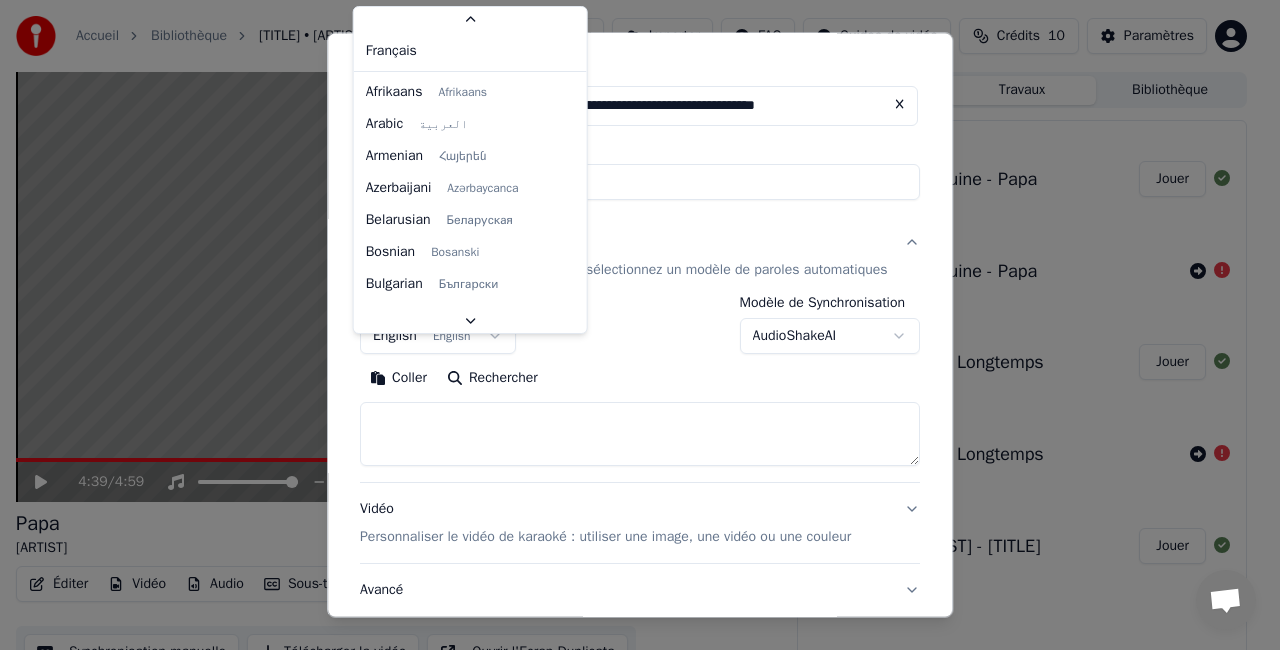 scroll, scrollTop: 54, scrollLeft: 0, axis: vertical 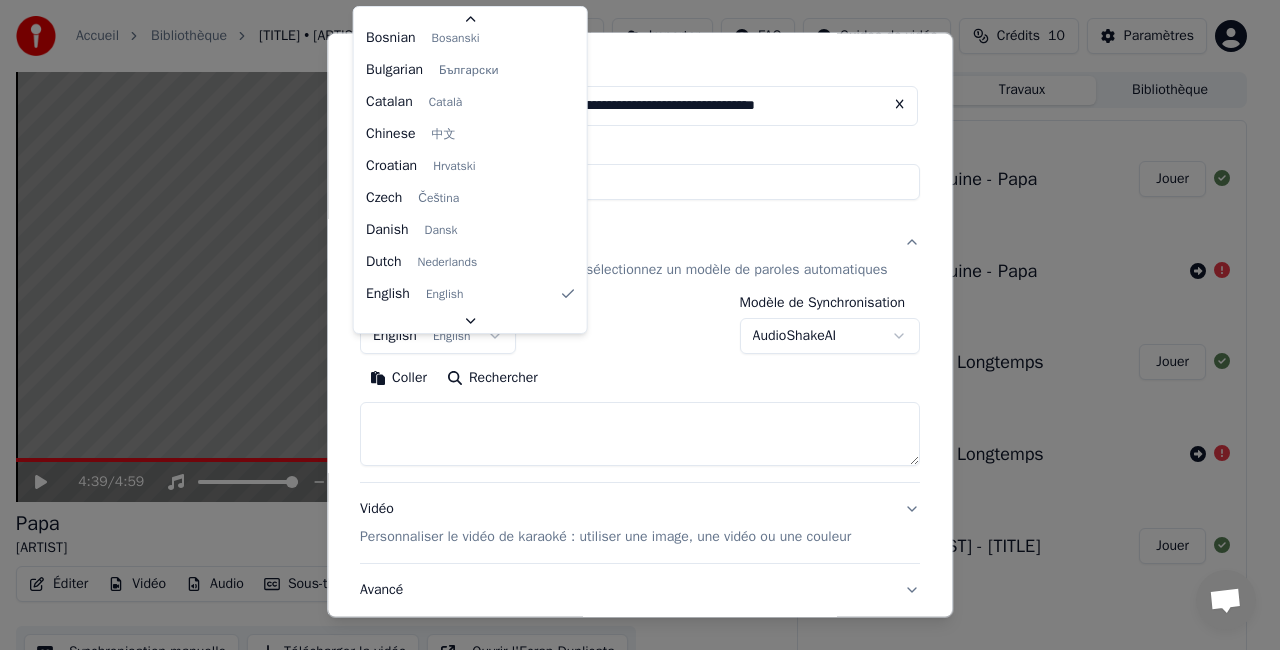 click on "**********" at bounding box center [631, 325] 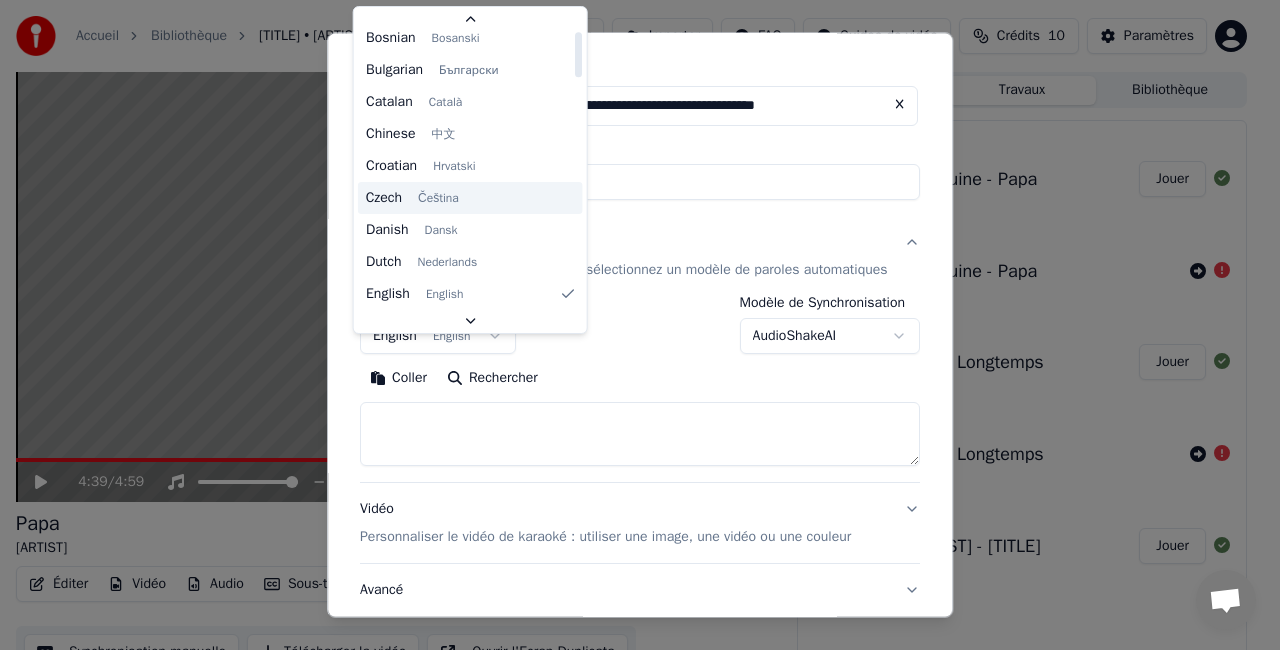scroll, scrollTop: 0, scrollLeft: 0, axis: both 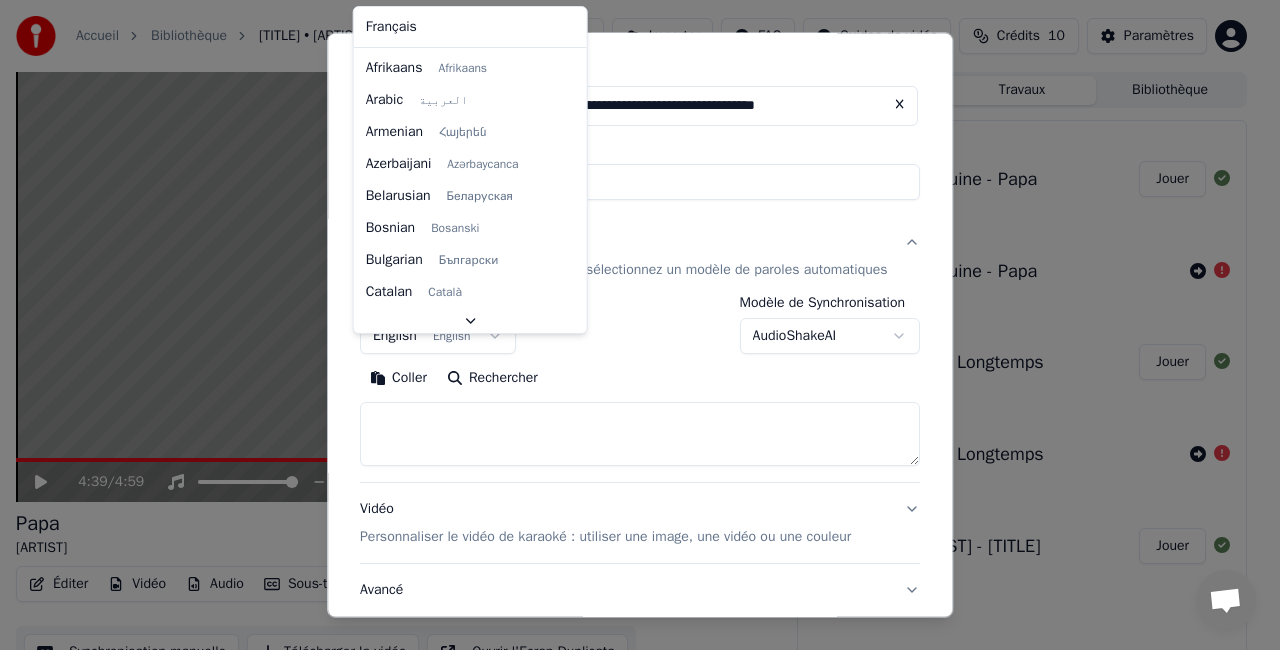 select on "**" 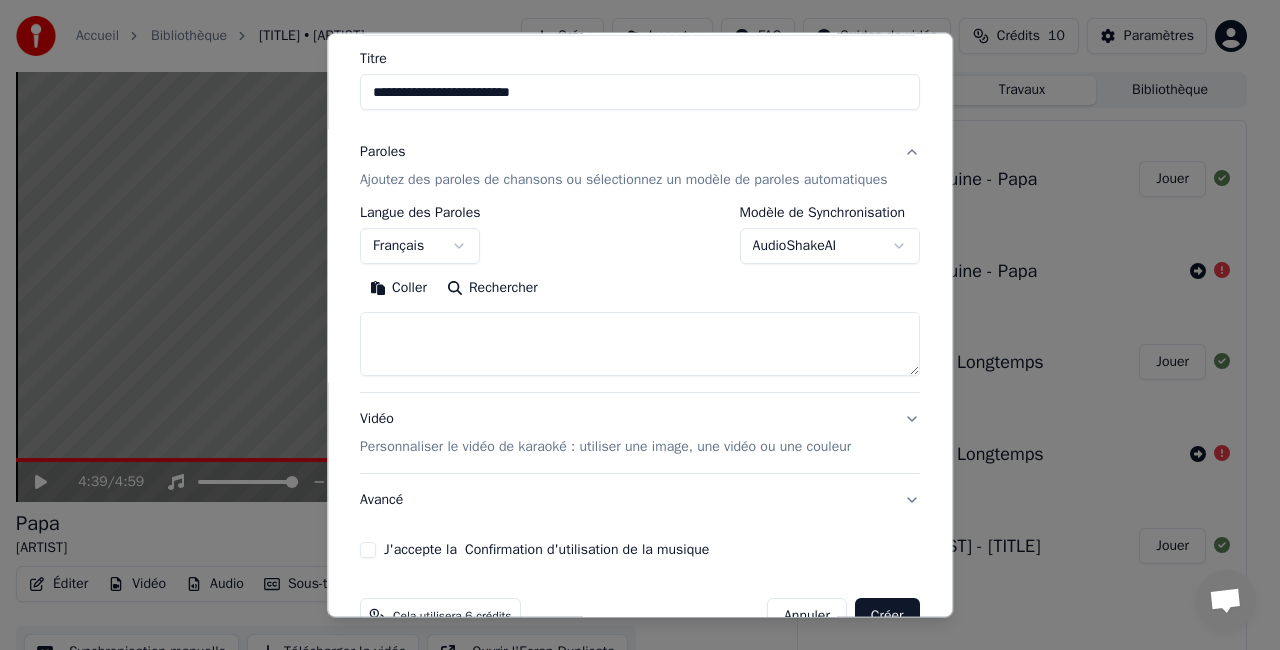 scroll, scrollTop: 162, scrollLeft: 0, axis: vertical 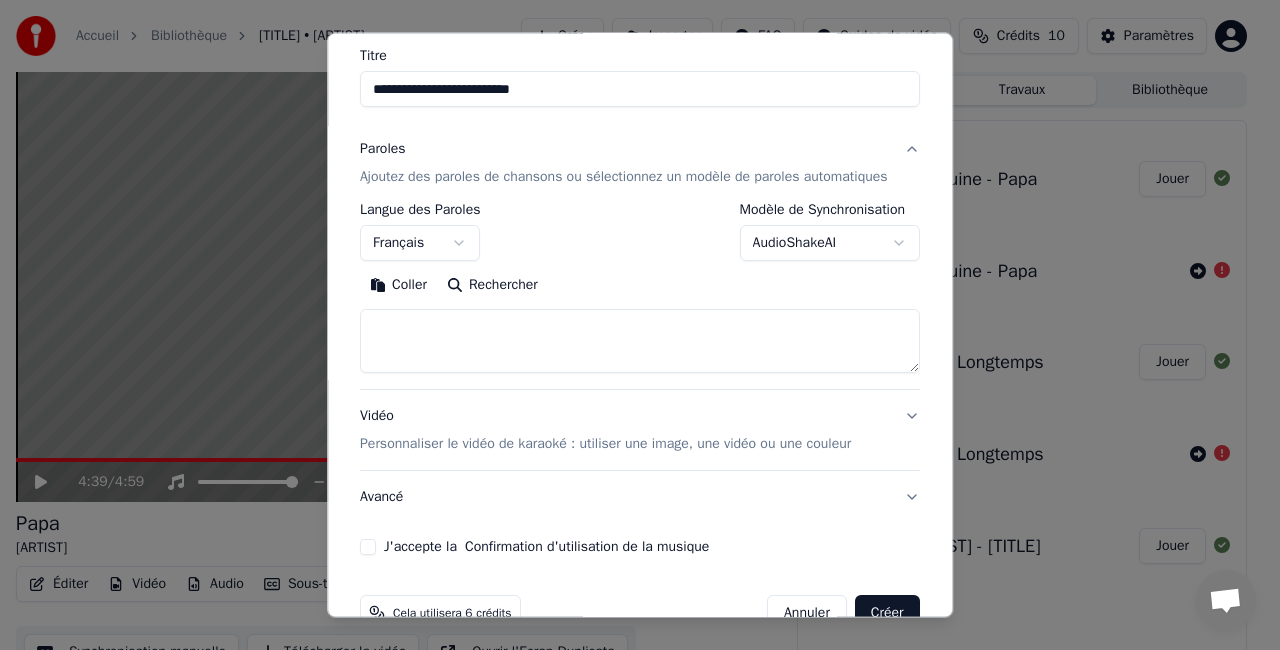 click on "Rechercher" at bounding box center (492, 285) 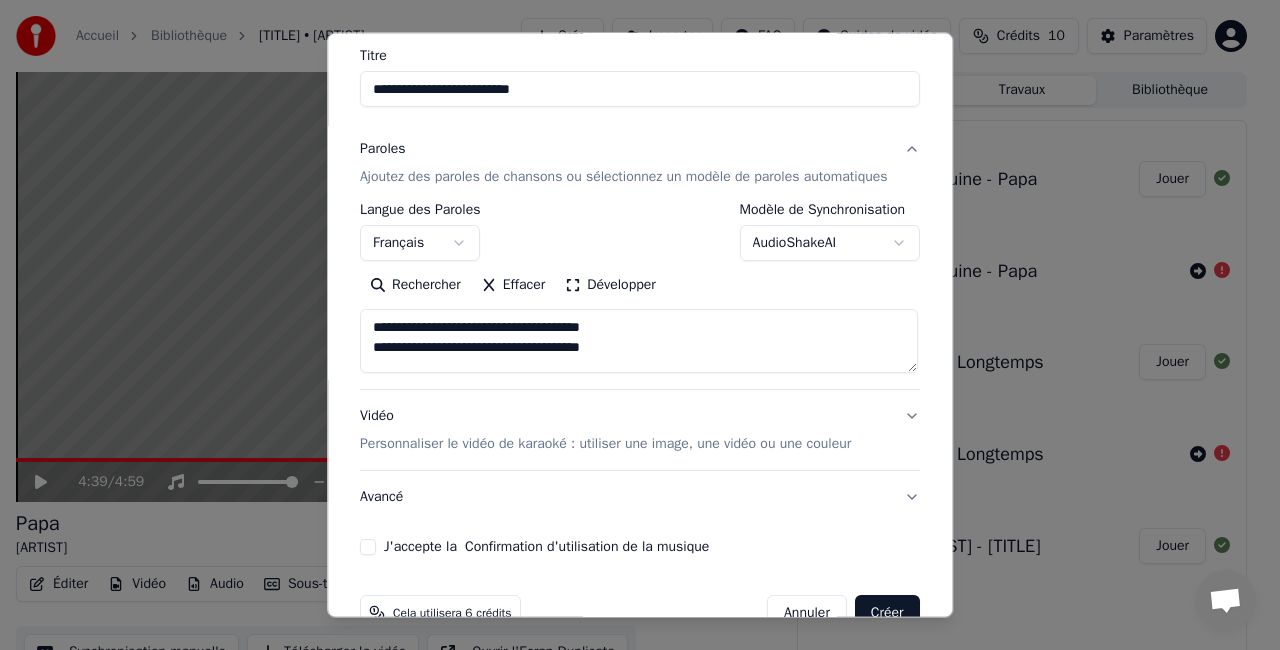 click at bounding box center [639, 341] 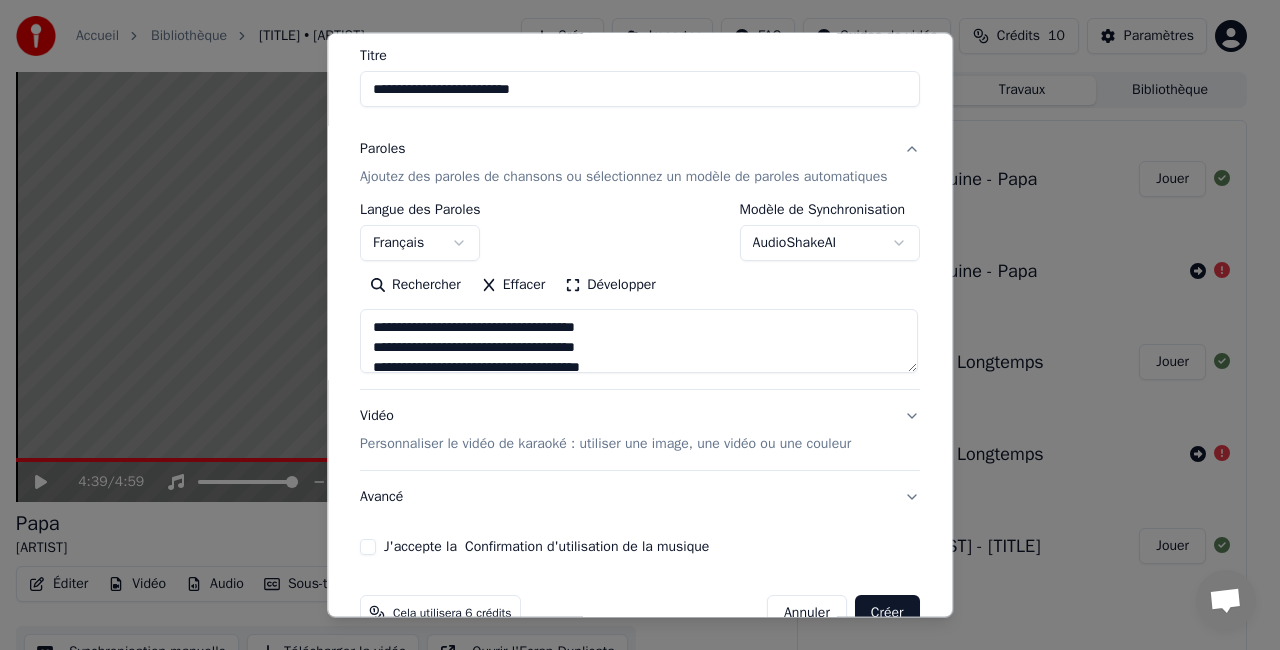 scroll, scrollTop: 1243, scrollLeft: 0, axis: vertical 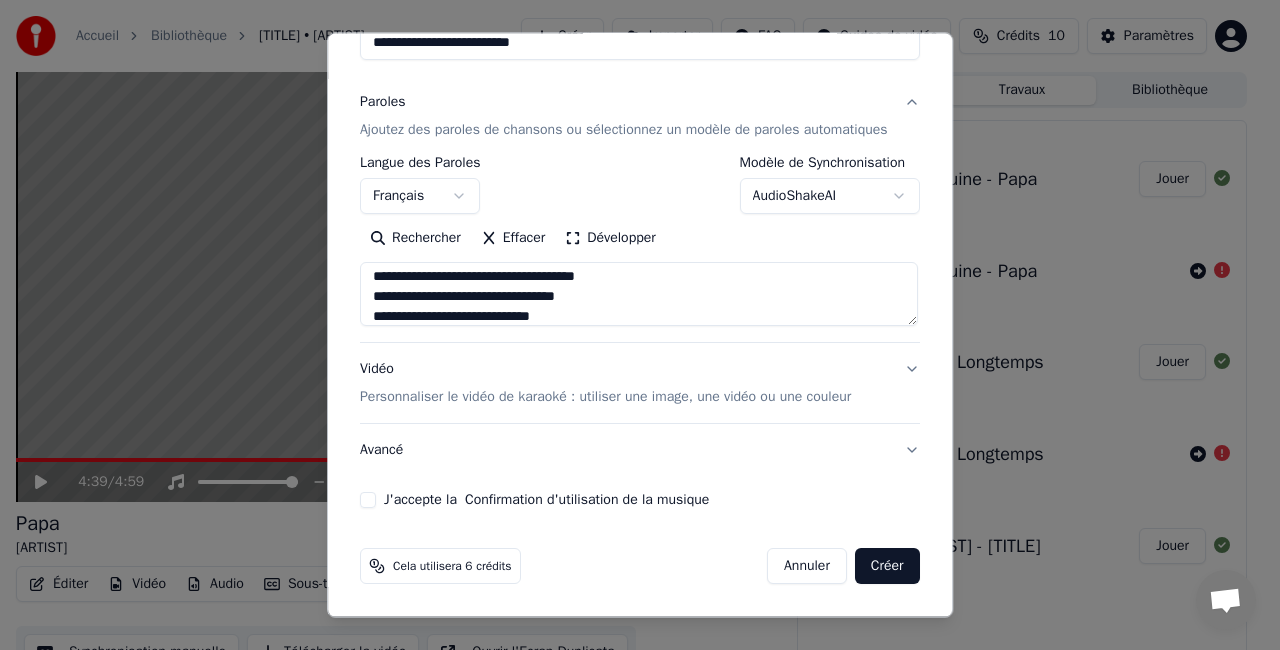 type on "**********" 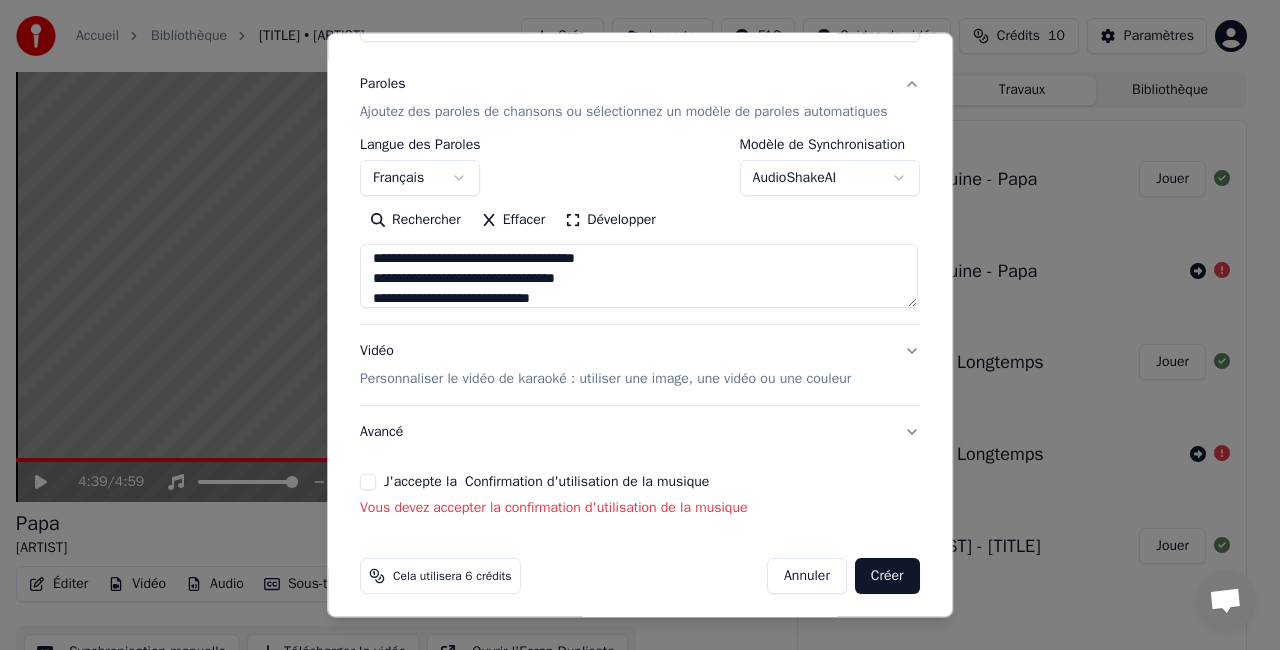 click on "J'accepte la   Confirmation d'utilisation de la musique" at bounding box center (368, 482) 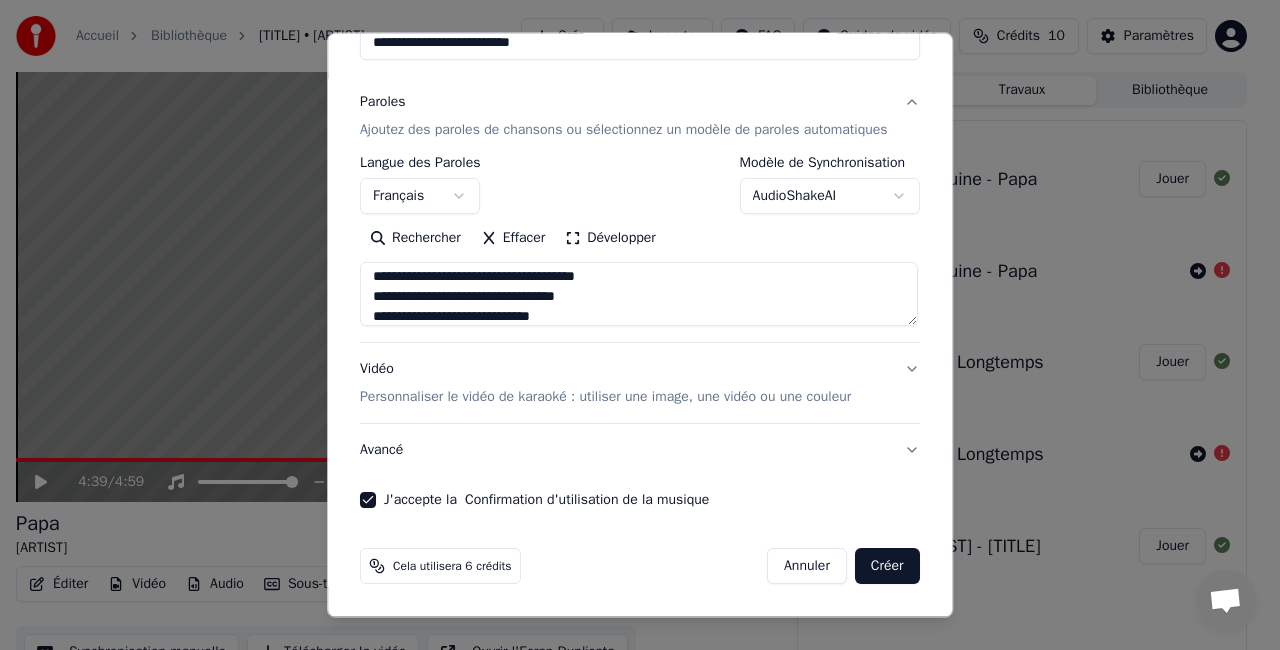 click on "Créer" at bounding box center [887, 566] 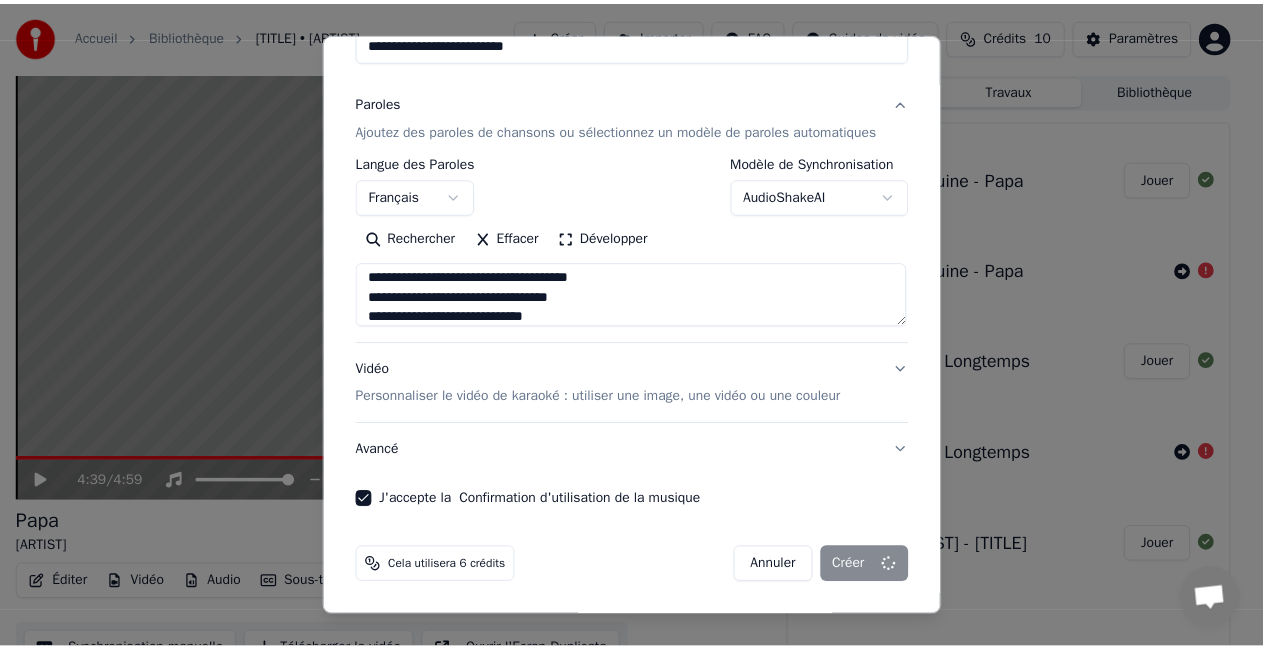 scroll, scrollTop: 0, scrollLeft: 0, axis: both 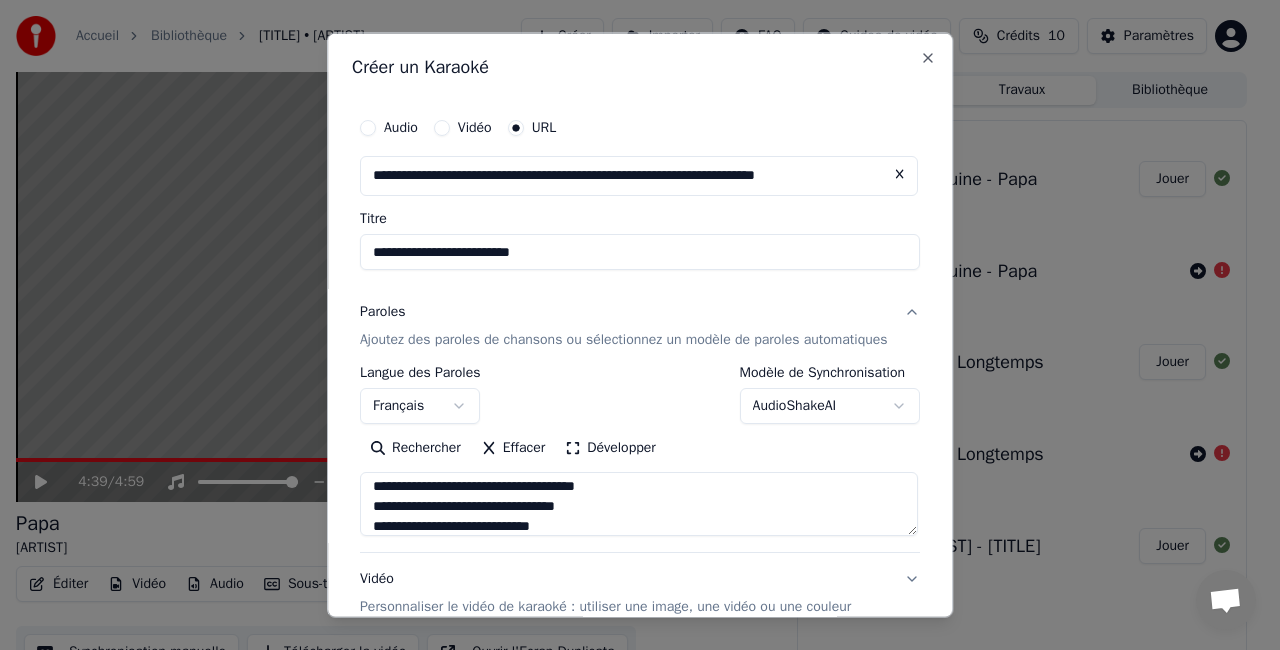 select 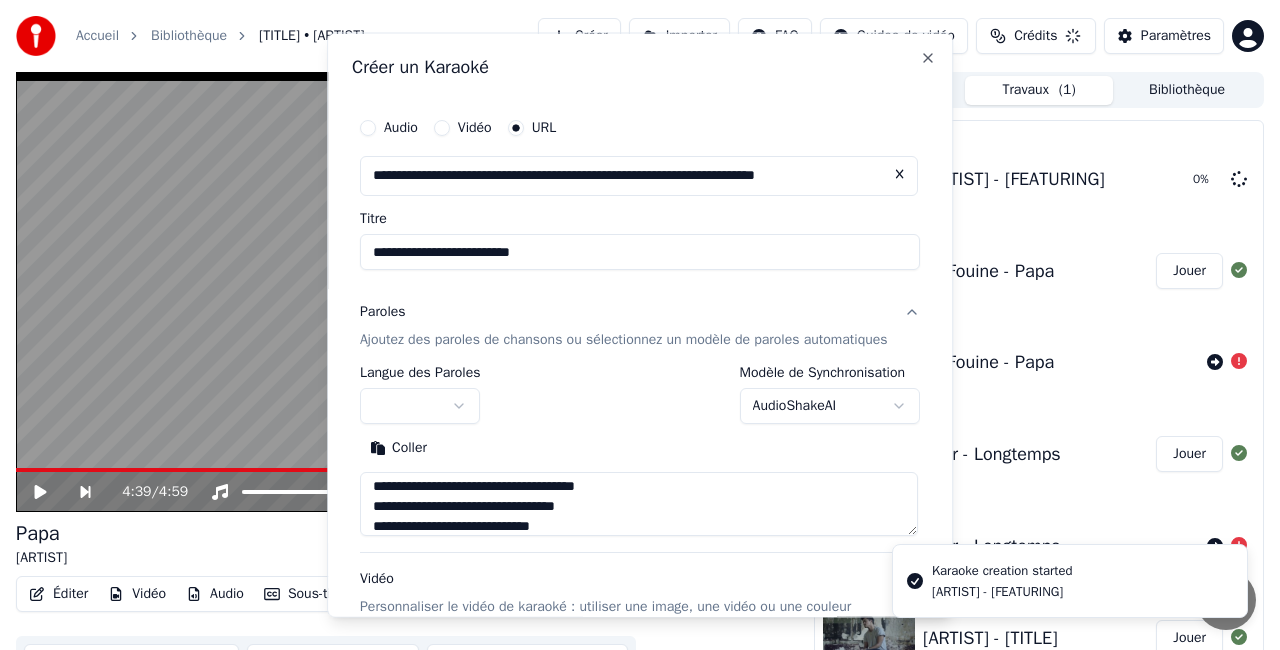 type 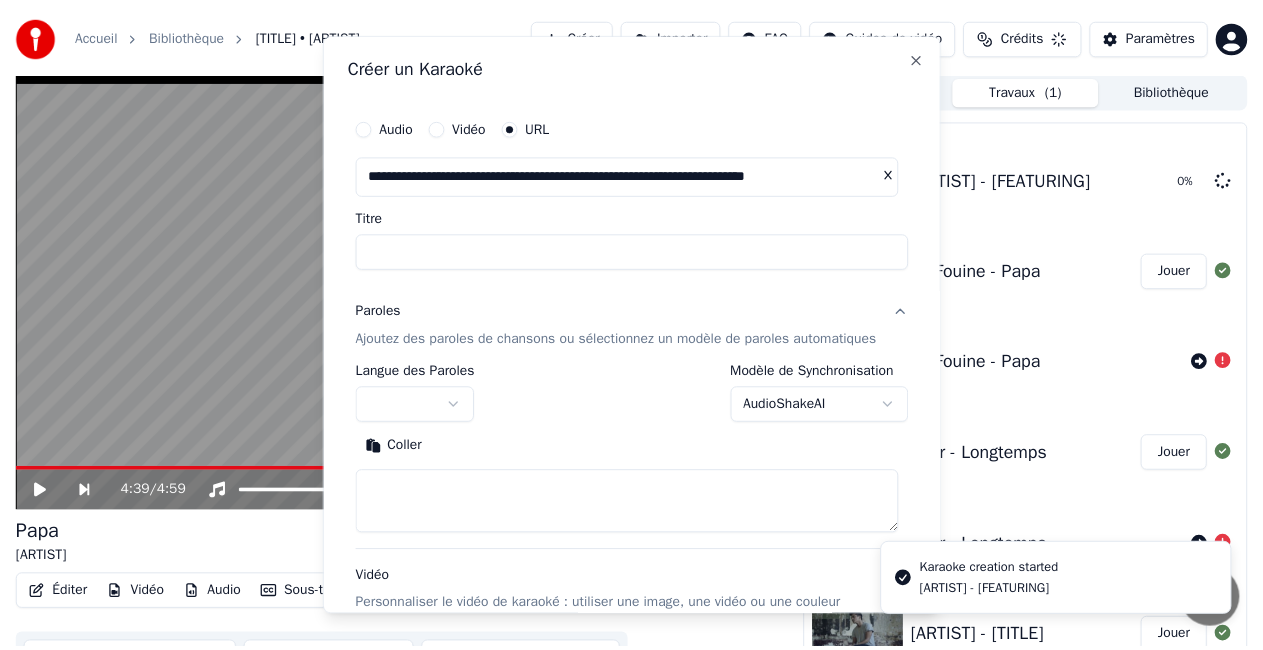 scroll, scrollTop: 0, scrollLeft: 0, axis: both 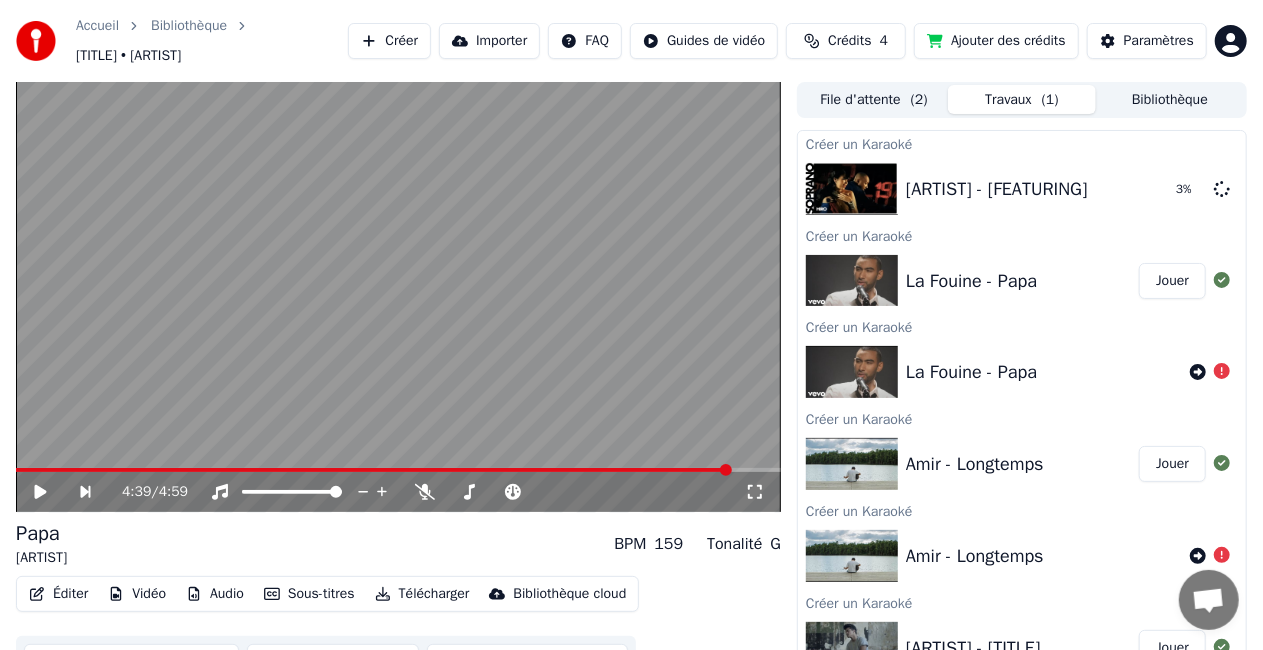 click on "Ajouter des crédits" at bounding box center (996, 41) 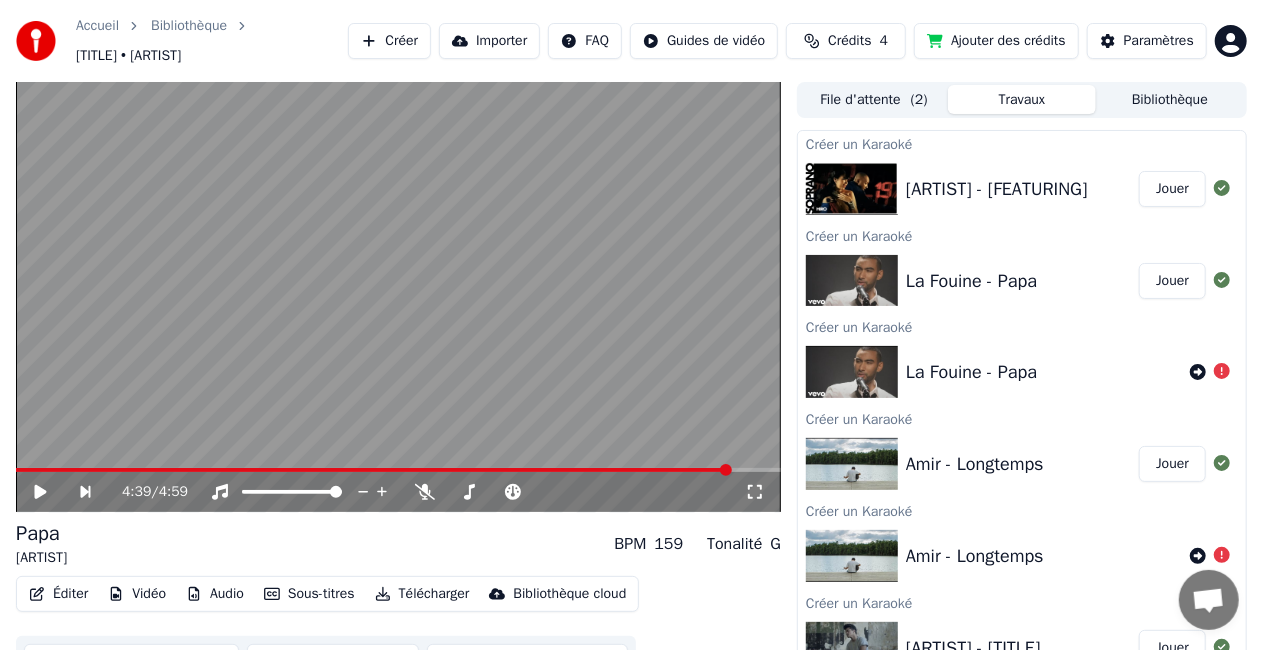 click on "Jouer" at bounding box center [1172, 189] 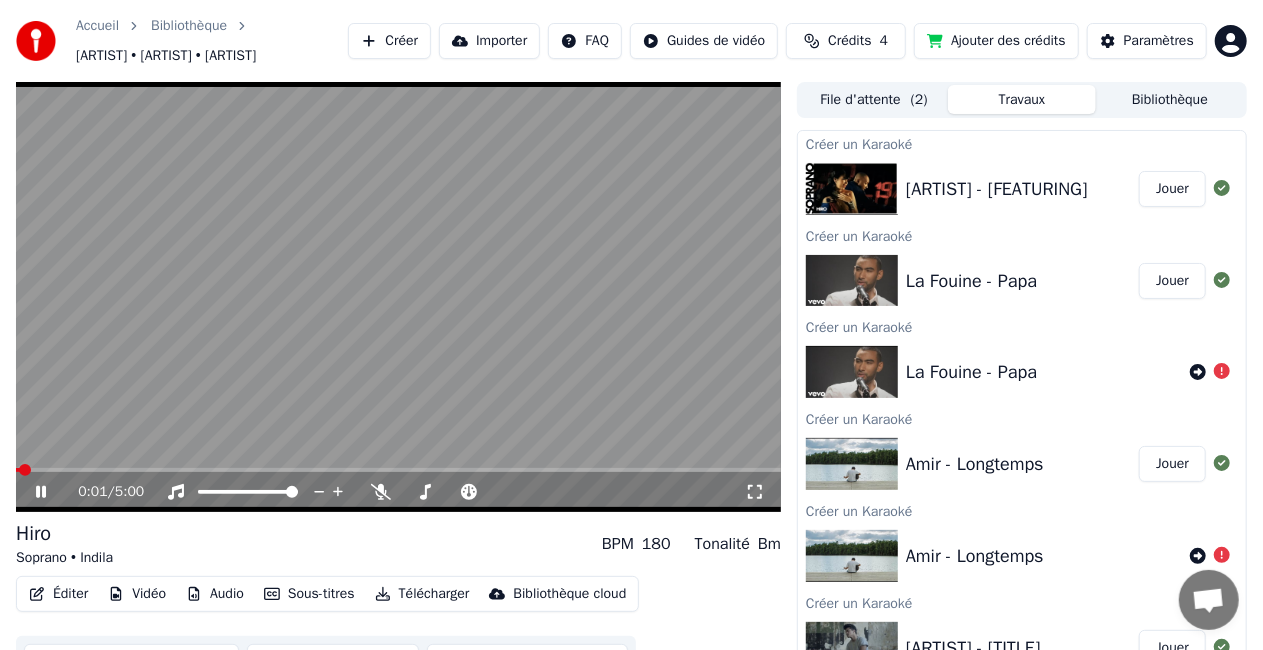 click 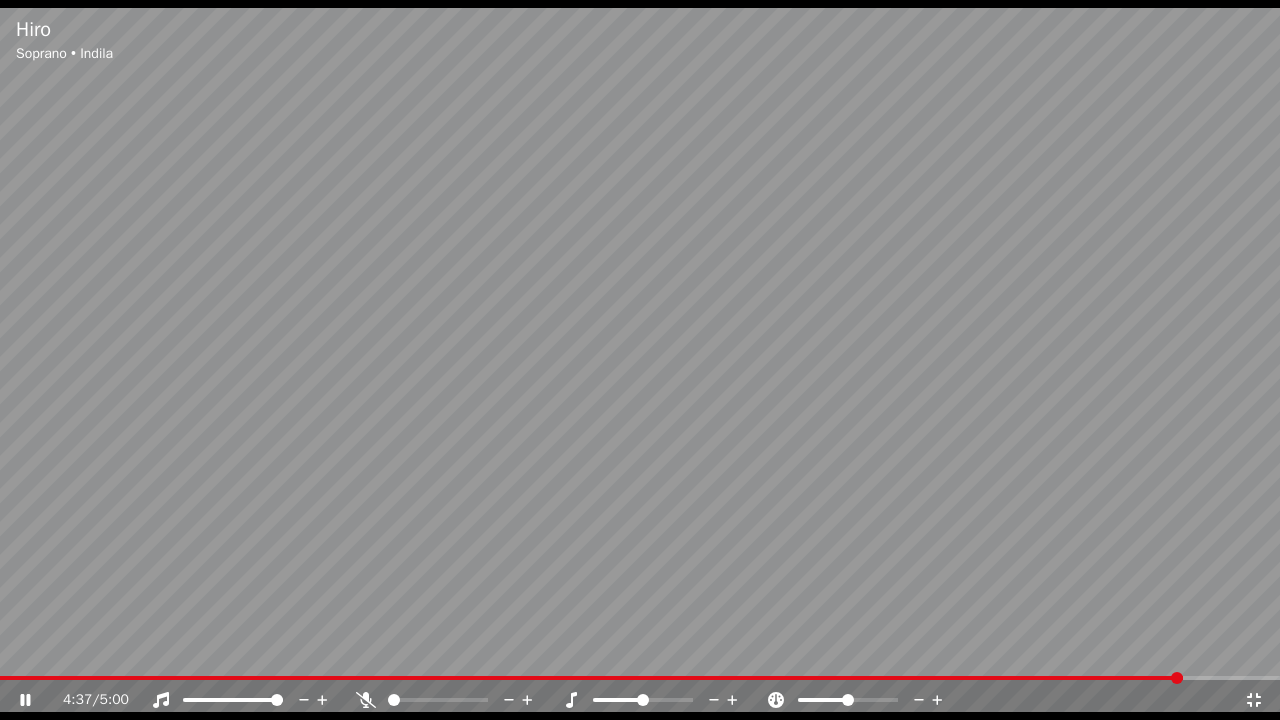 click at bounding box center (640, 360) 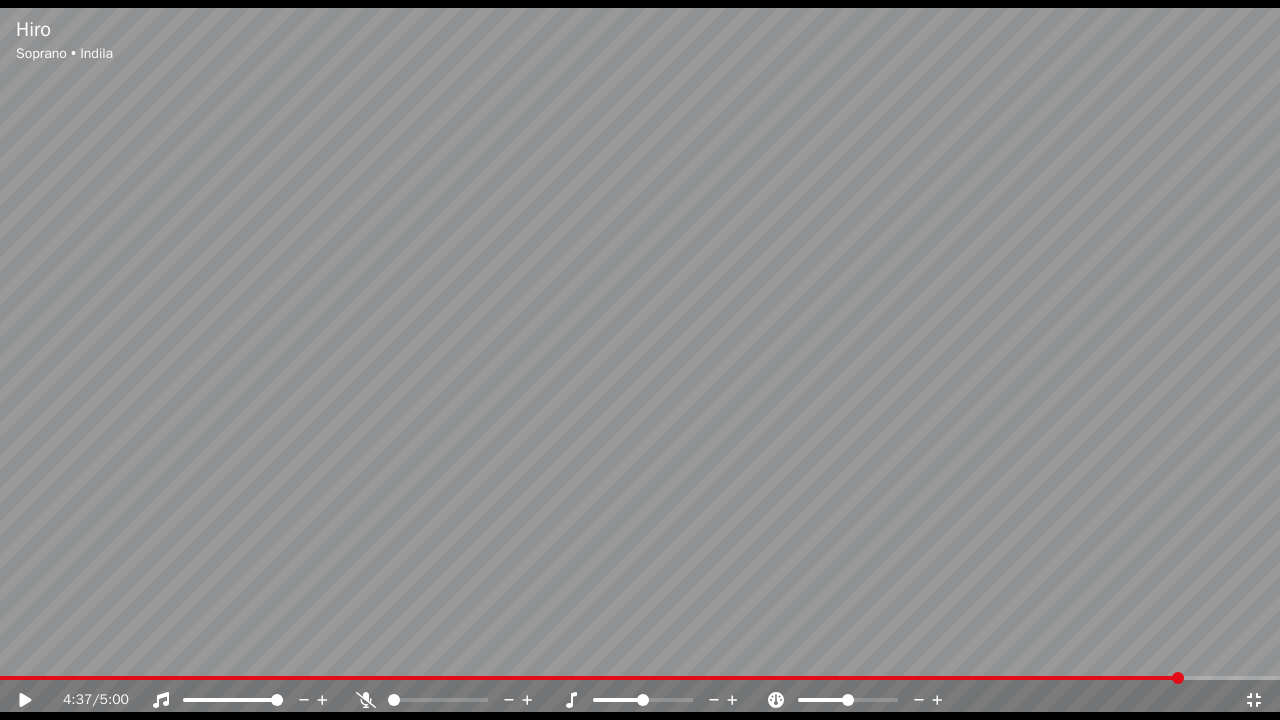 click at bounding box center (640, 360) 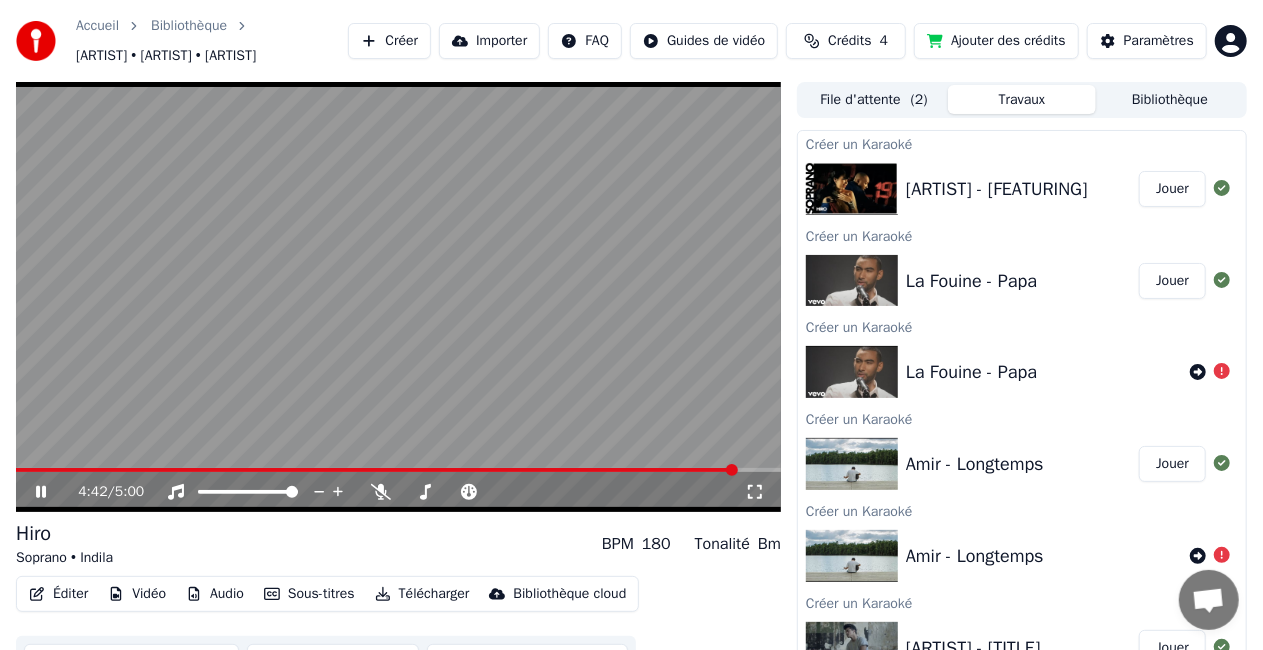 click on "Créer" at bounding box center (389, 41) 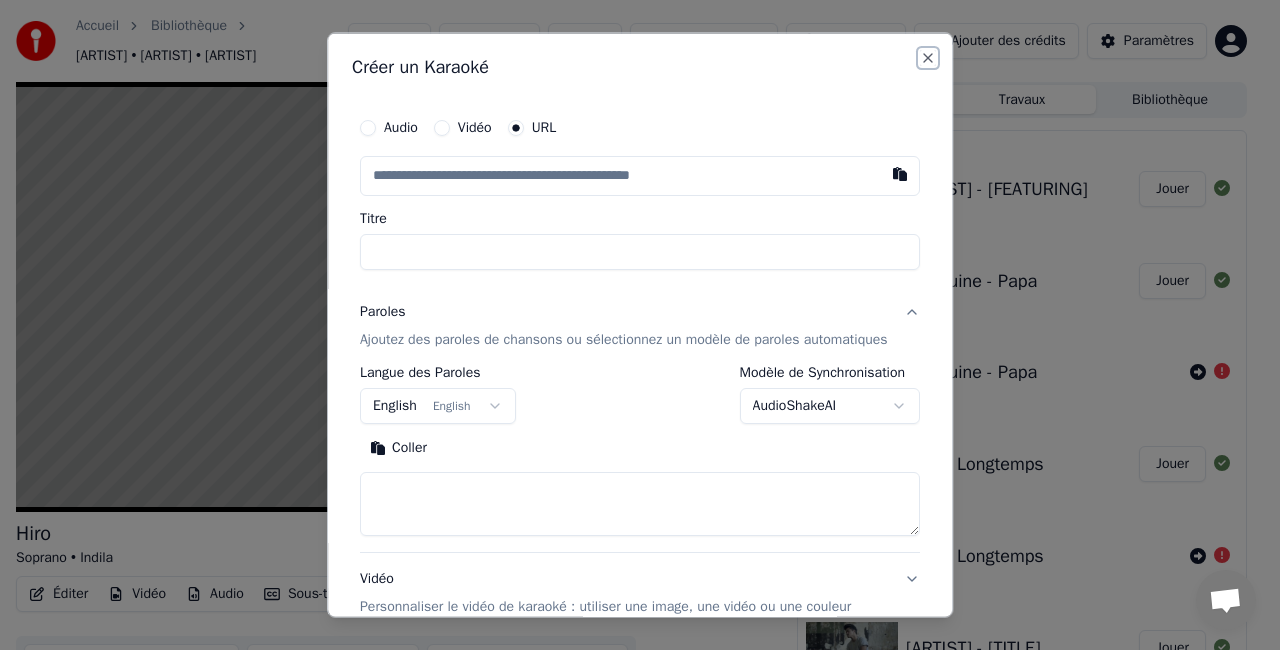 click on "Close" at bounding box center (928, 58) 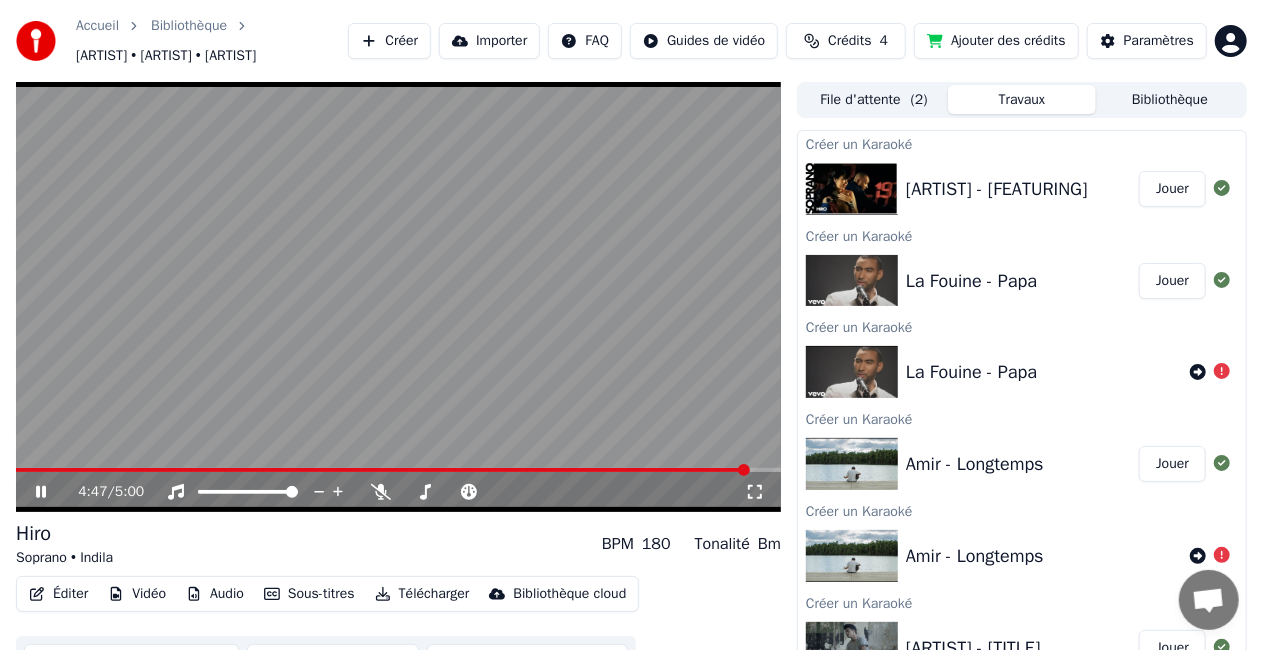 click at bounding box center (398, 297) 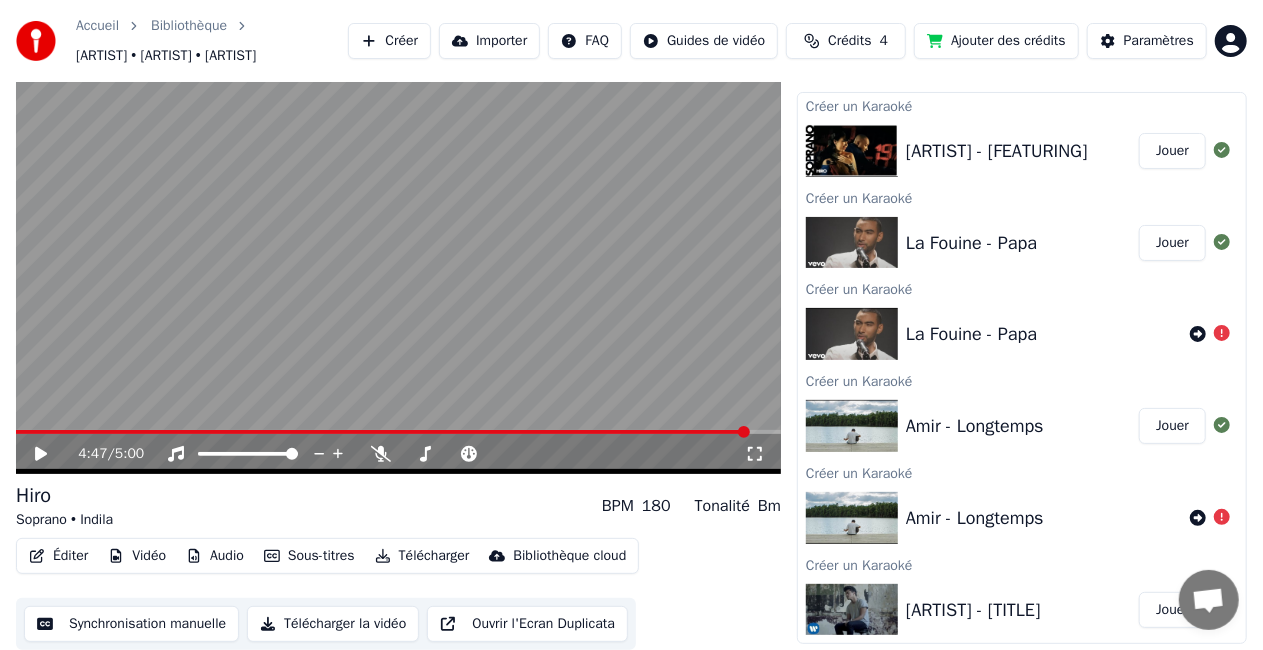 scroll, scrollTop: 0, scrollLeft: 0, axis: both 